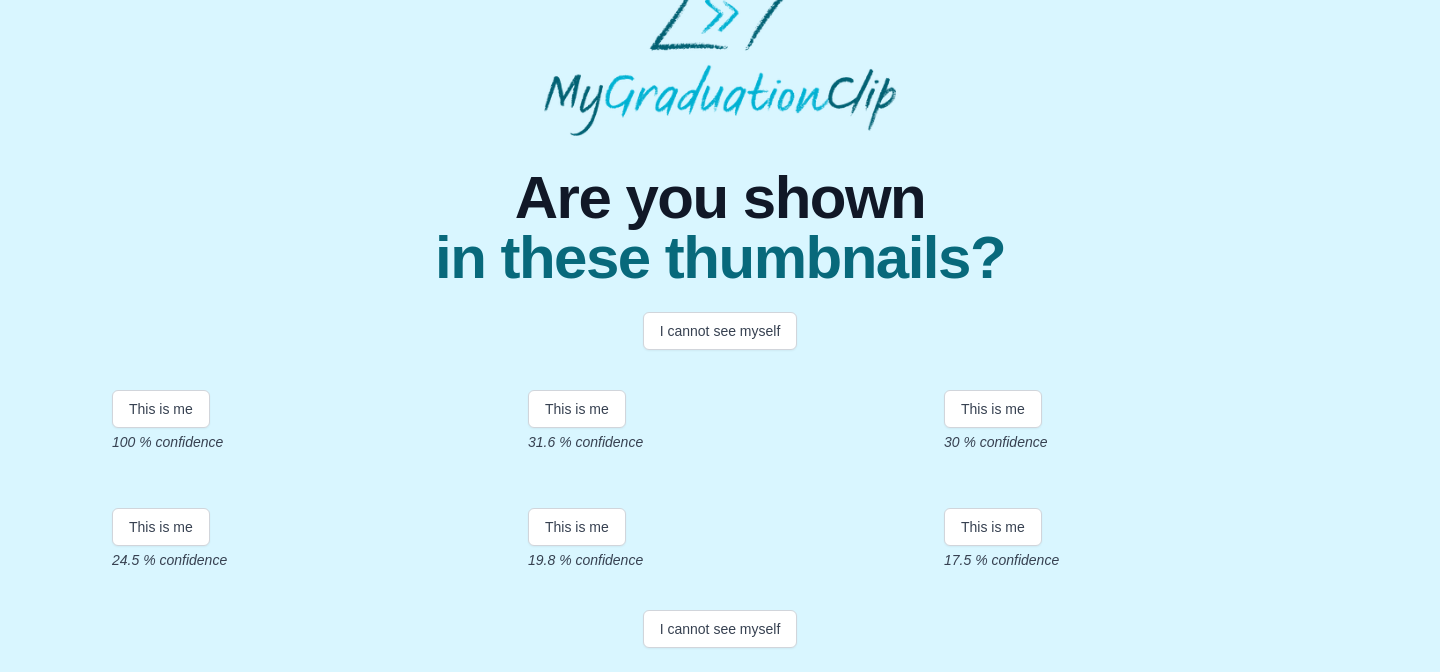 scroll, scrollTop: 266, scrollLeft: 0, axis: vertical 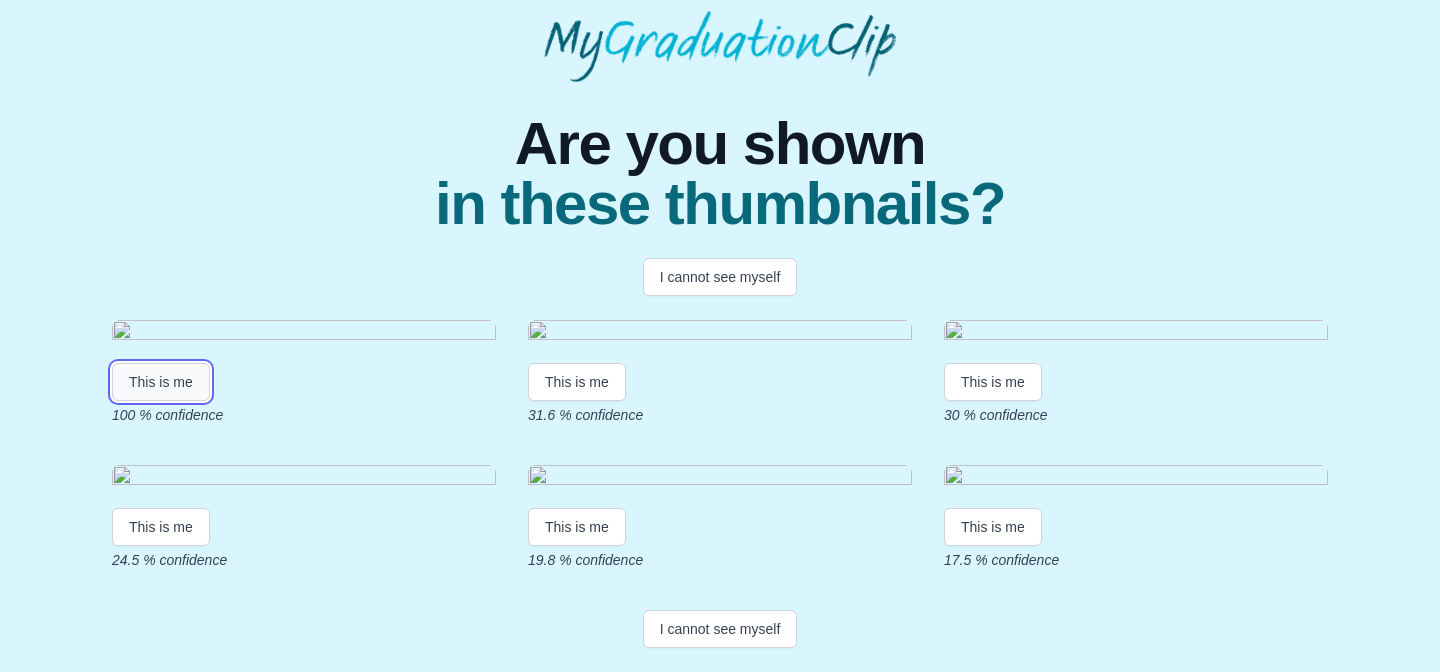 click on "This is me" at bounding box center [161, 382] 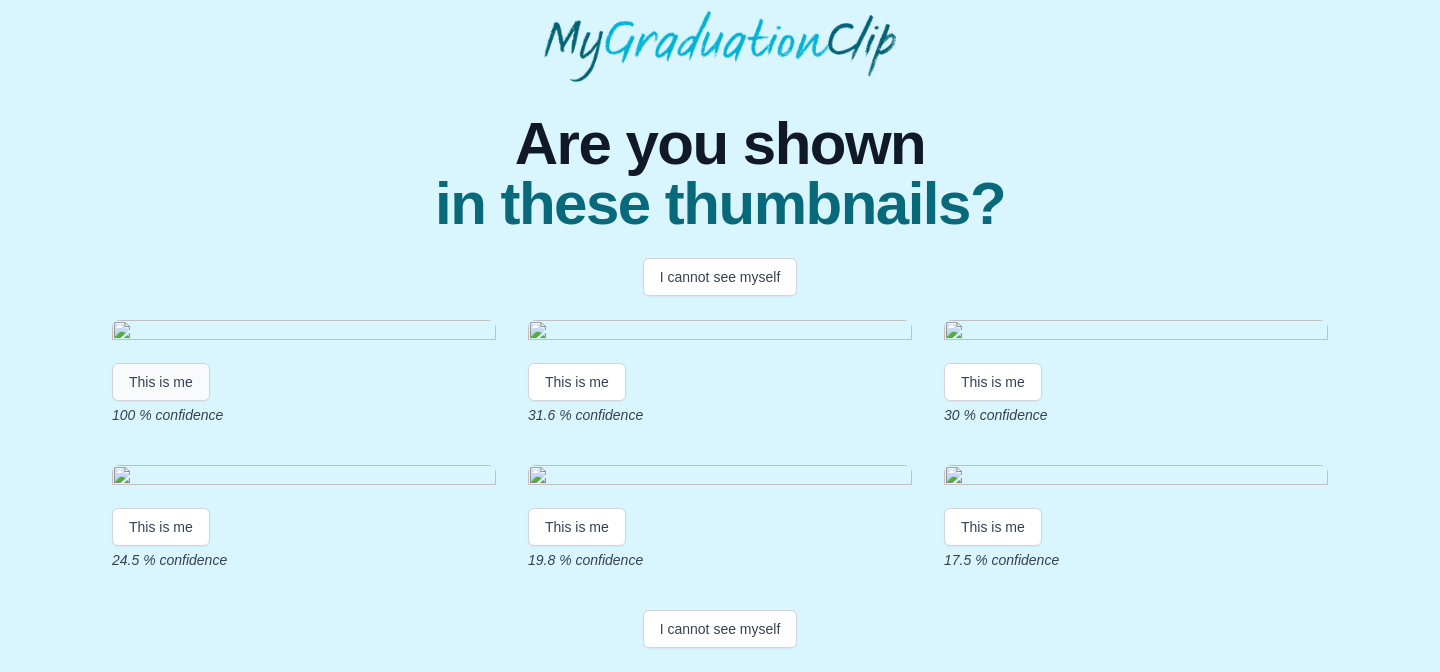 scroll, scrollTop: 0, scrollLeft: 0, axis: both 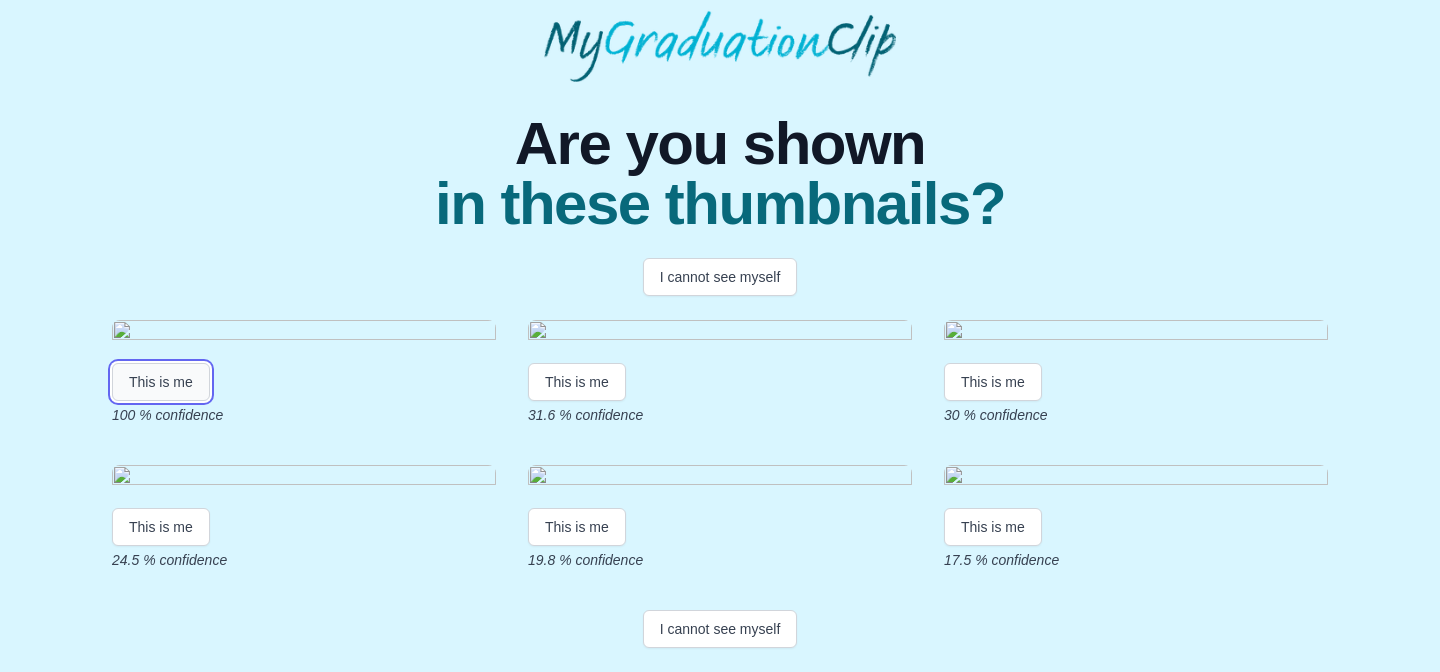 click on "This is me" at bounding box center (161, 382) 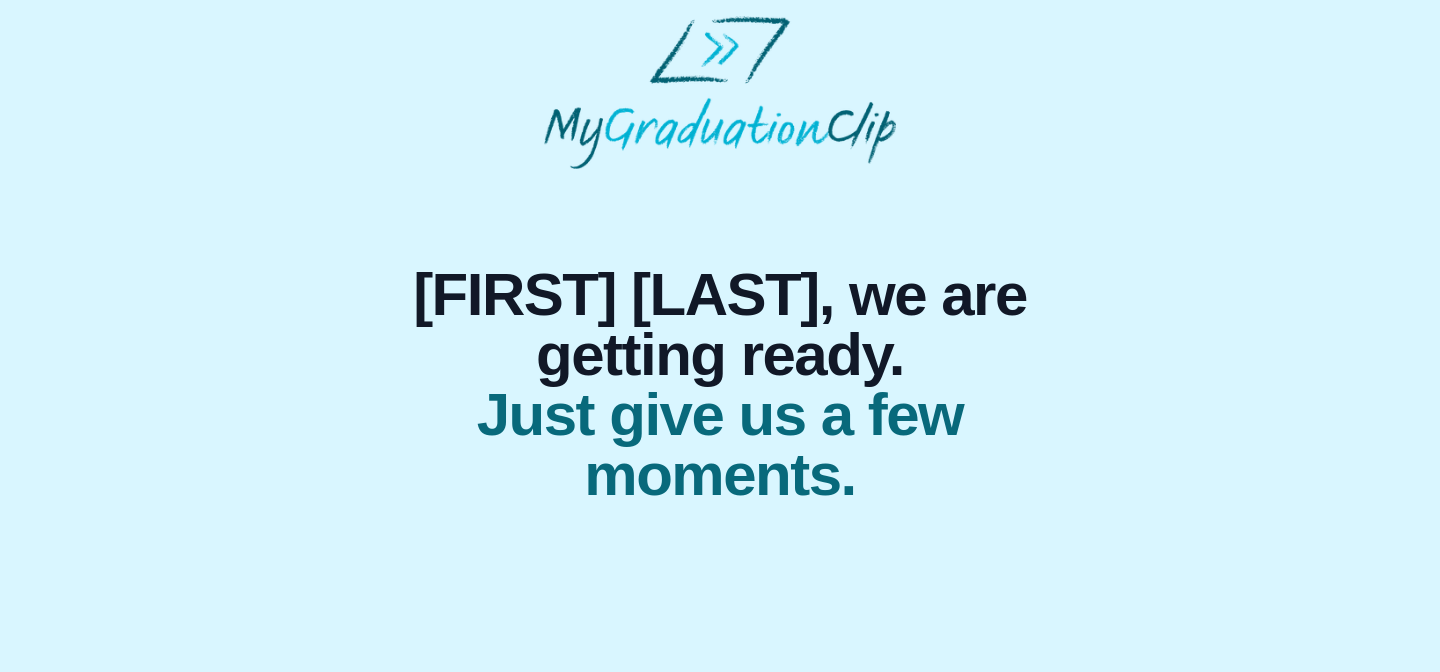 scroll, scrollTop: 0, scrollLeft: 0, axis: both 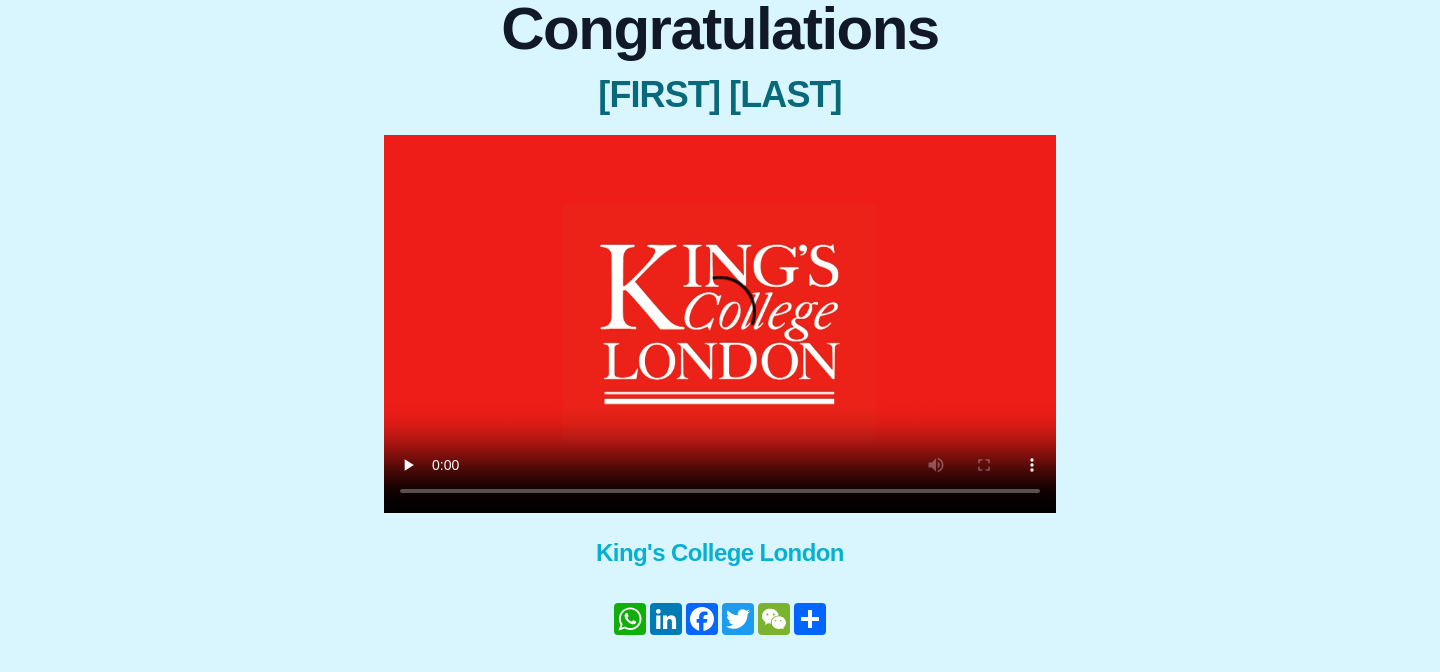 type 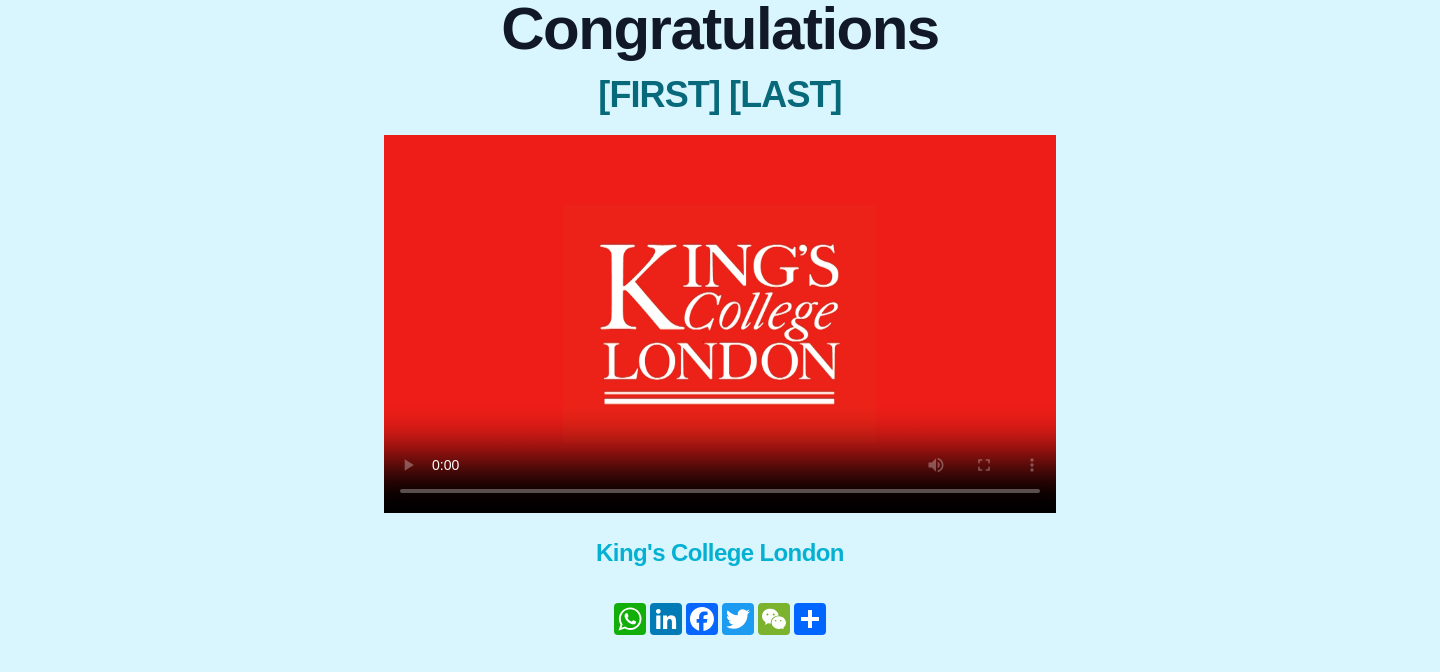 scroll, scrollTop: 269, scrollLeft: 0, axis: vertical 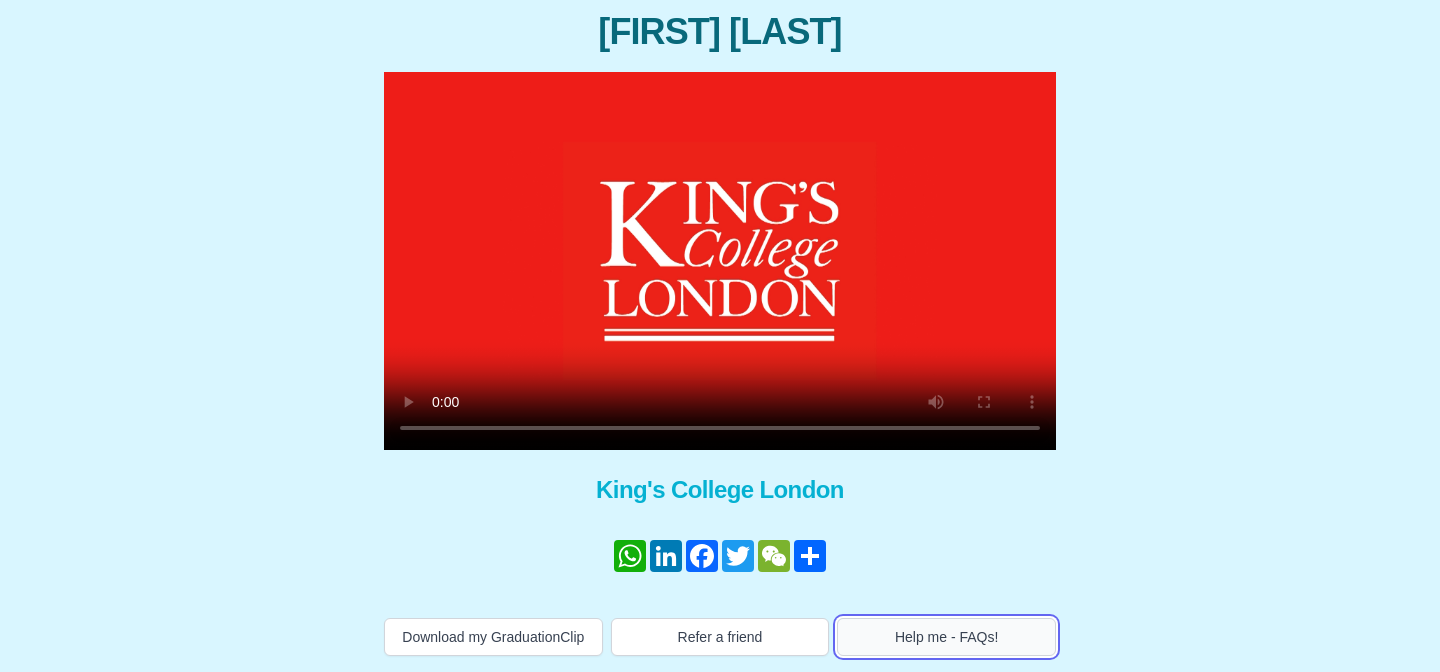 click on "Help me - FAQs!" at bounding box center [946, 637] 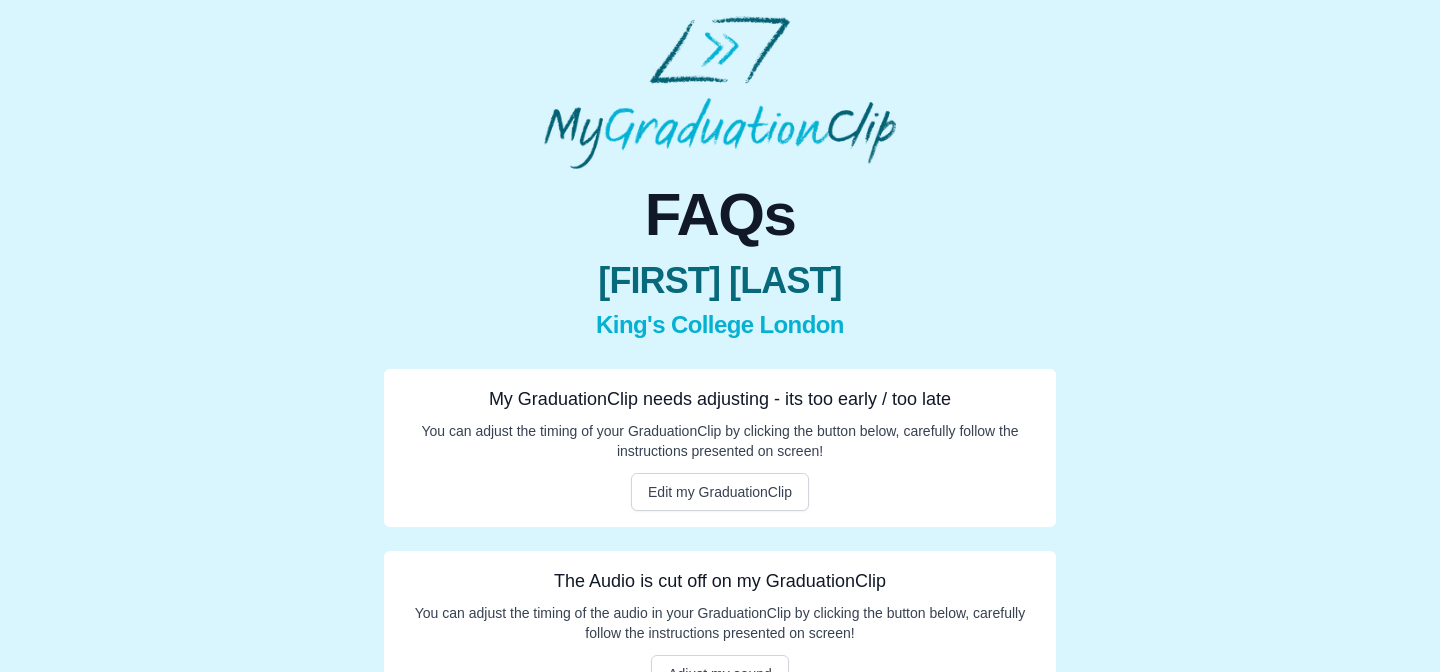 scroll, scrollTop: 235, scrollLeft: 0, axis: vertical 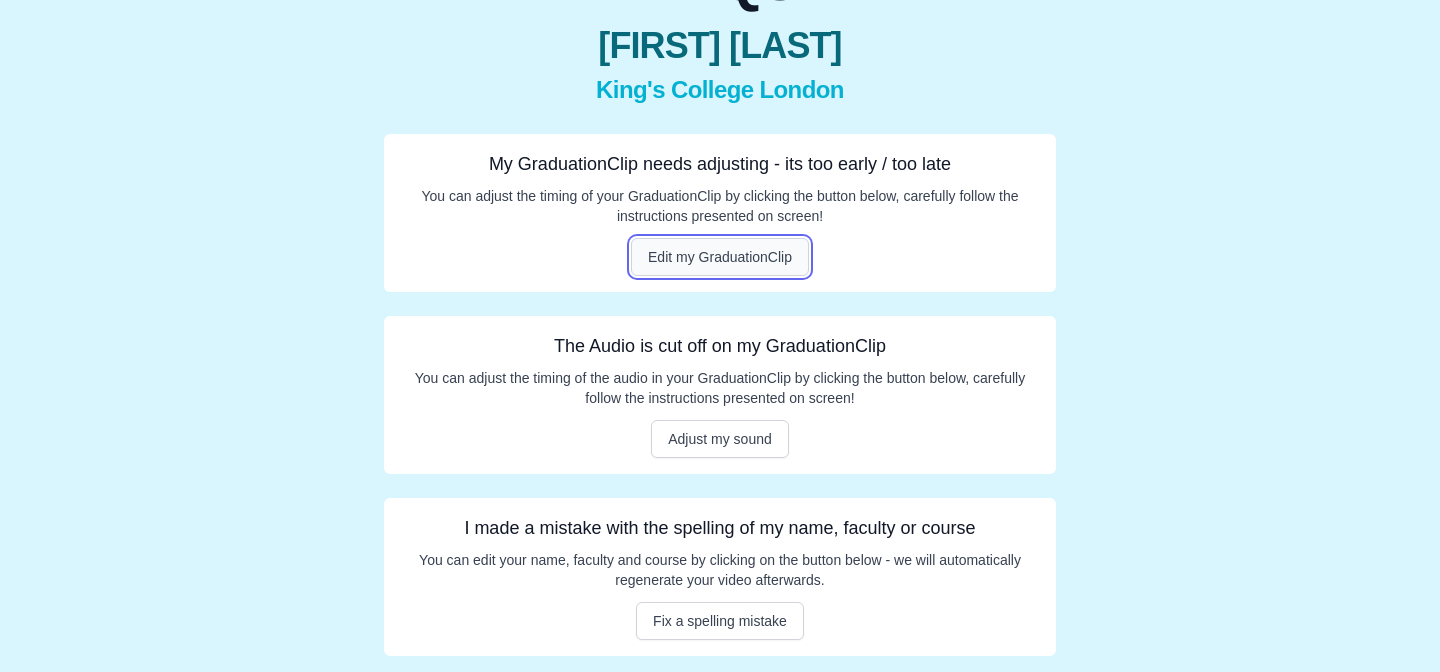 click on "Edit my GraduationClip" at bounding box center [720, 257] 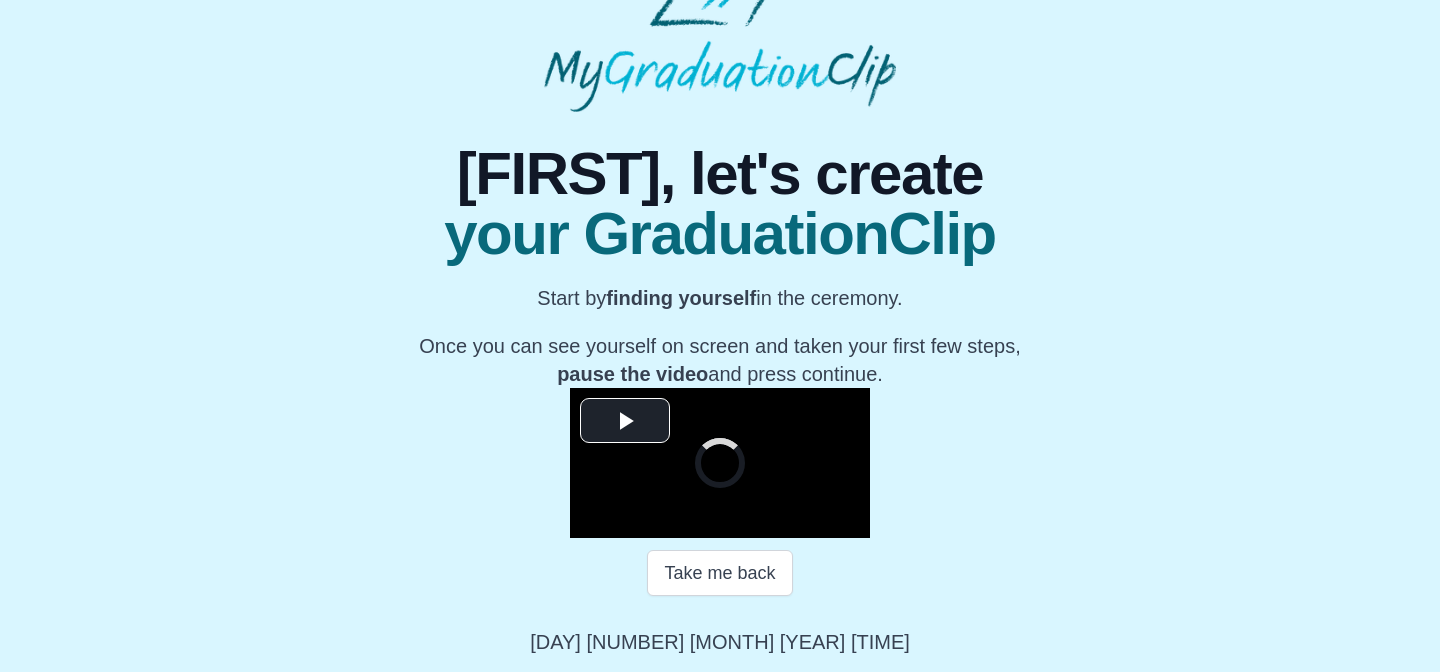 scroll, scrollTop: 301, scrollLeft: 0, axis: vertical 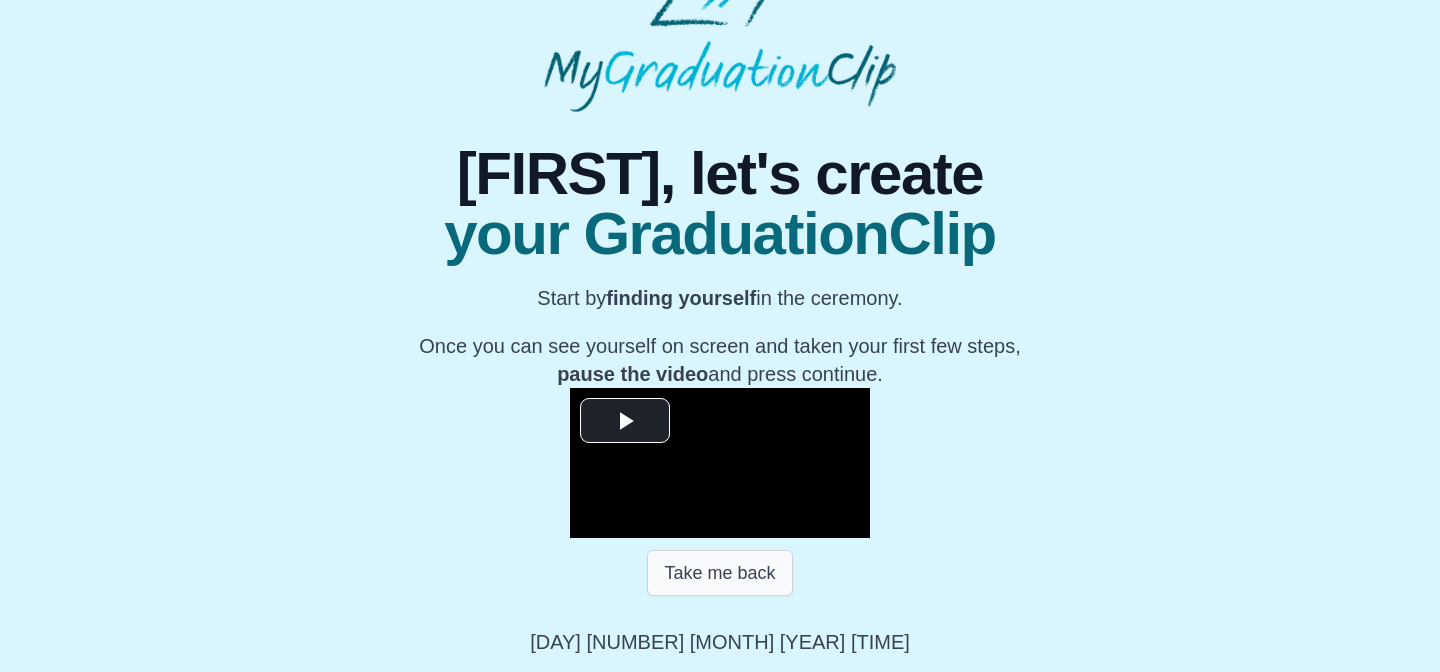 click on "Take me back" at bounding box center [719, 573] 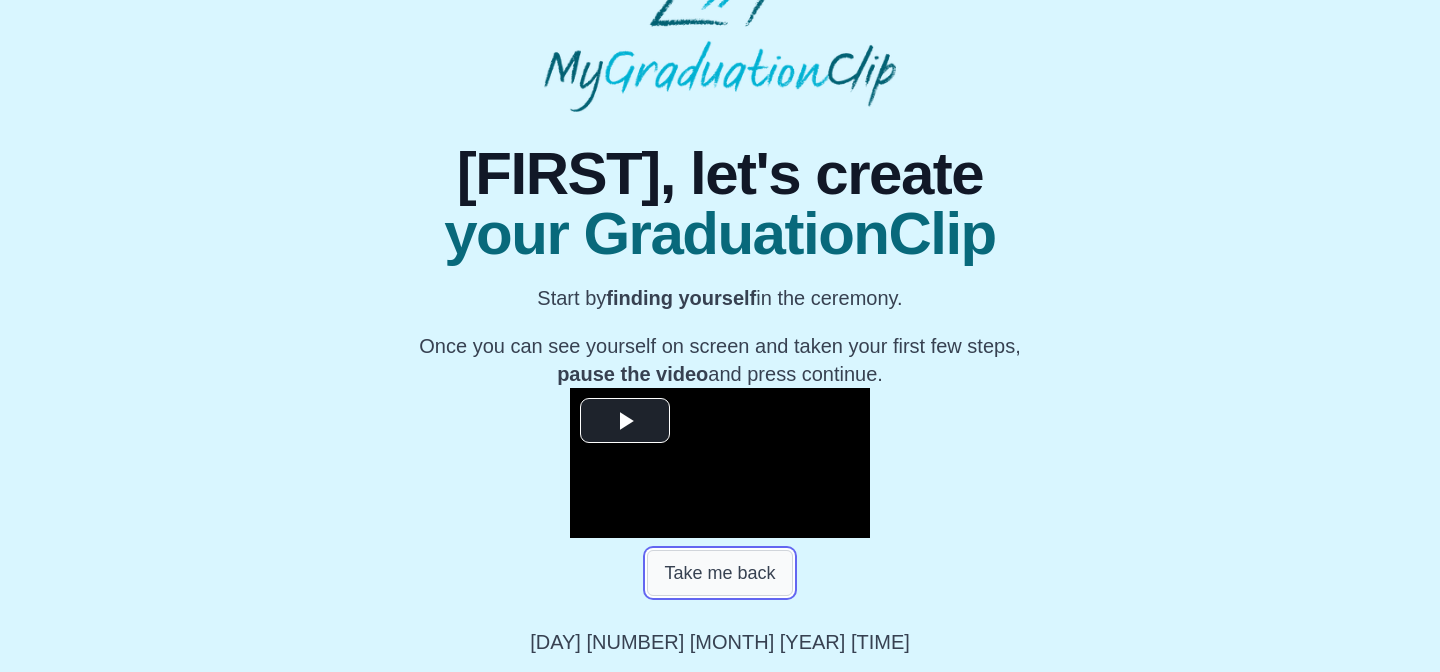 click on "Take me back" at bounding box center (719, 573) 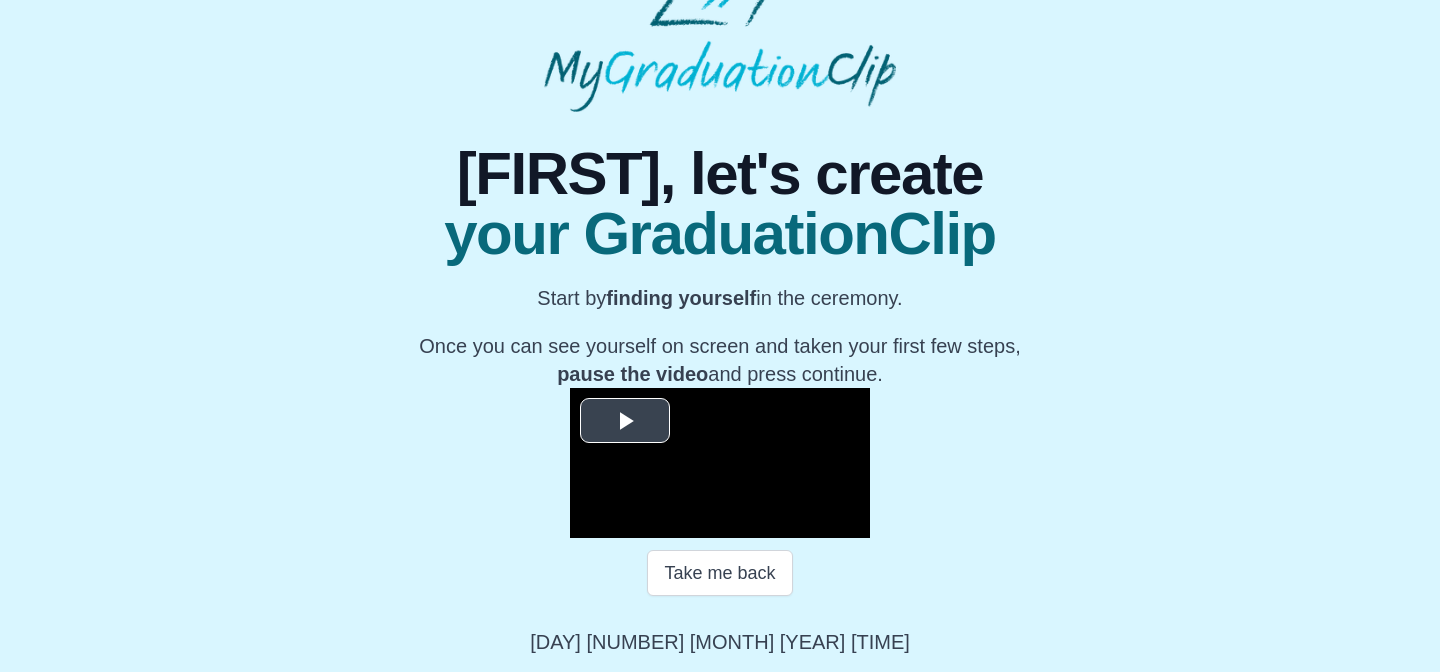 click at bounding box center (625, 421) 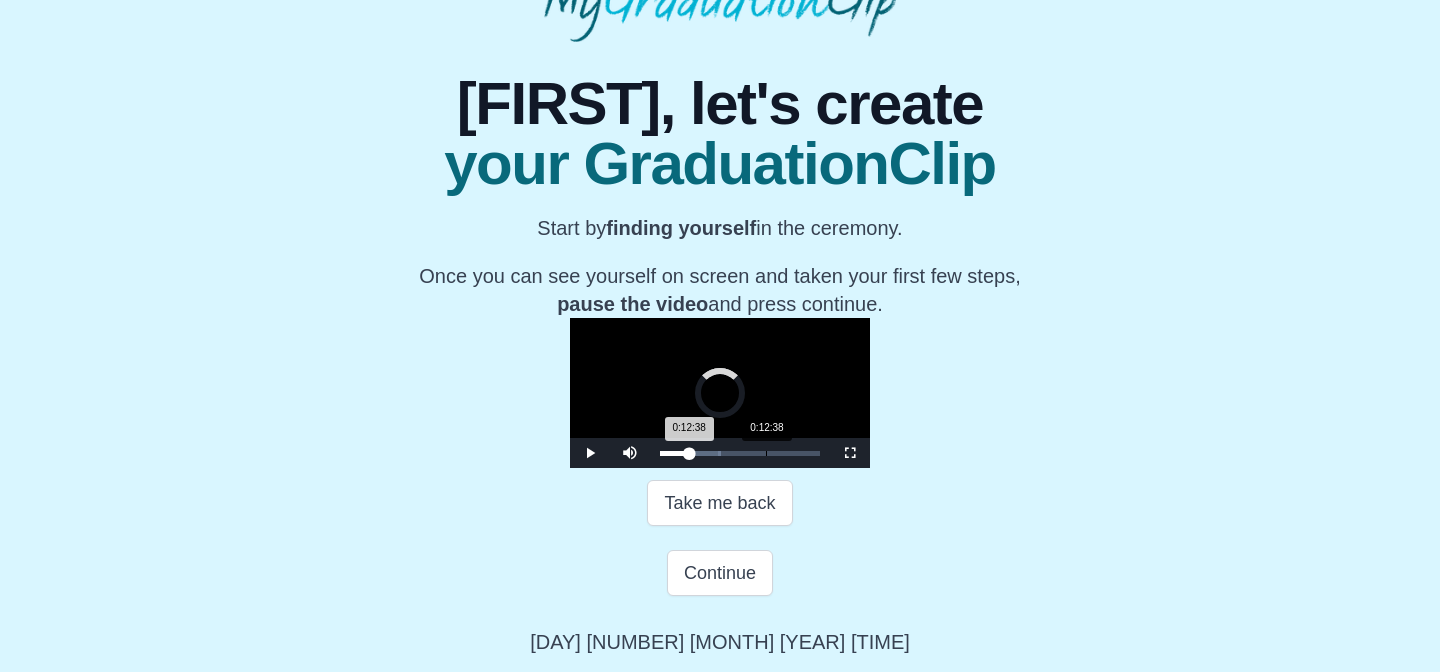 click on "Loaded : 0% 0:12:38 0:12:38 Progress : 0%" at bounding box center [740, 453] 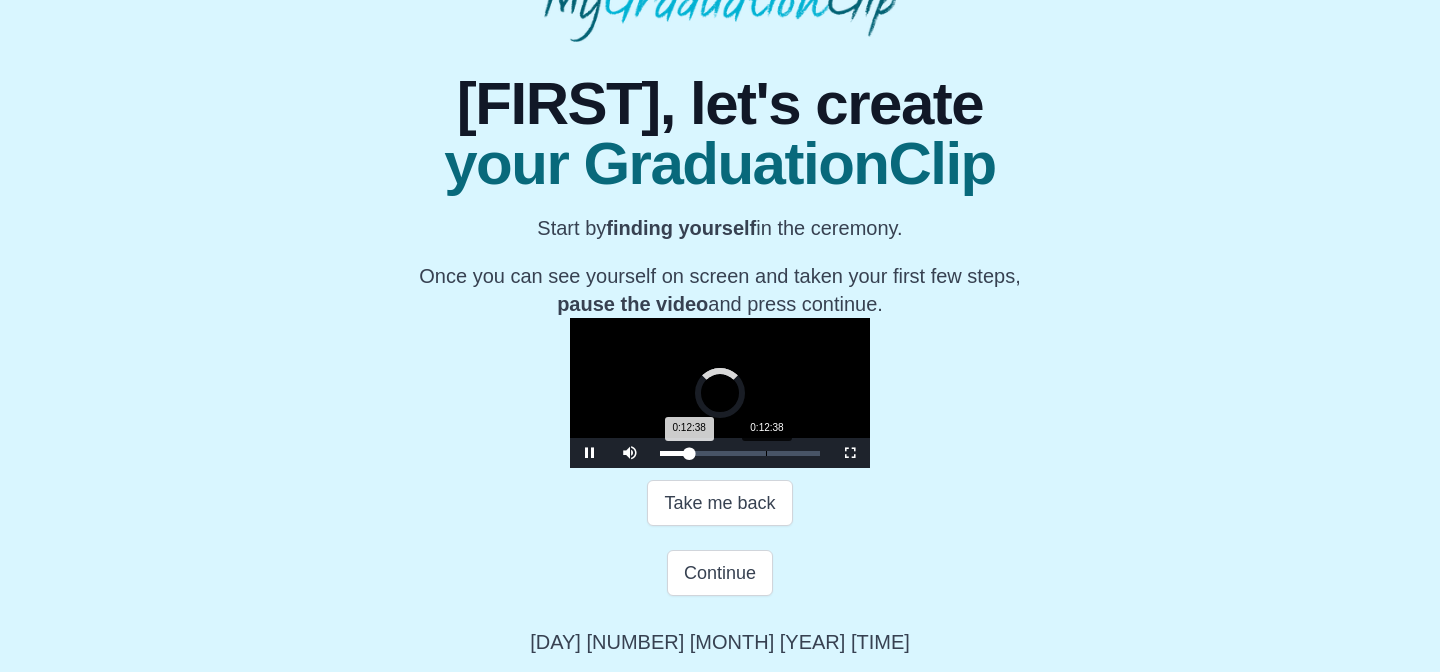 click on "0:12:38 Progress : 0%" at bounding box center (674, 453) 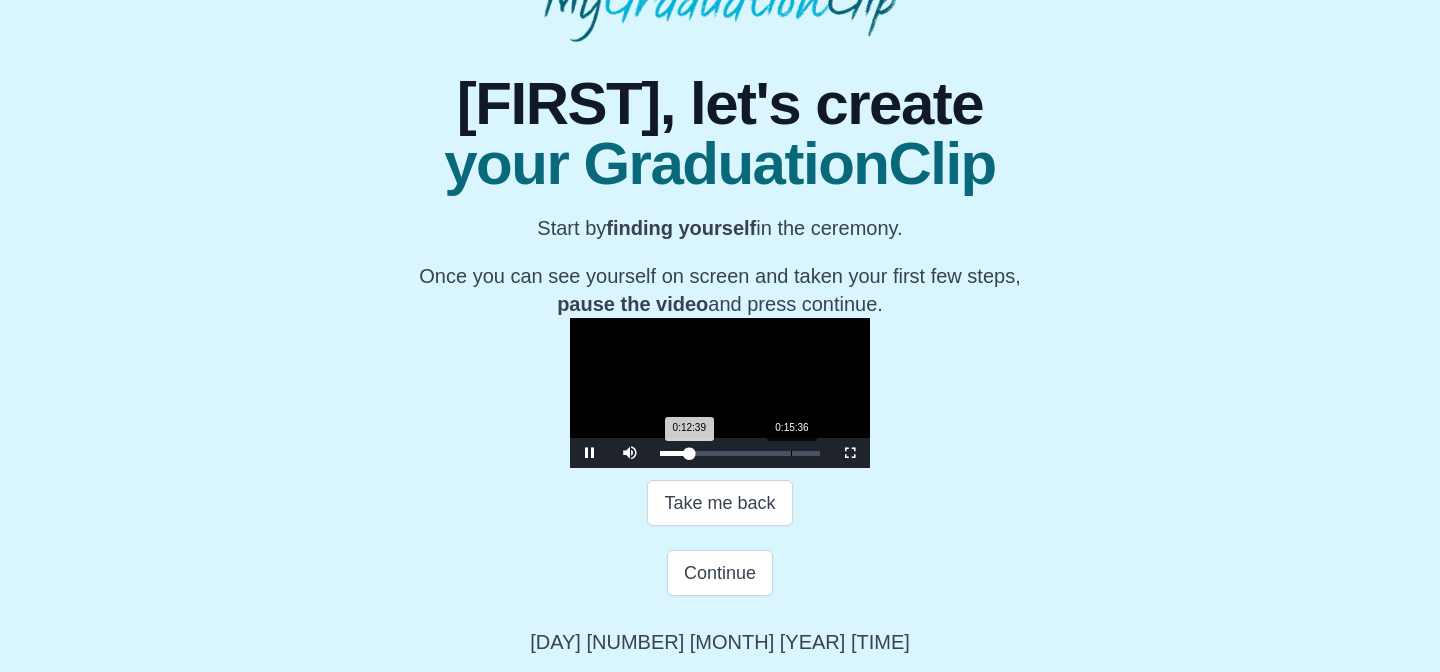 click on "0:15:36" at bounding box center [791, 453] 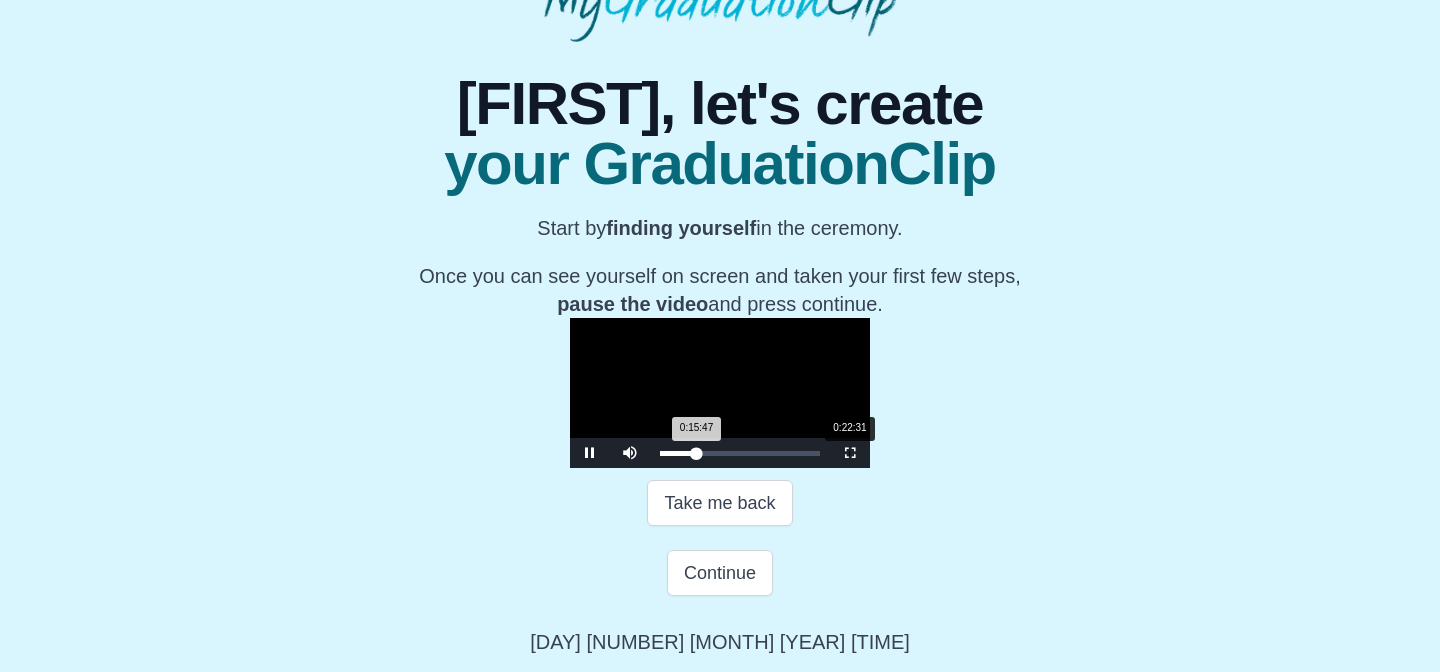 scroll, scrollTop: 329, scrollLeft: 0, axis: vertical 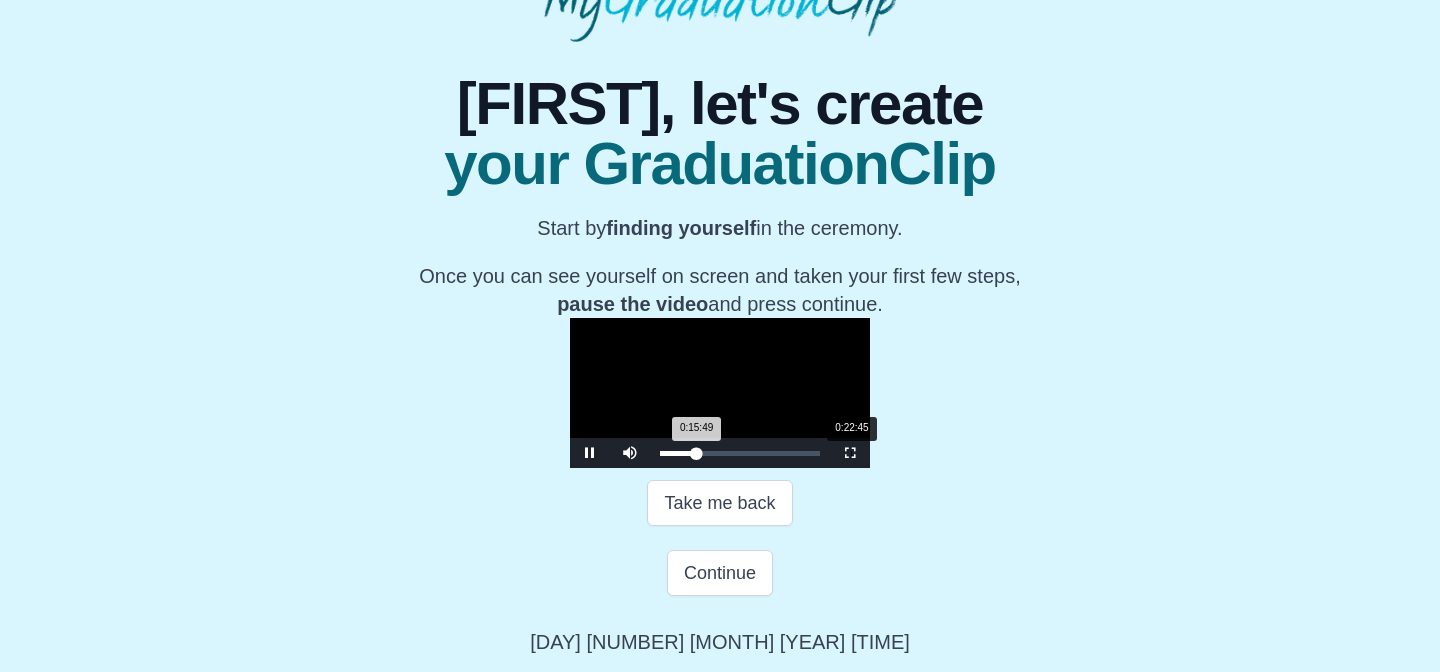 click on "0:22:45" at bounding box center [851, 453] 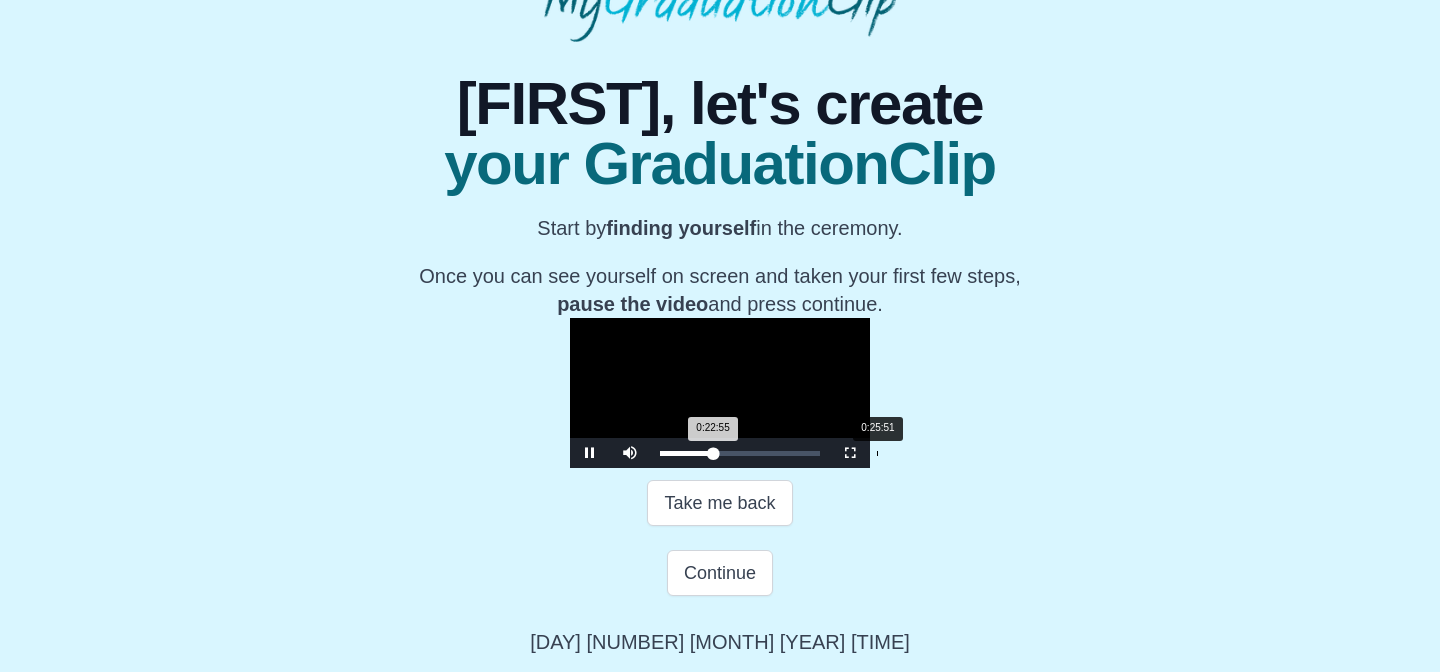 click on "Loaded : 0% 0:25:51 0:22:55 Progress : 0%" at bounding box center (740, 453) 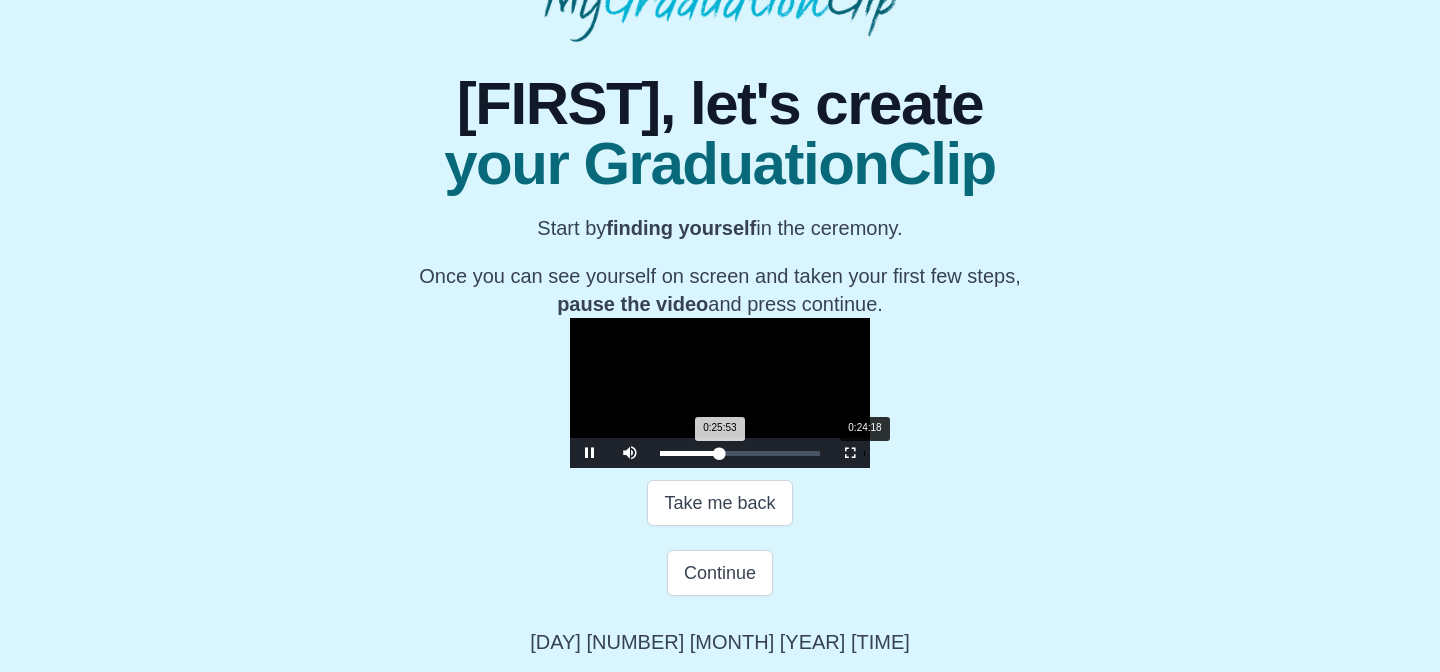 click on "0:24:18" at bounding box center [864, 453] 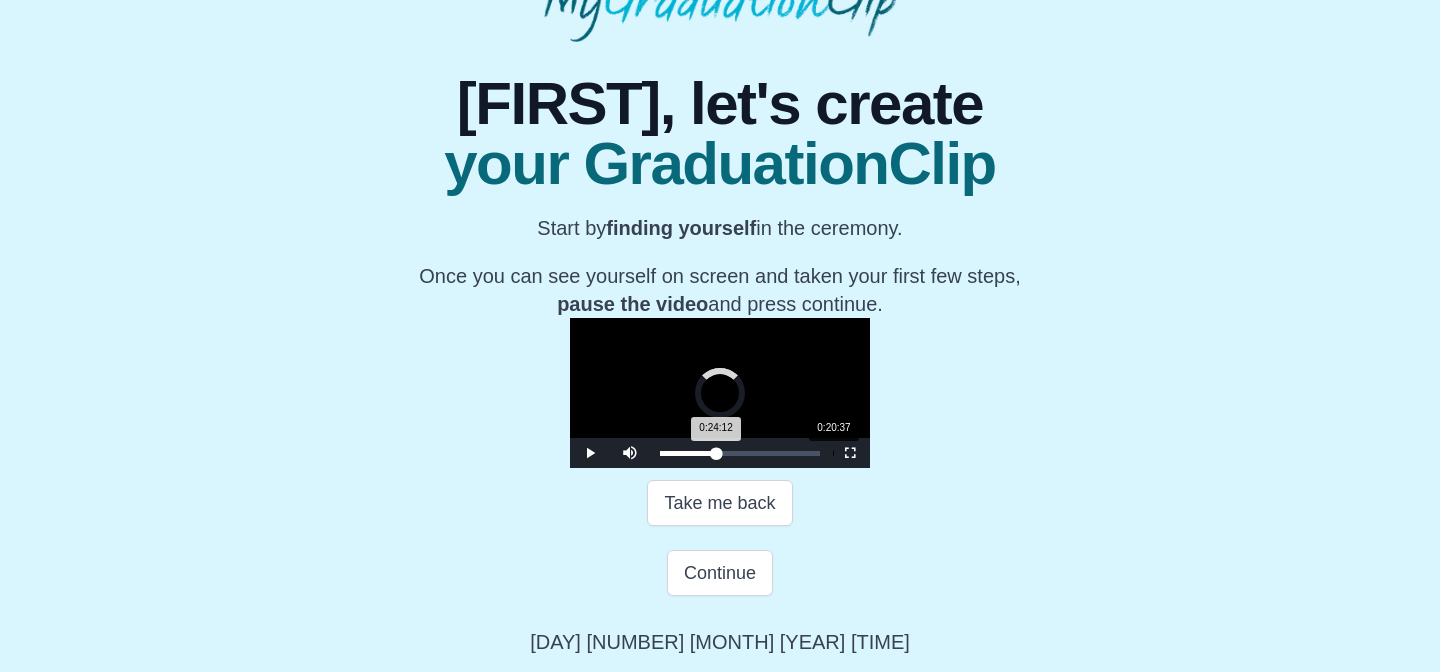 click on "0:20:37" at bounding box center (833, 453) 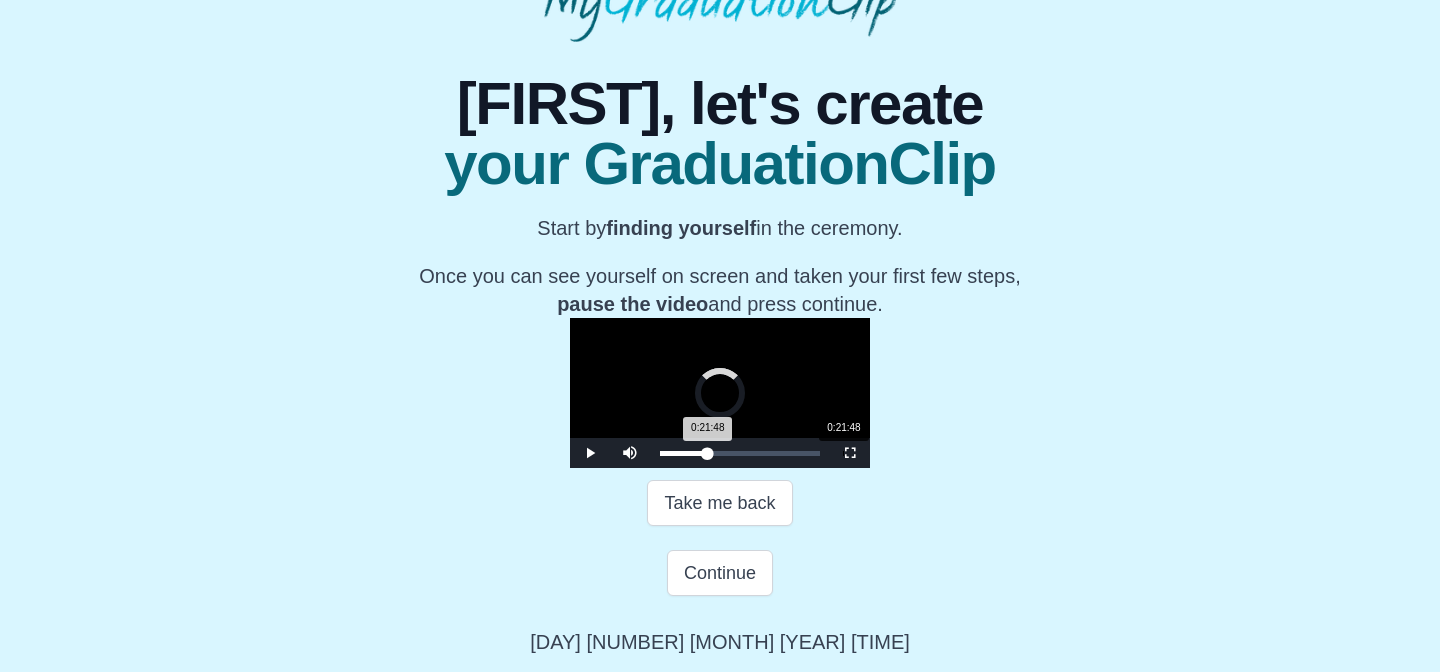 click on "0:21:48" at bounding box center (843, 453) 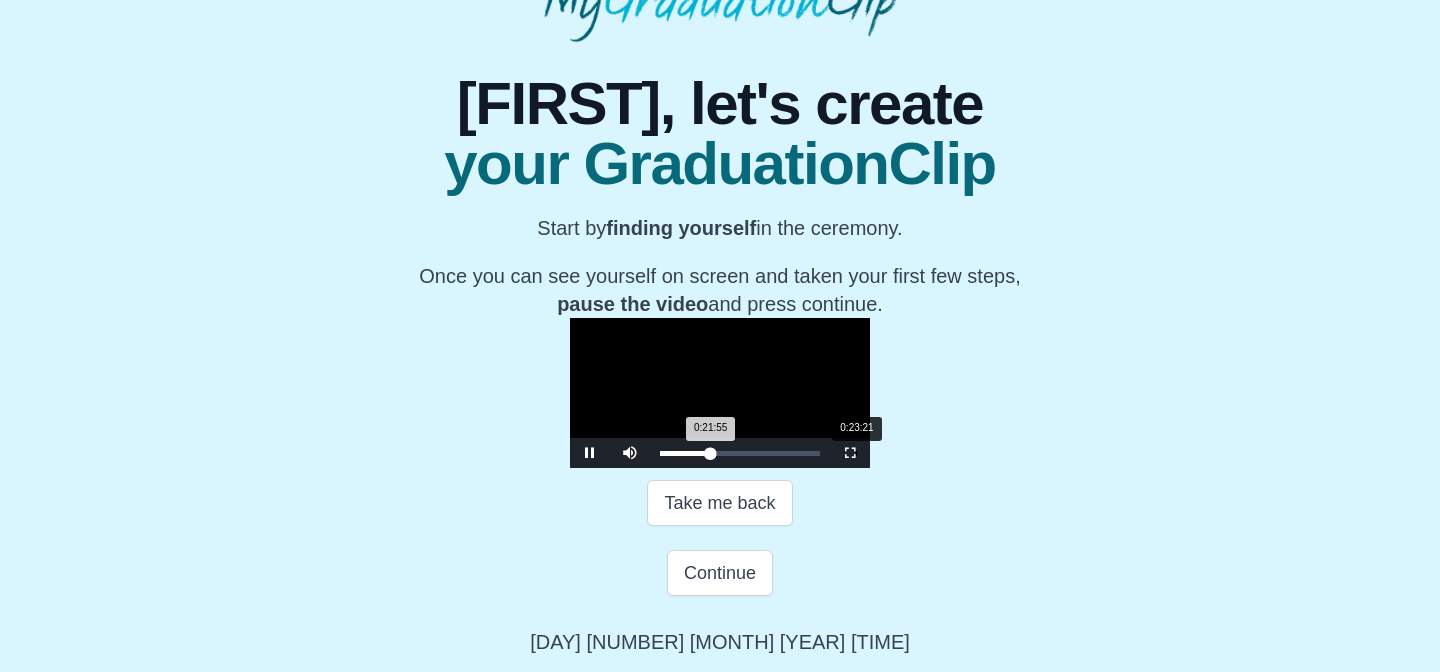 click on "0:23:21" at bounding box center (856, 453) 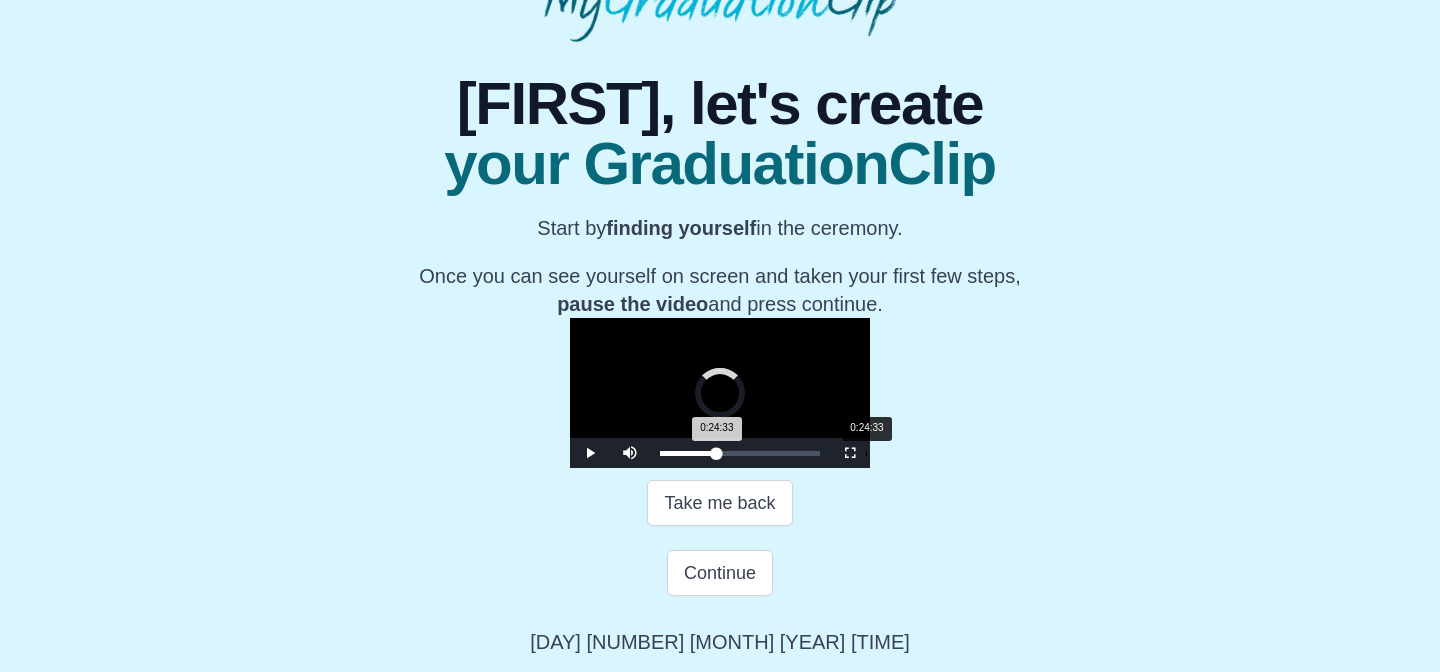 click on "Loaded : 0% 0:24:33 0:24:33 Progress : 0%" at bounding box center (740, 453) 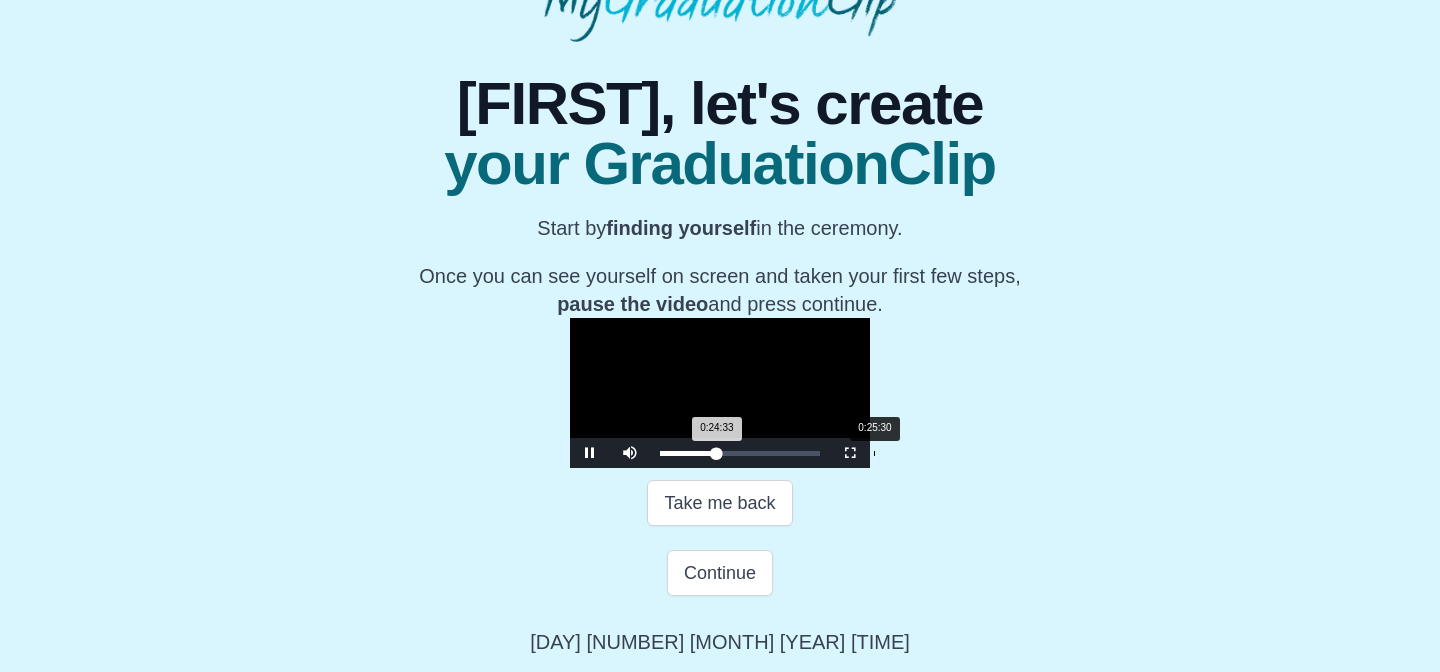 click on "Loaded : 0% 0:25:30 0:24:33 Progress : 0%" at bounding box center [740, 453] 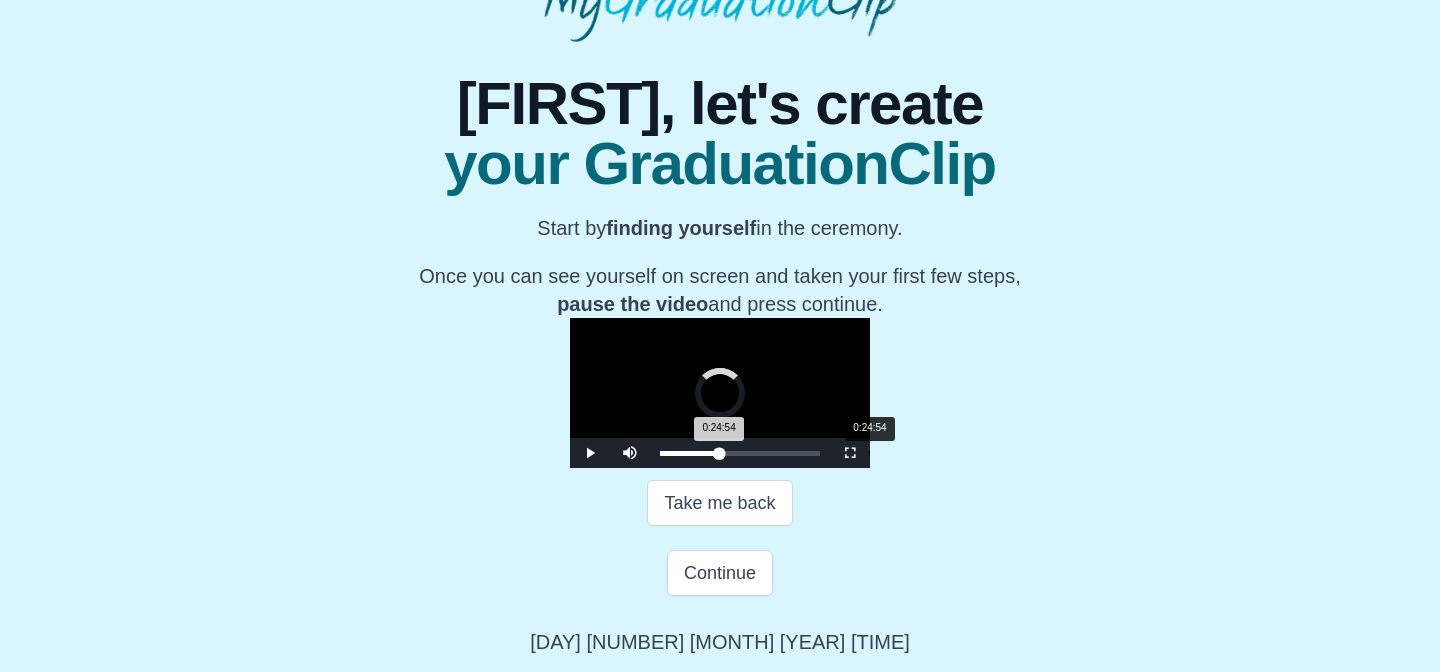 click on "0:24:54 Progress : 0%" at bounding box center [689, 453] 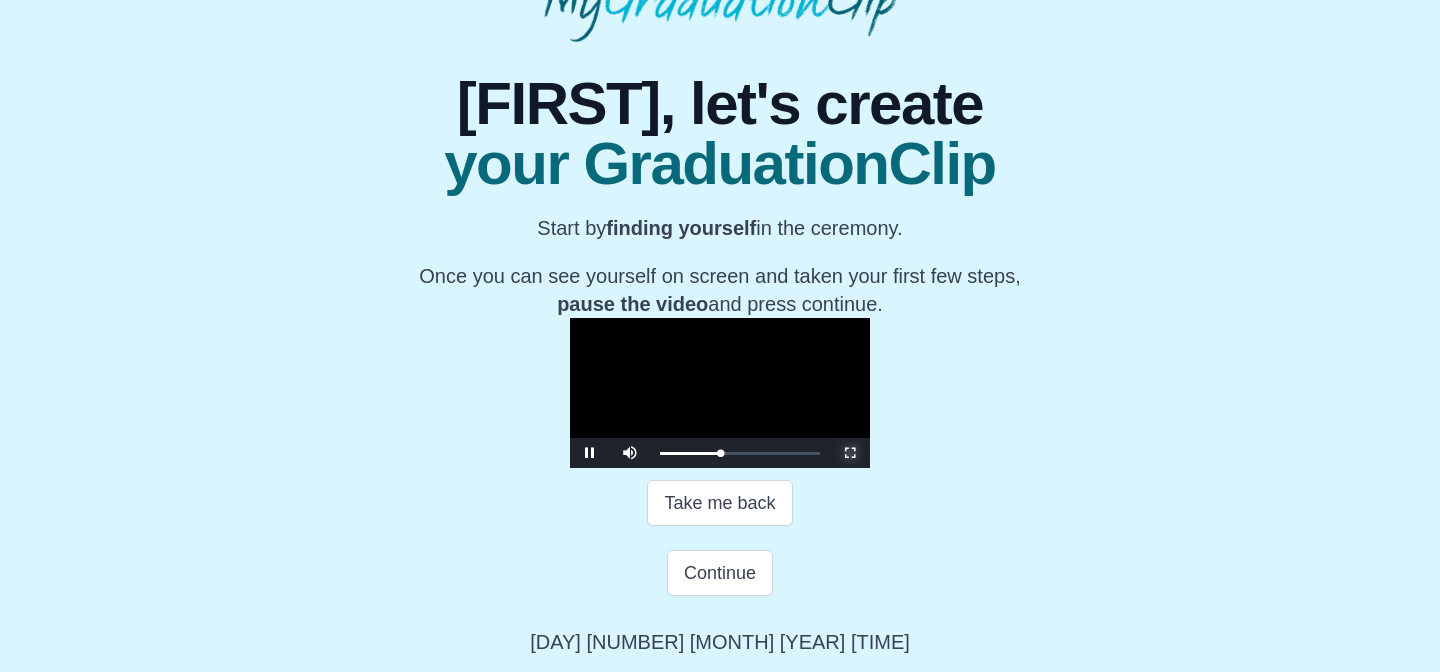 click at bounding box center [850, 453] 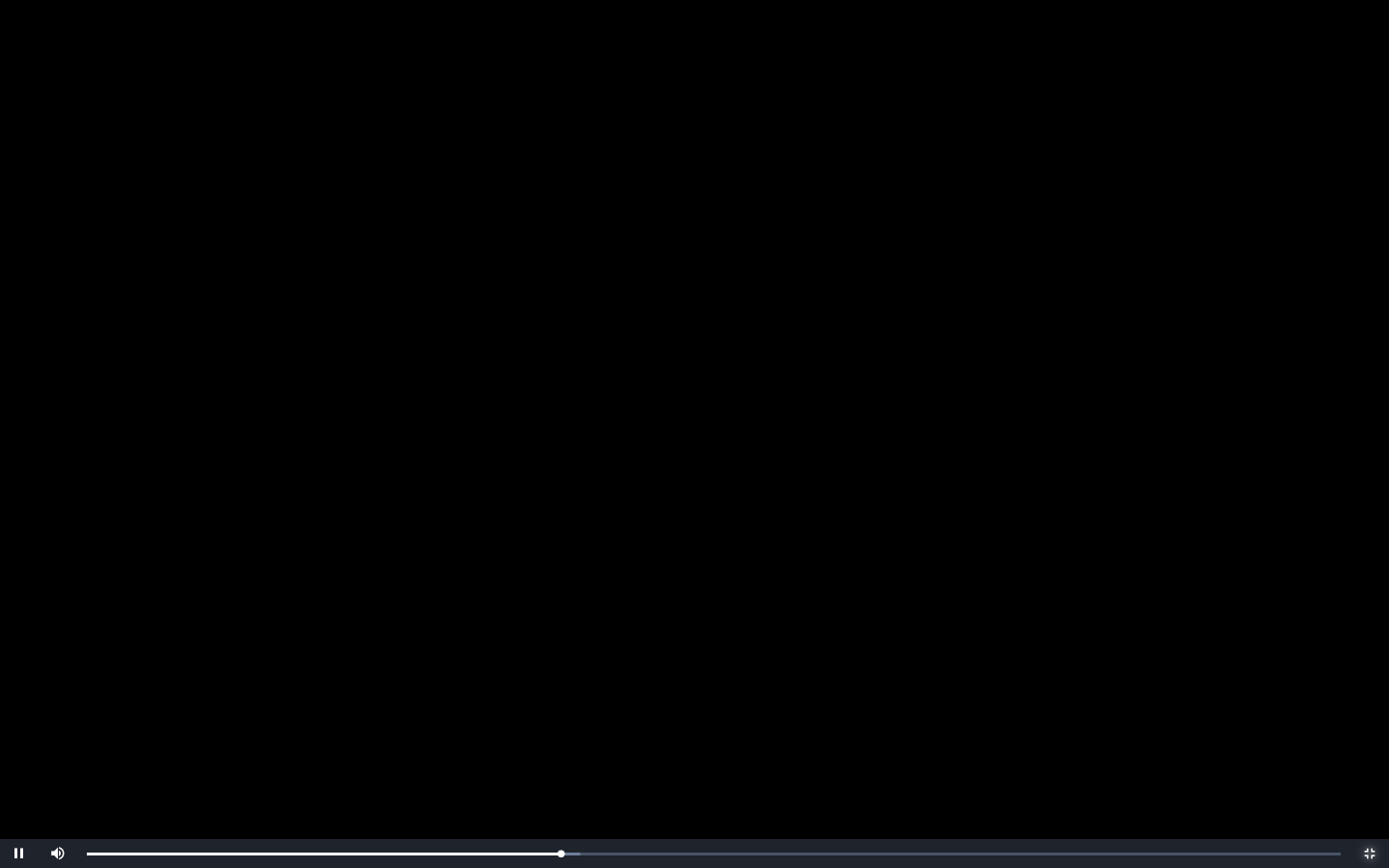 type 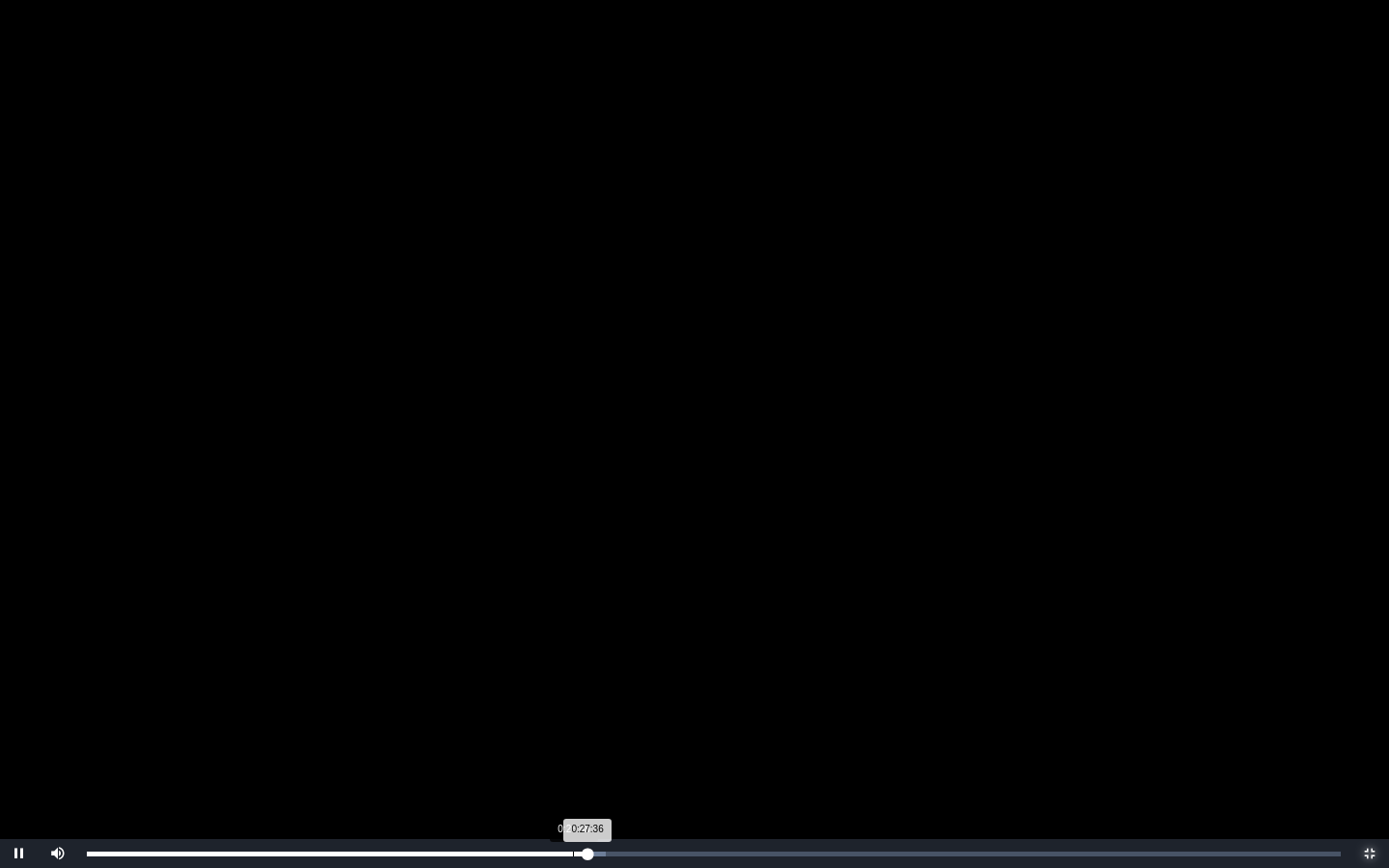 click on "0:26:48" at bounding box center [573, 854] 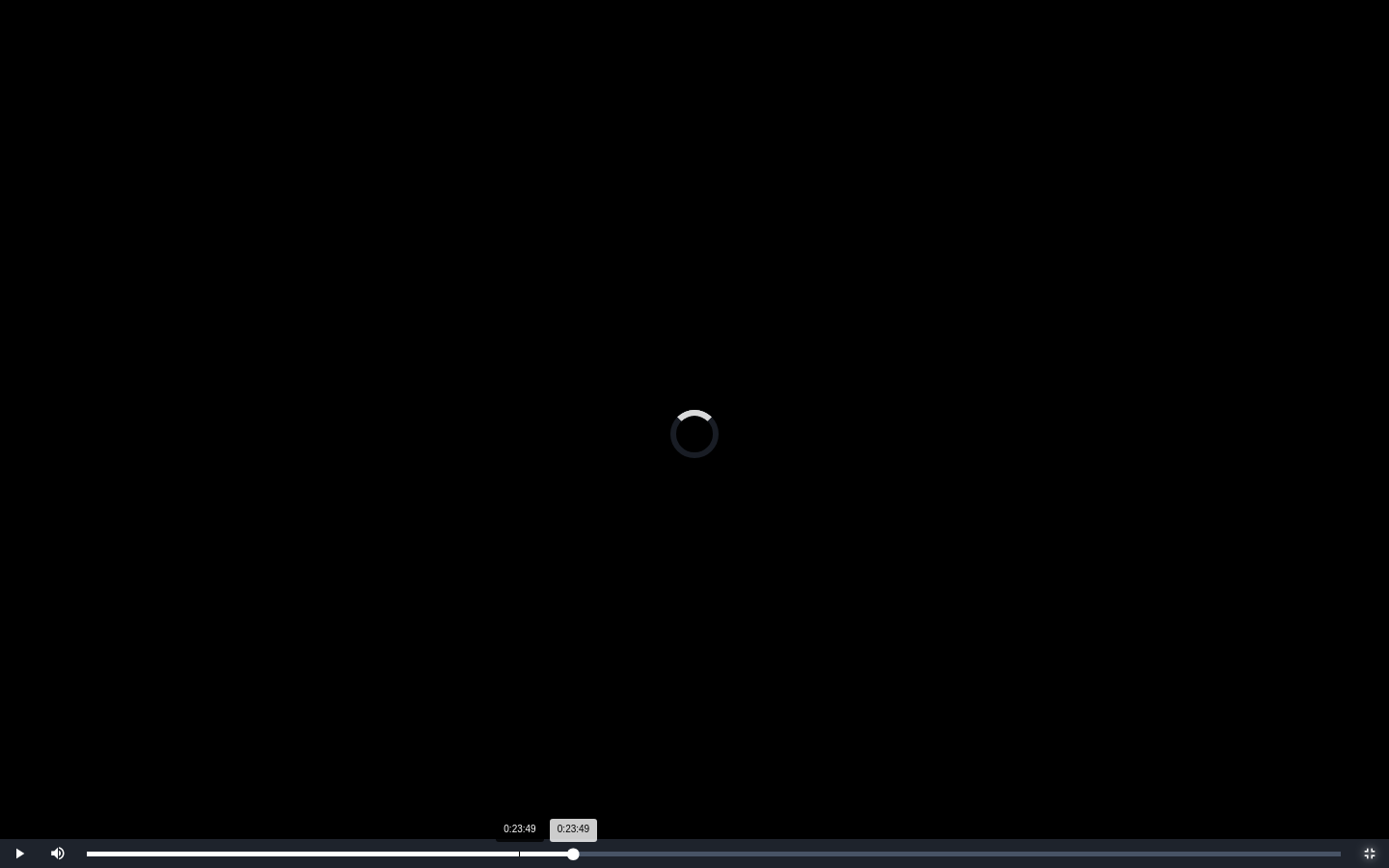 click on "Loaded : 0% 0:23:49 0:23:49 Progress : 0%" at bounding box center (714, 854) 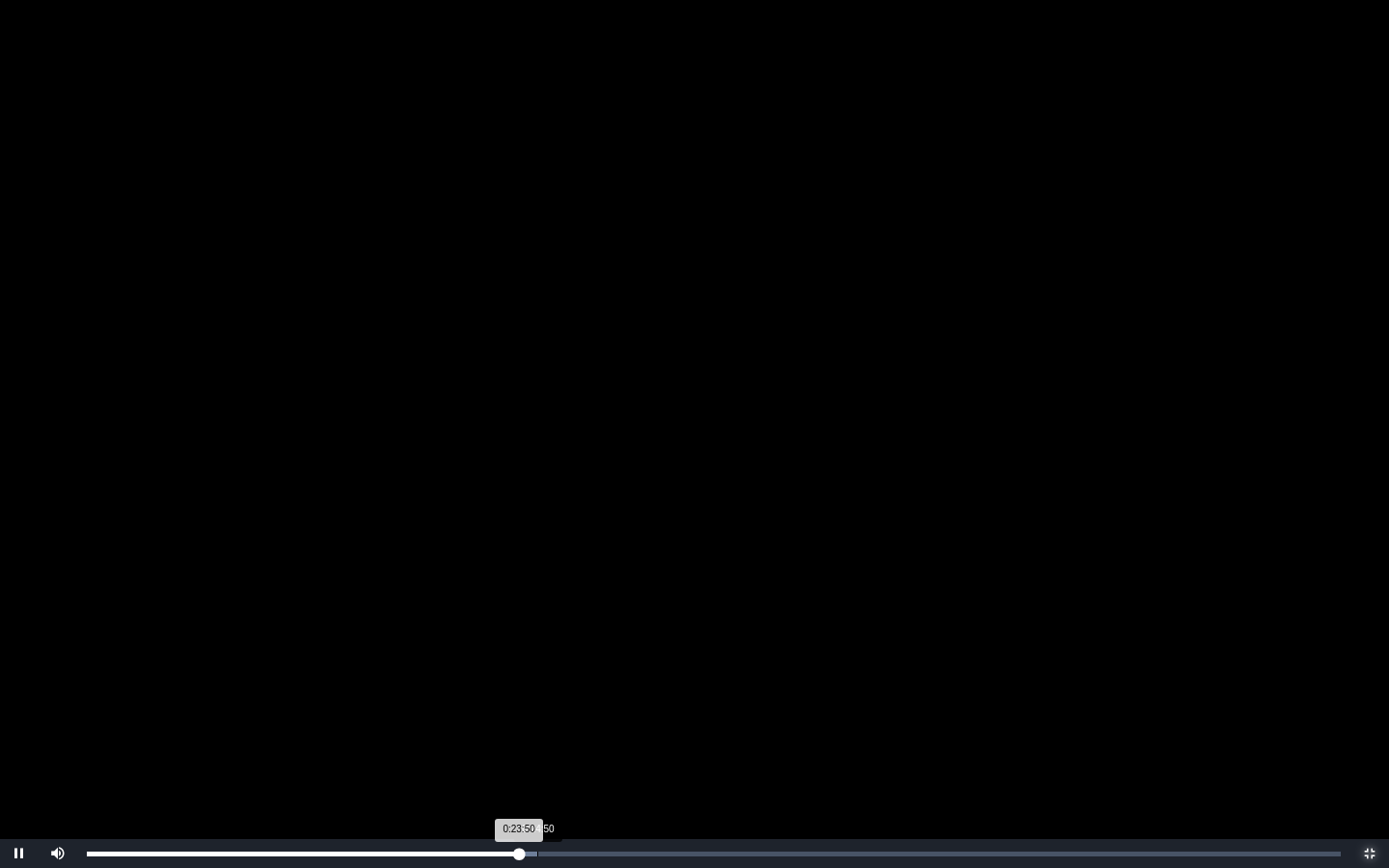 click on "Loaded : 0% 0:24:50 0:23:50 Progress : 0%" at bounding box center [714, 854] 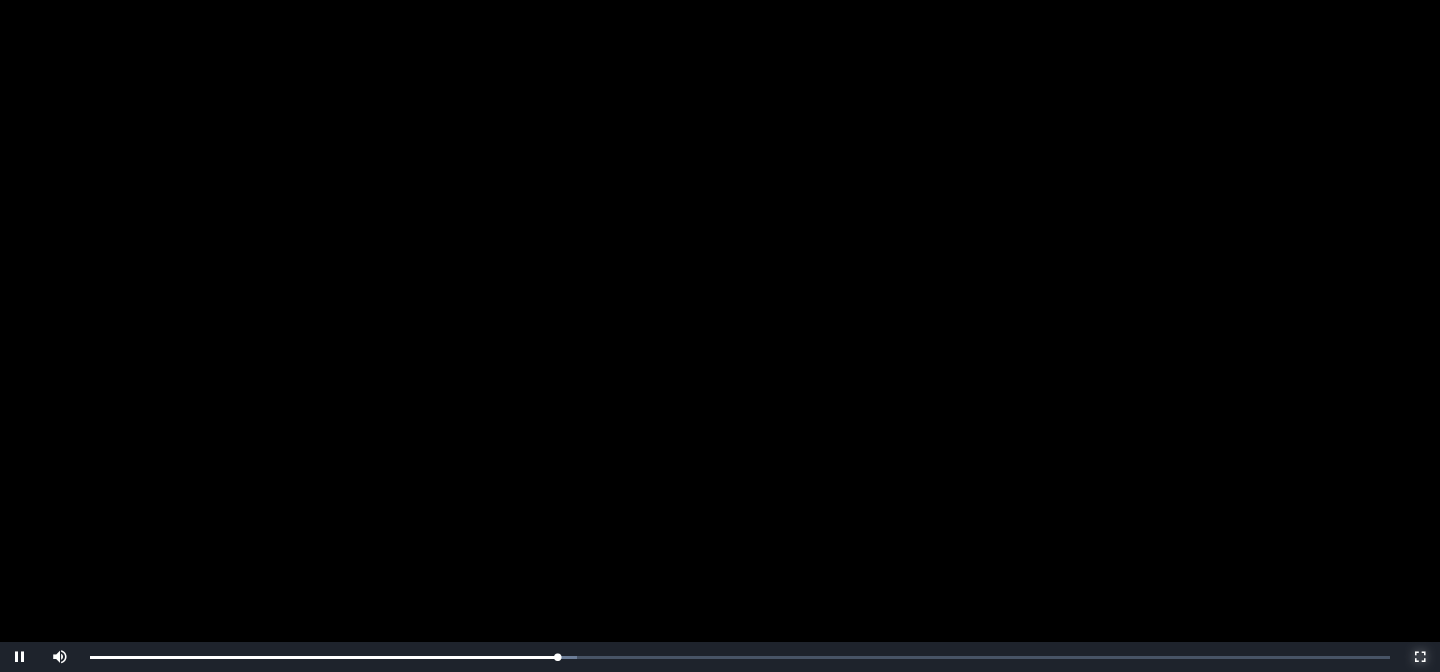 scroll, scrollTop: 306, scrollLeft: 0, axis: vertical 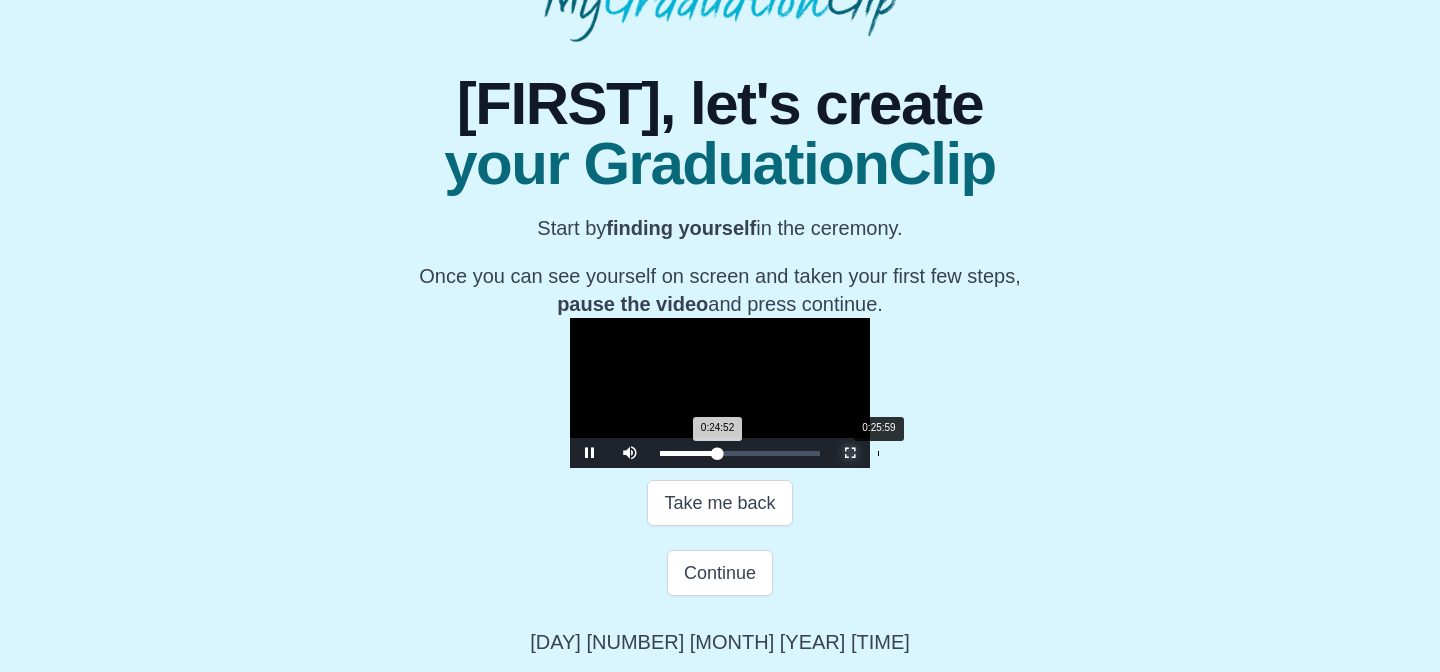 click on "0:25:59" at bounding box center (878, 453) 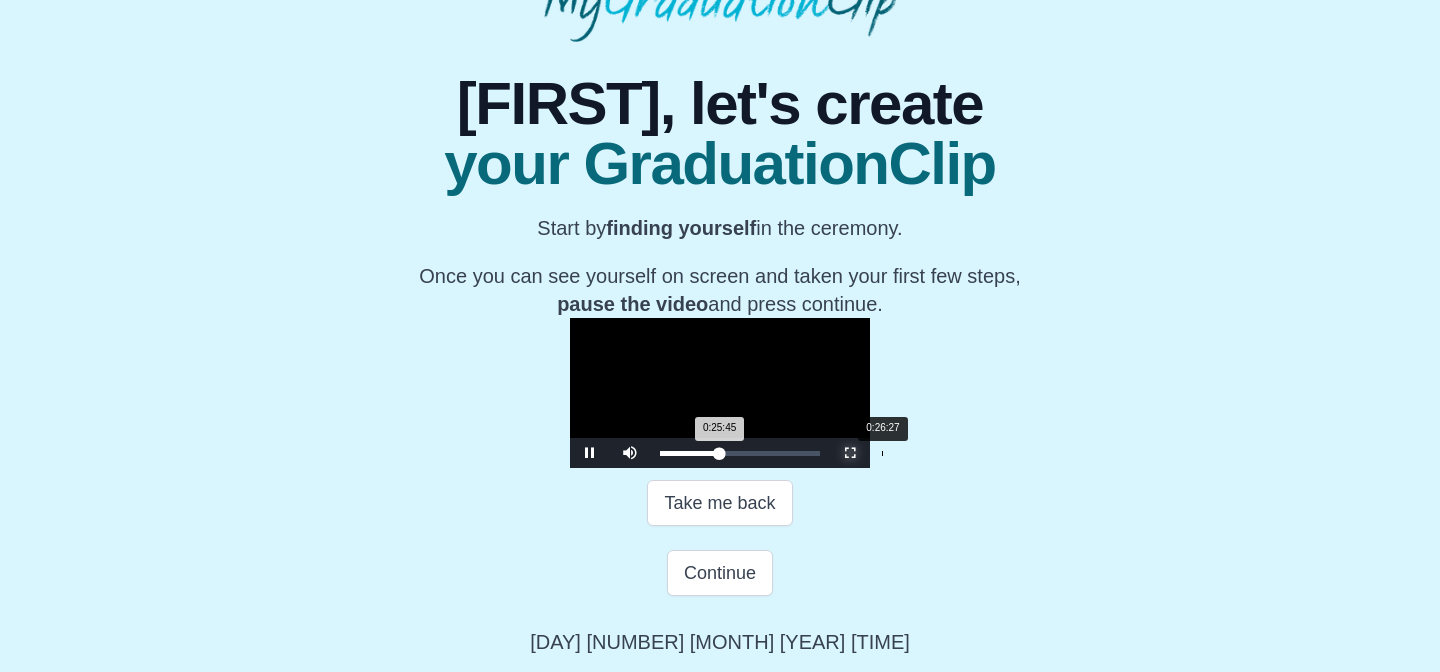 click on "0:25:45 Progress : 0%" at bounding box center [690, 453] 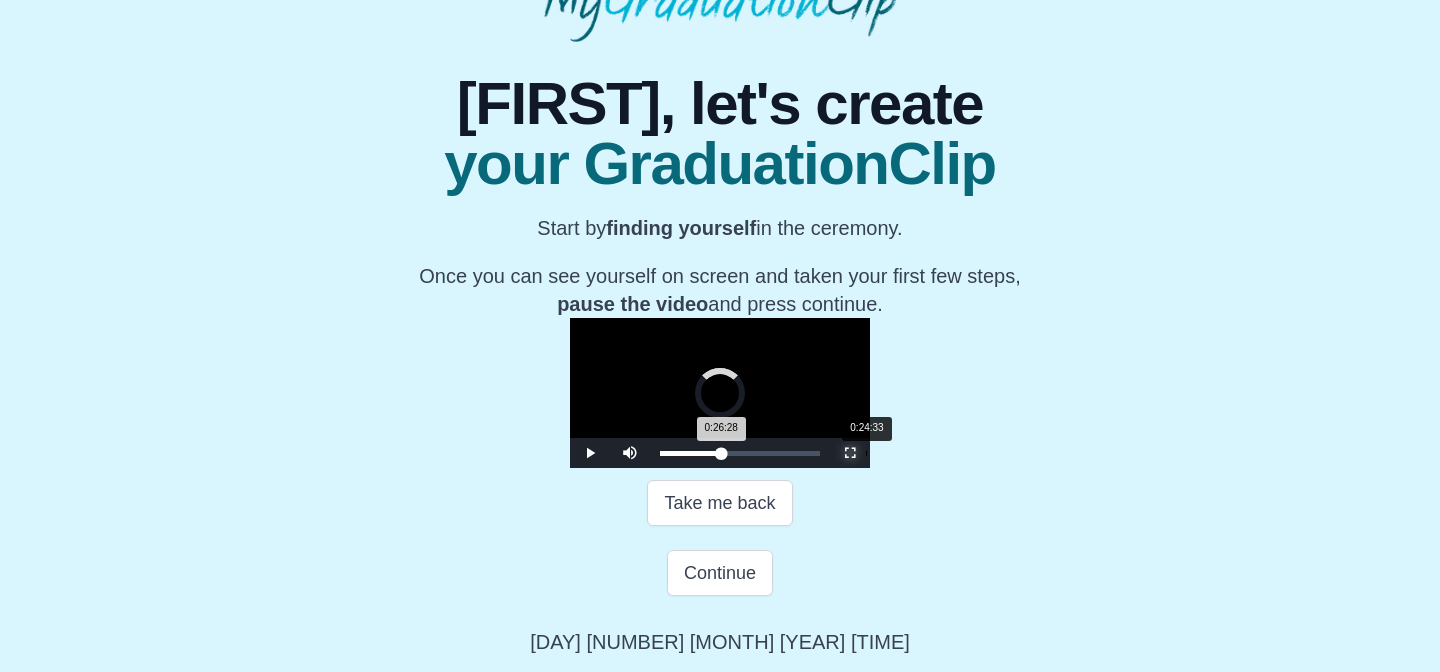 click on "0:24:33" at bounding box center (866, 453) 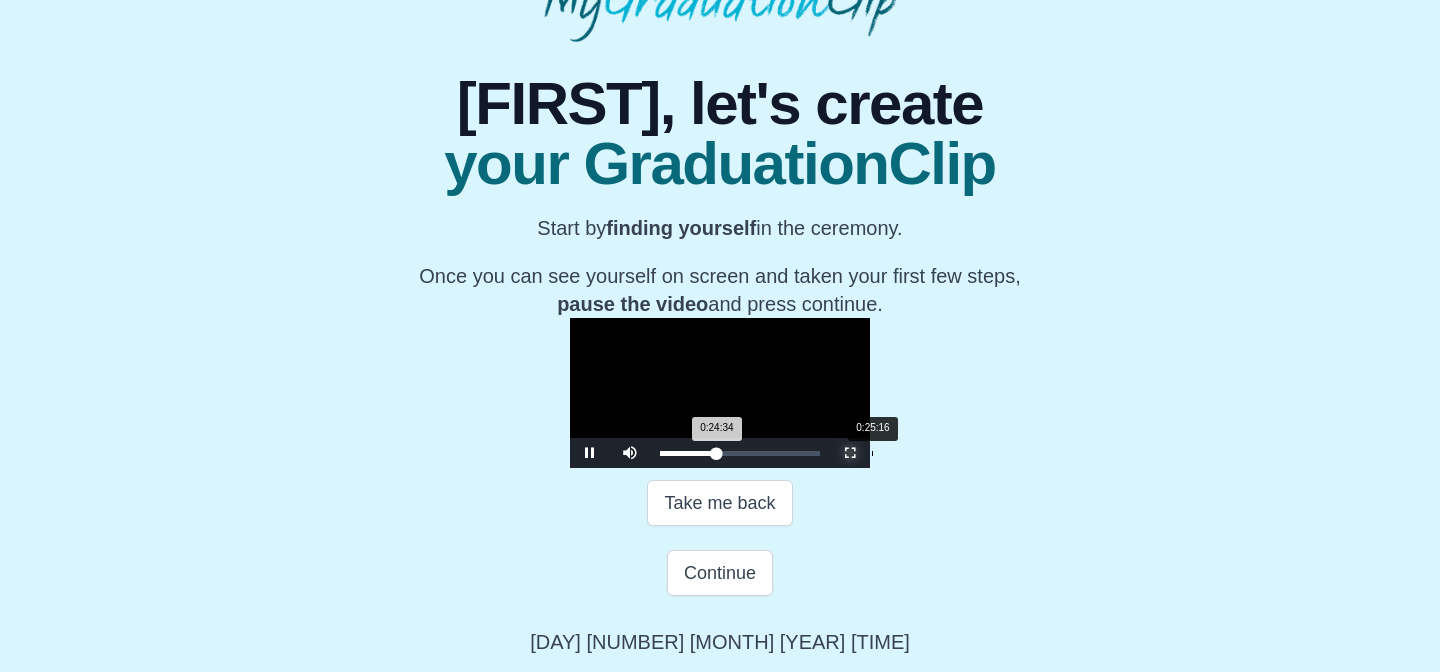 click on "0:24:34 Progress : 0%" at bounding box center (688, 453) 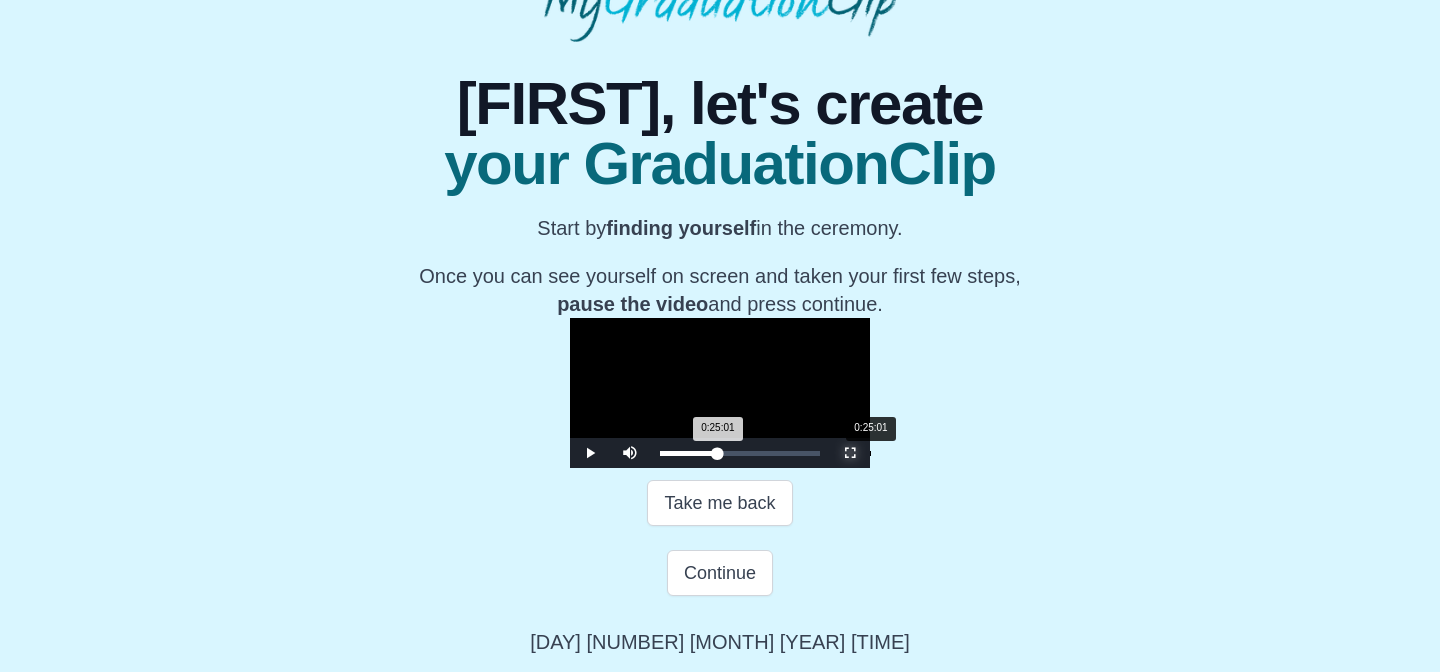 click on "0:25:01 Progress : 0%" at bounding box center [689, 453] 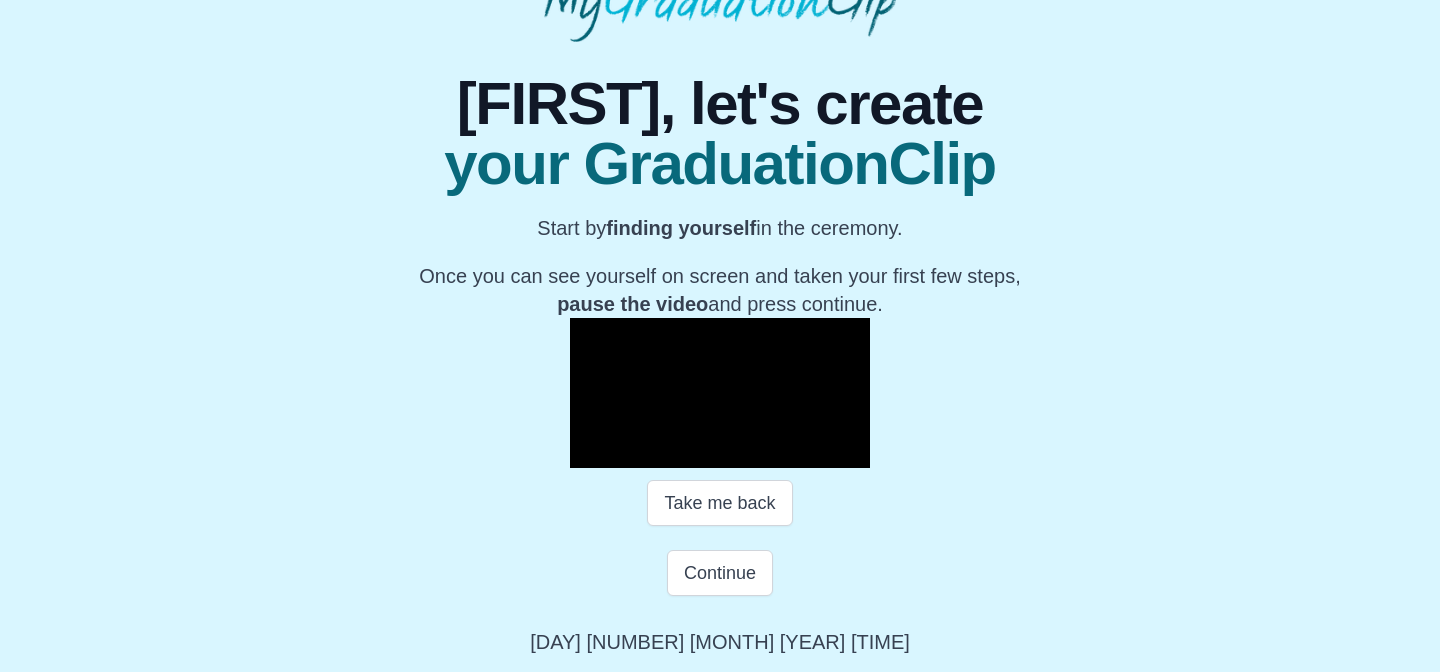 scroll, scrollTop: 383, scrollLeft: 0, axis: vertical 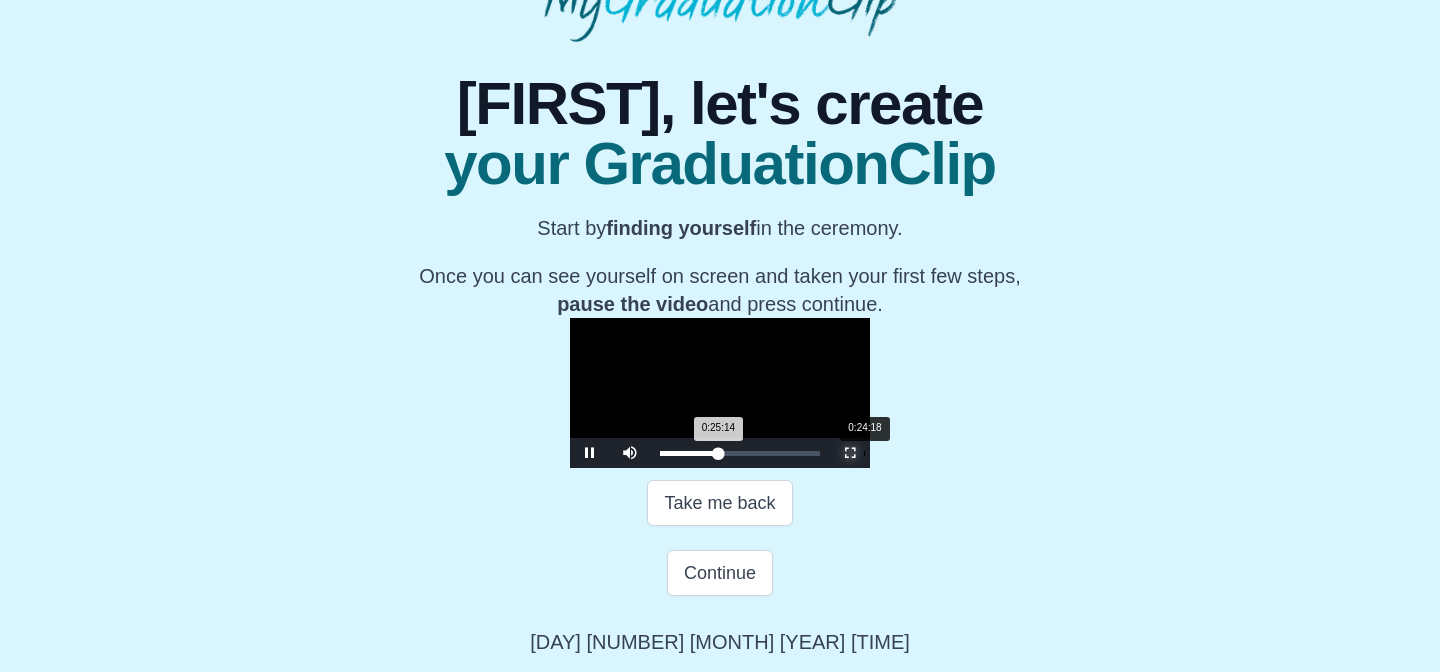 click on "0:25:14 Progress : 0%" at bounding box center [689, 453] 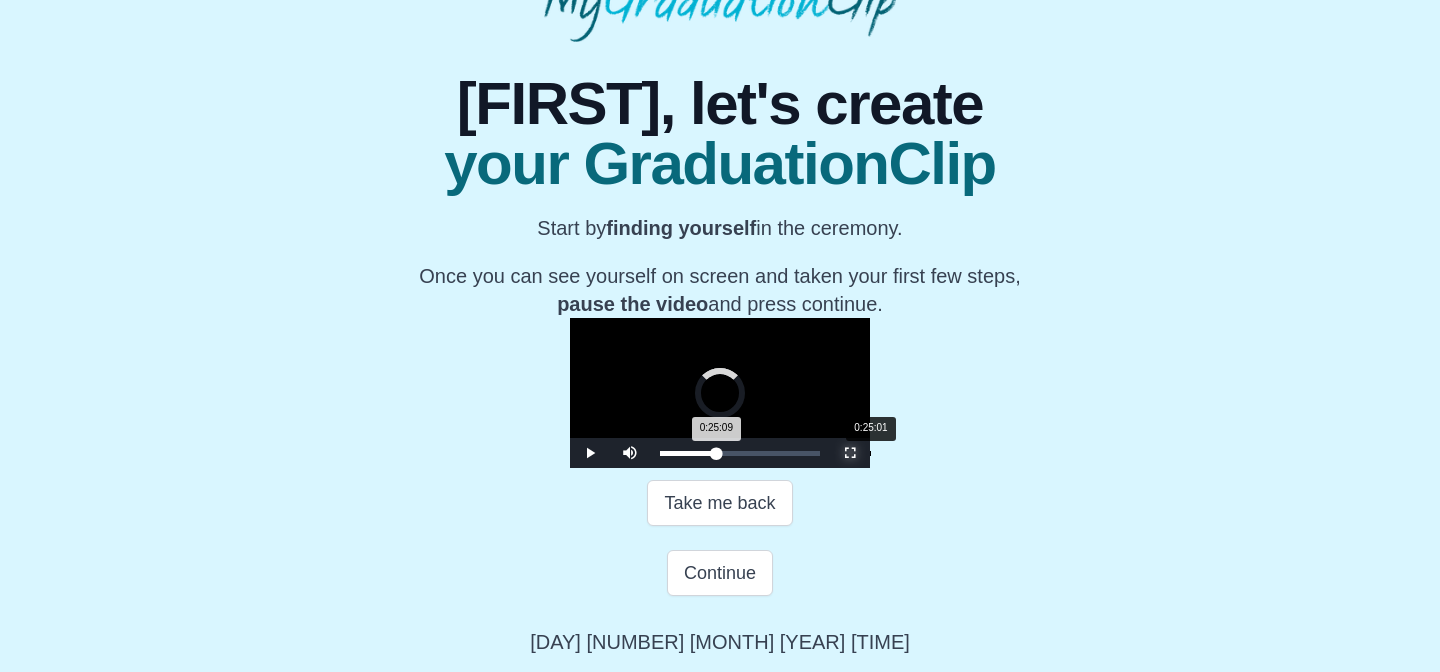 click on "0:25:09 Progress : 0%" at bounding box center [688, 453] 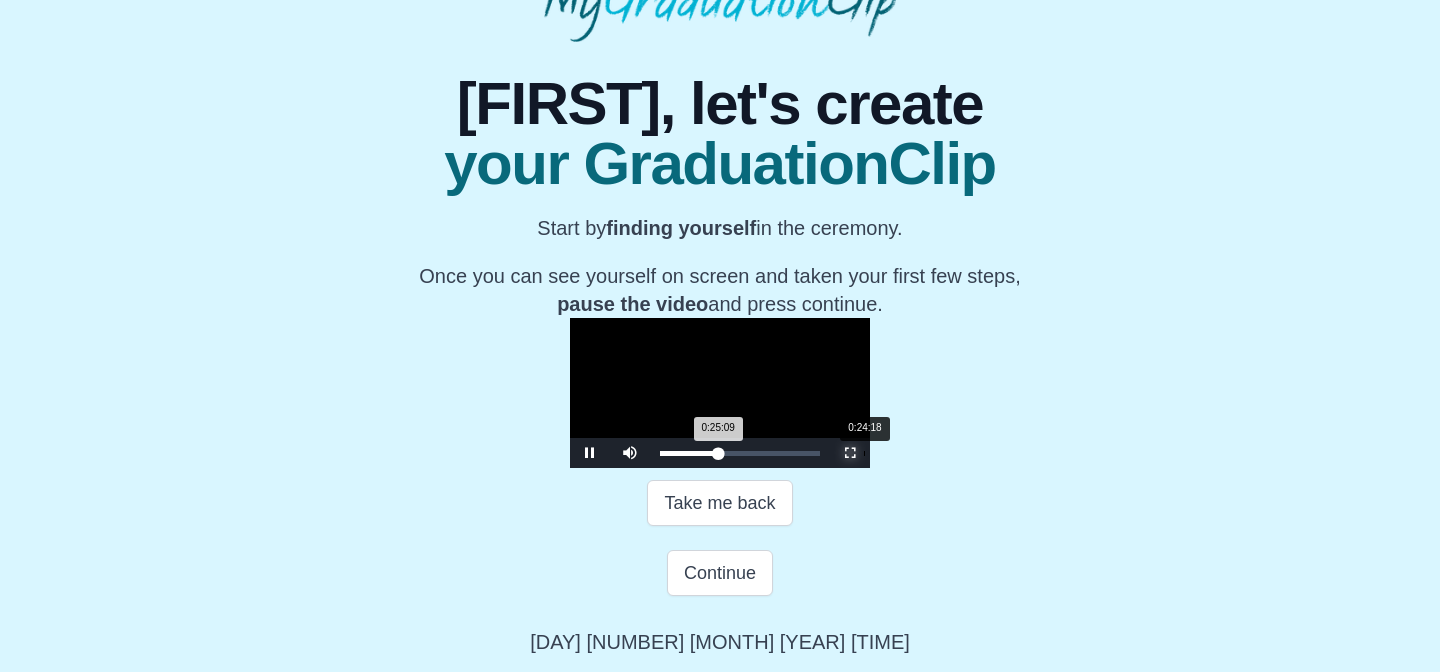 click on "0:25:09 Progress : 0%" at bounding box center (689, 453) 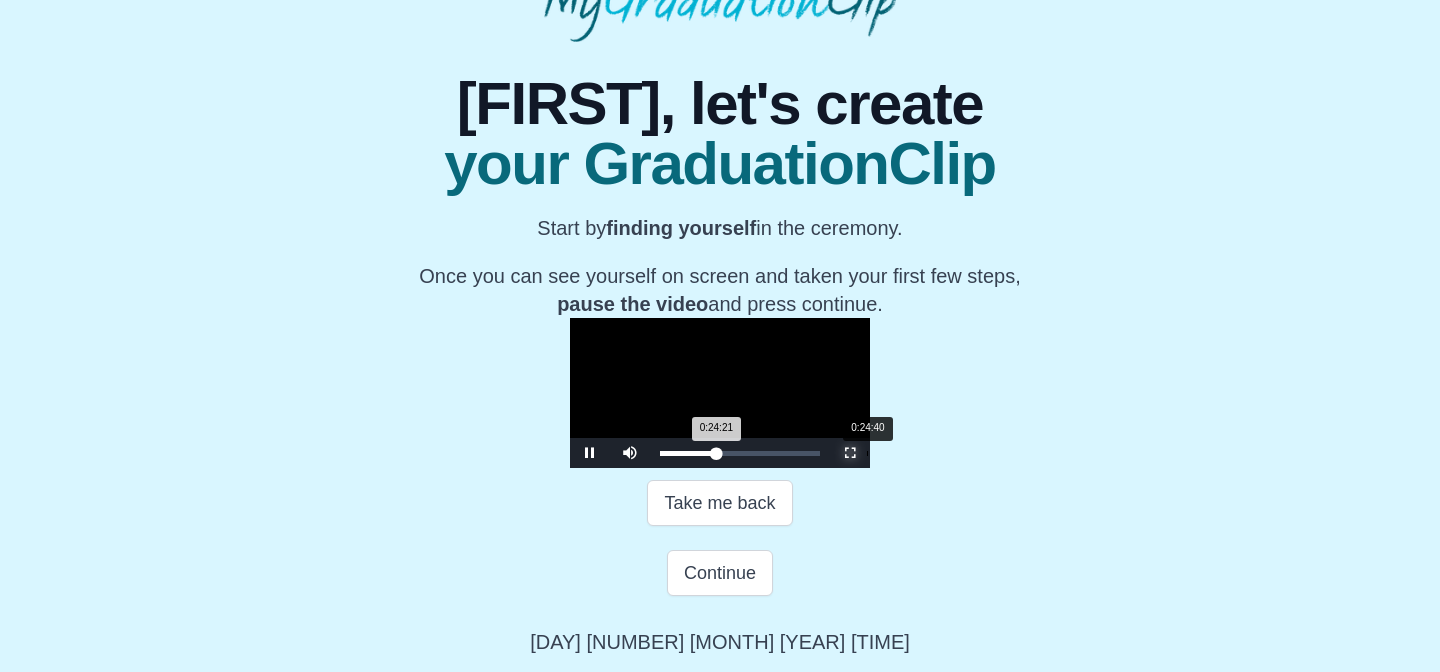 click on "0:24:21 Progress : 0%" at bounding box center [688, 453] 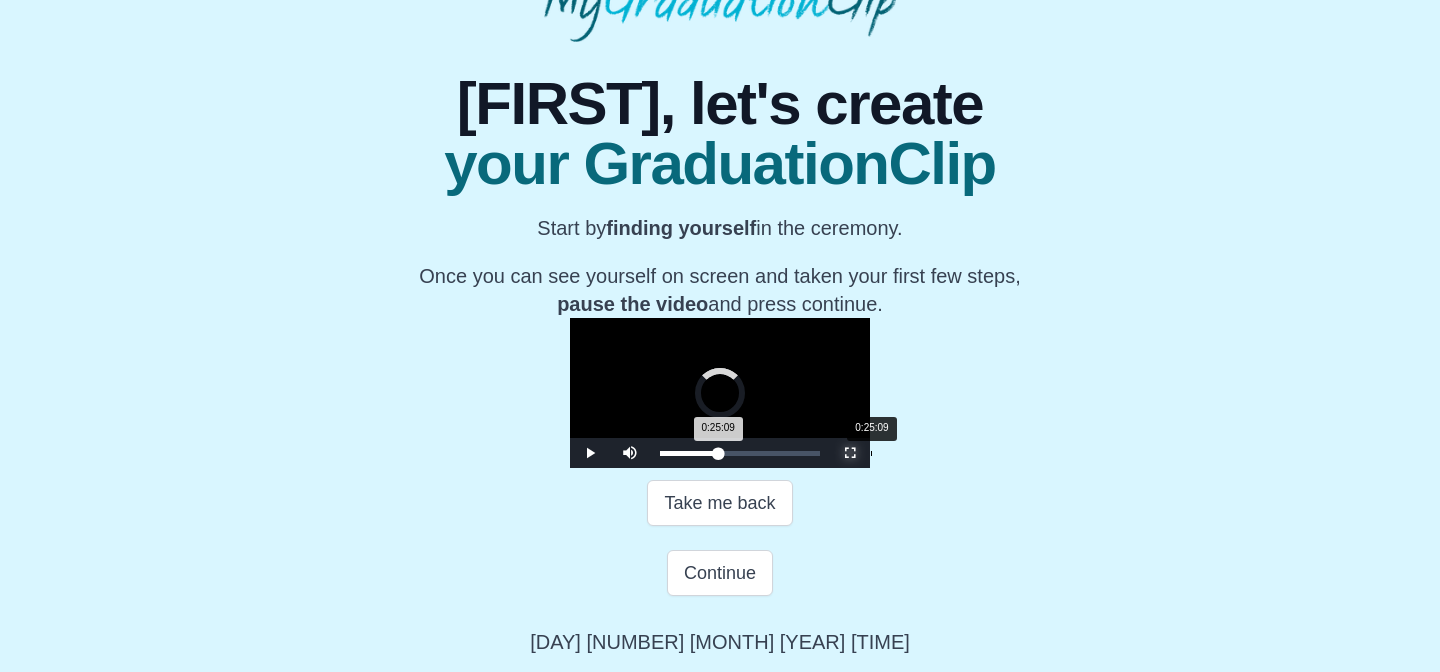 click on "0:25:09 Progress : 0%" at bounding box center (689, 453) 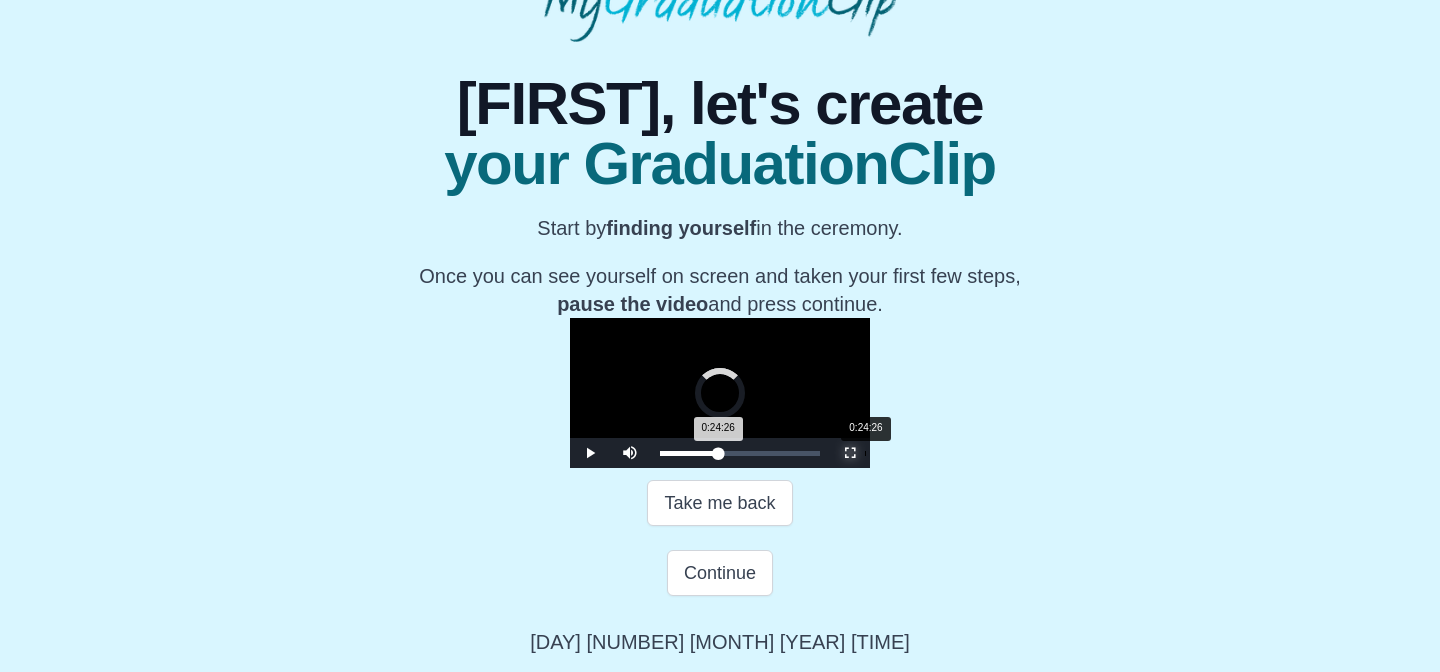 click on "0:24:26 Progress : 0%" at bounding box center [689, 453] 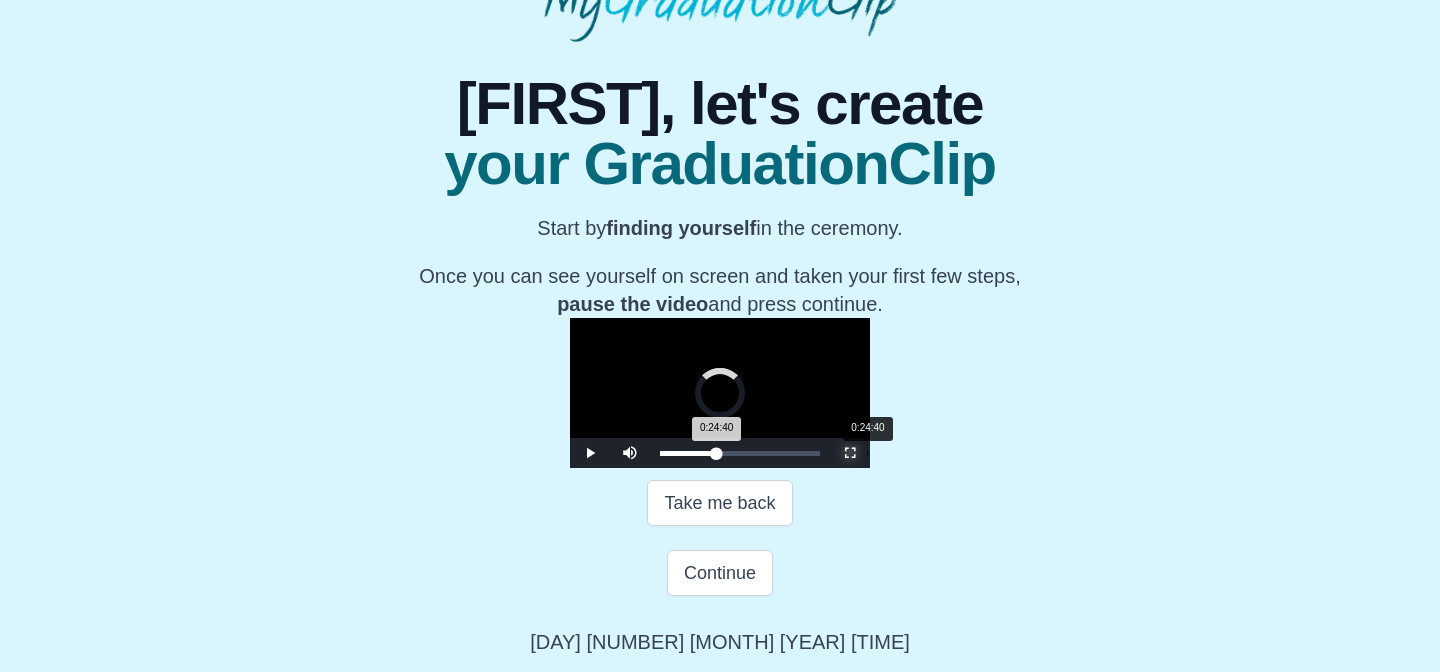 click on "0:24:40 Progress : 0%" at bounding box center (688, 453) 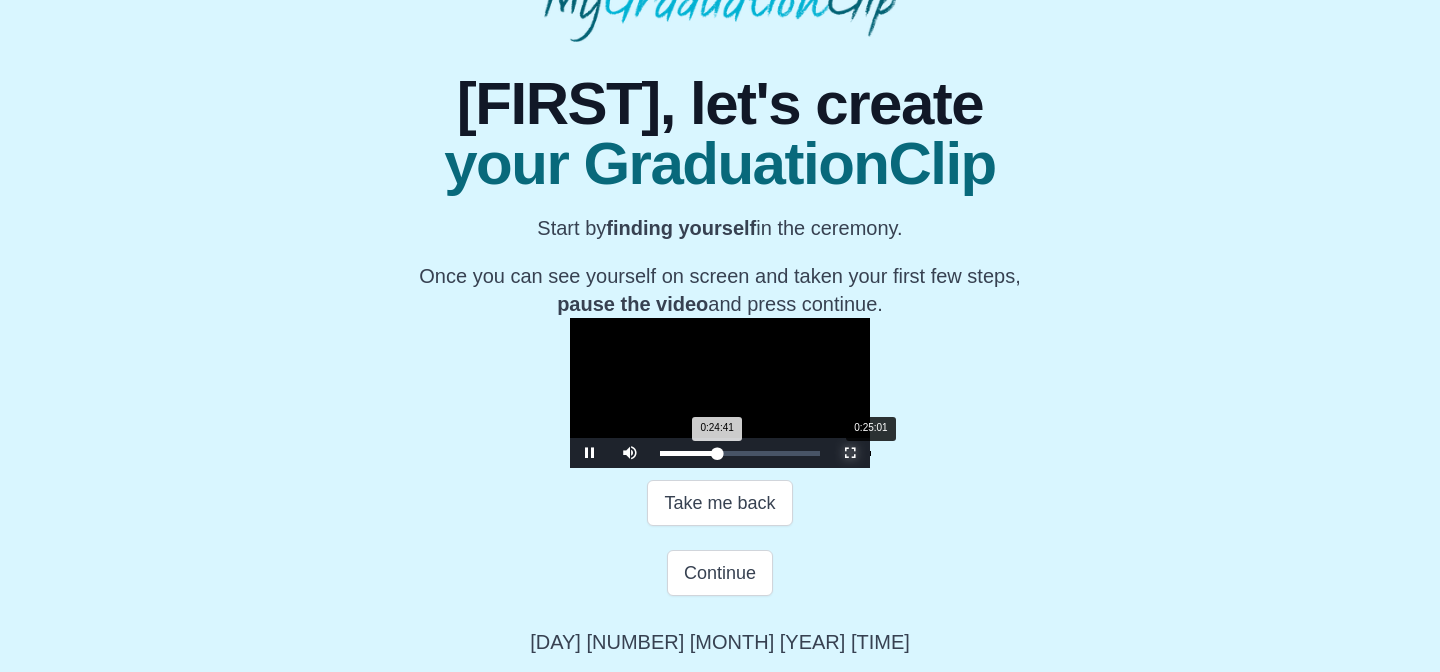 click on "0:24:41 Progress : 0%" at bounding box center (688, 453) 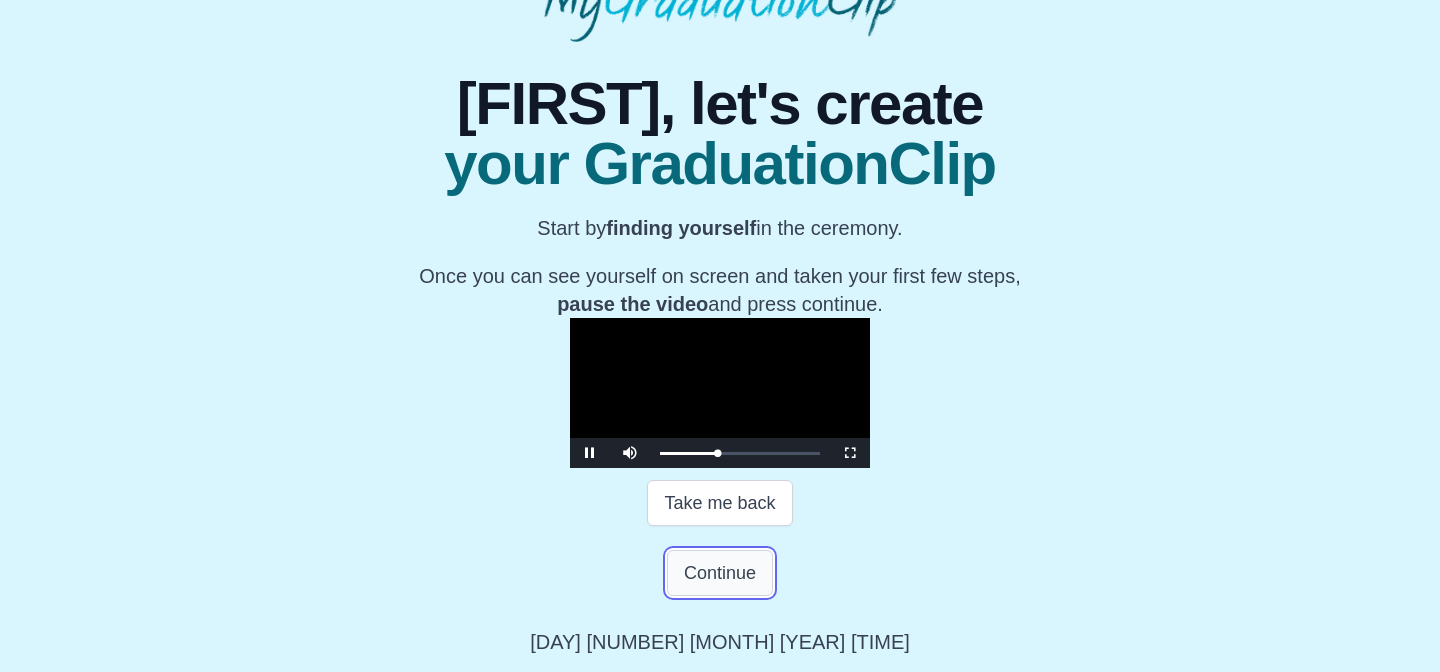 click on "Continue" at bounding box center [720, 573] 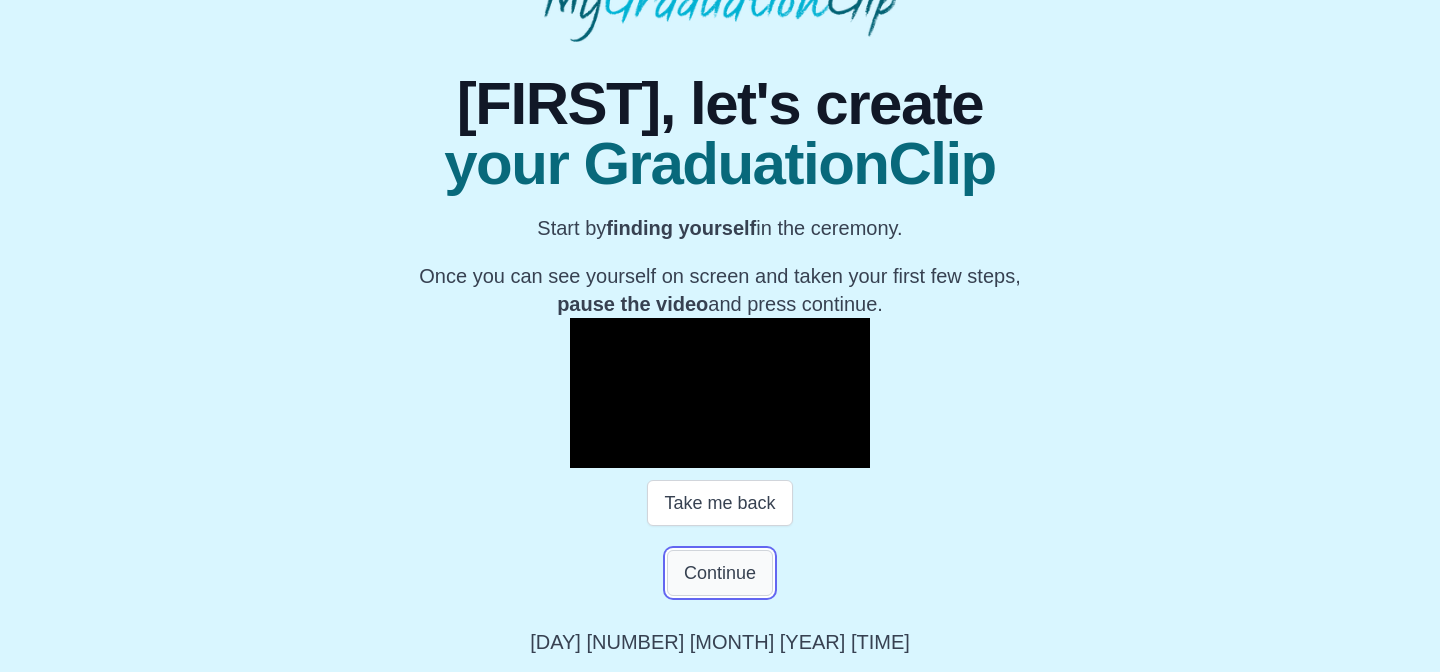 click on "Continue" at bounding box center [720, 573] 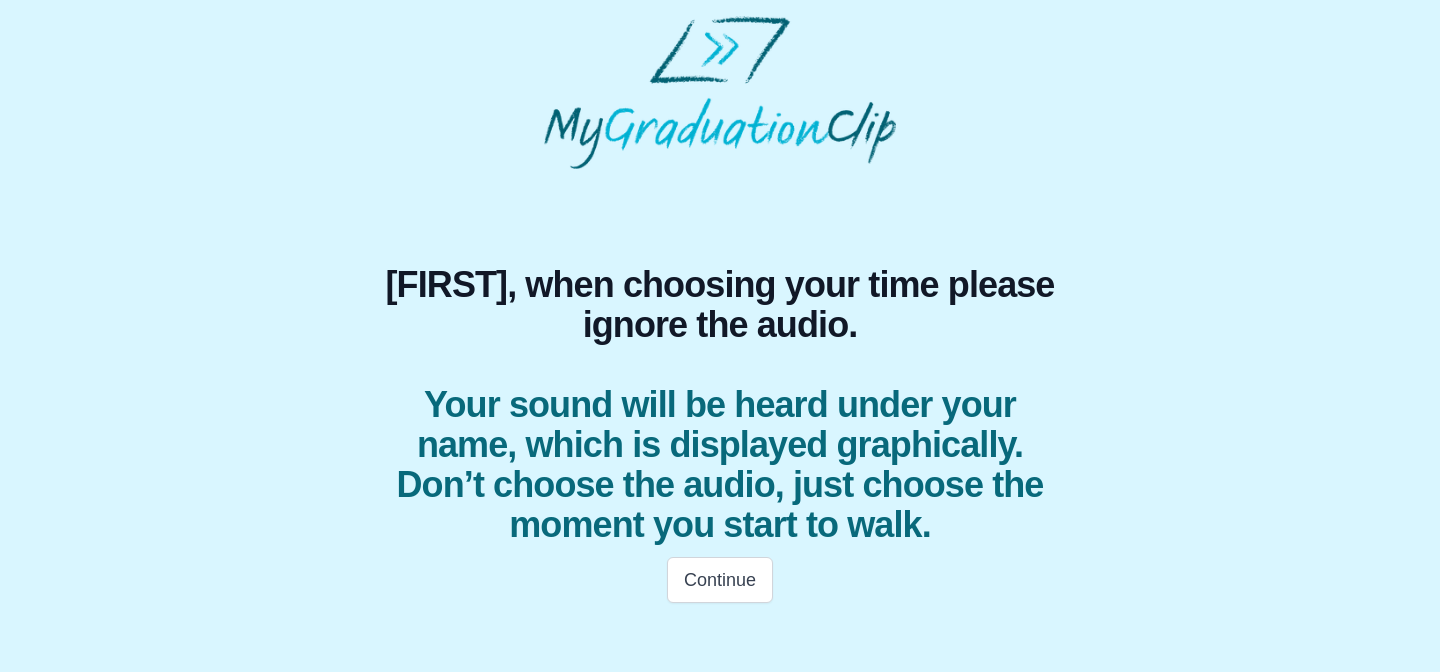 scroll, scrollTop: 0, scrollLeft: 0, axis: both 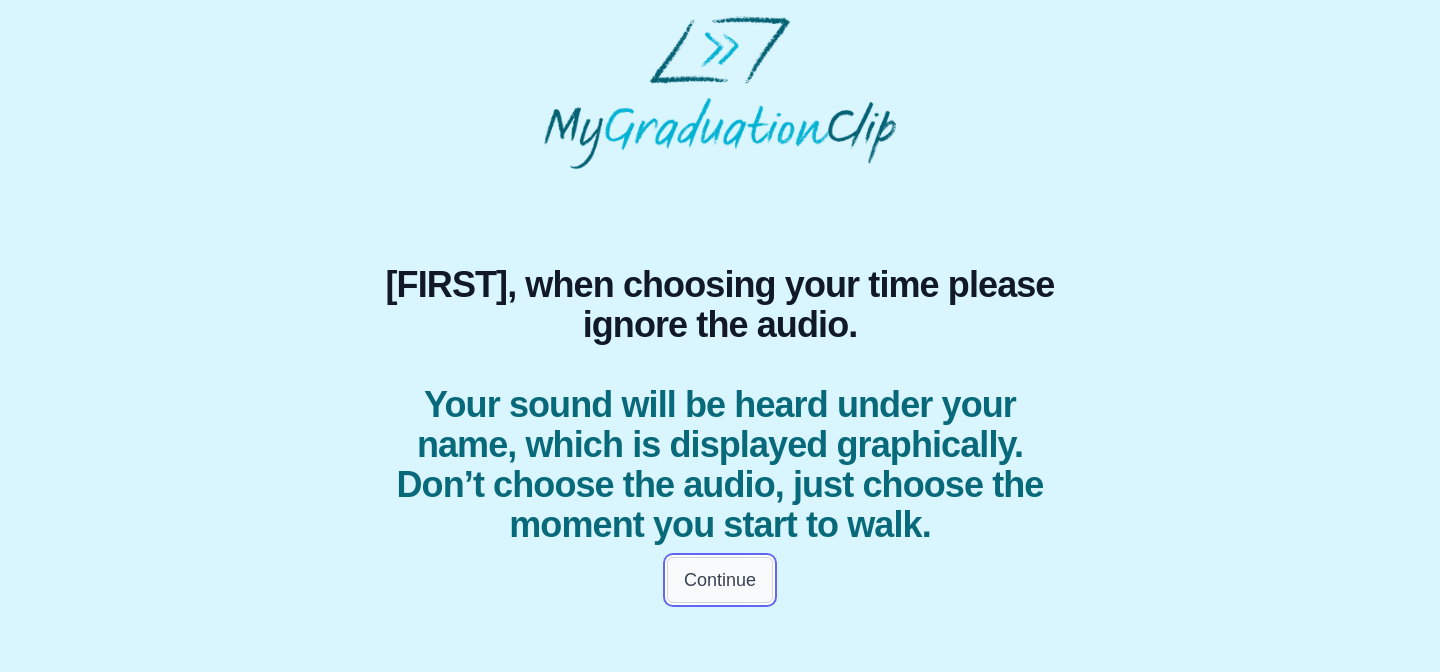 click on "Continue" at bounding box center (720, 580) 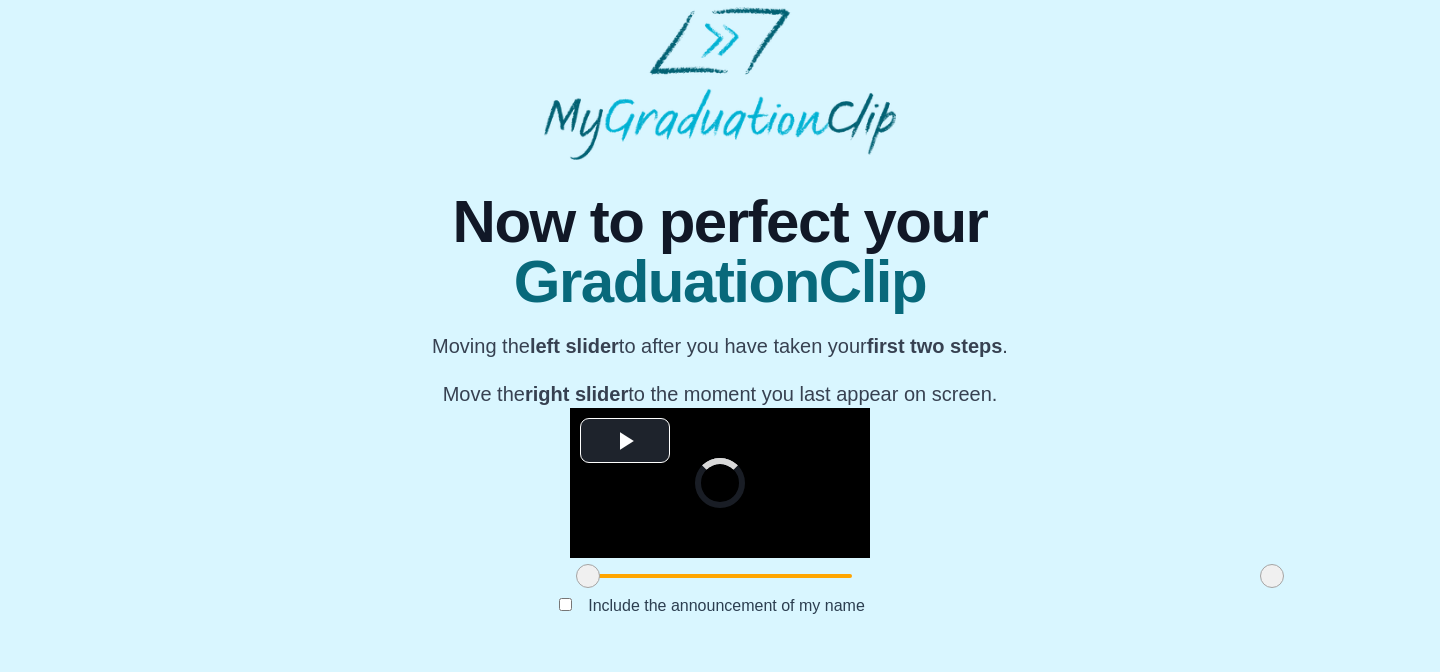 scroll, scrollTop: 251, scrollLeft: 0, axis: vertical 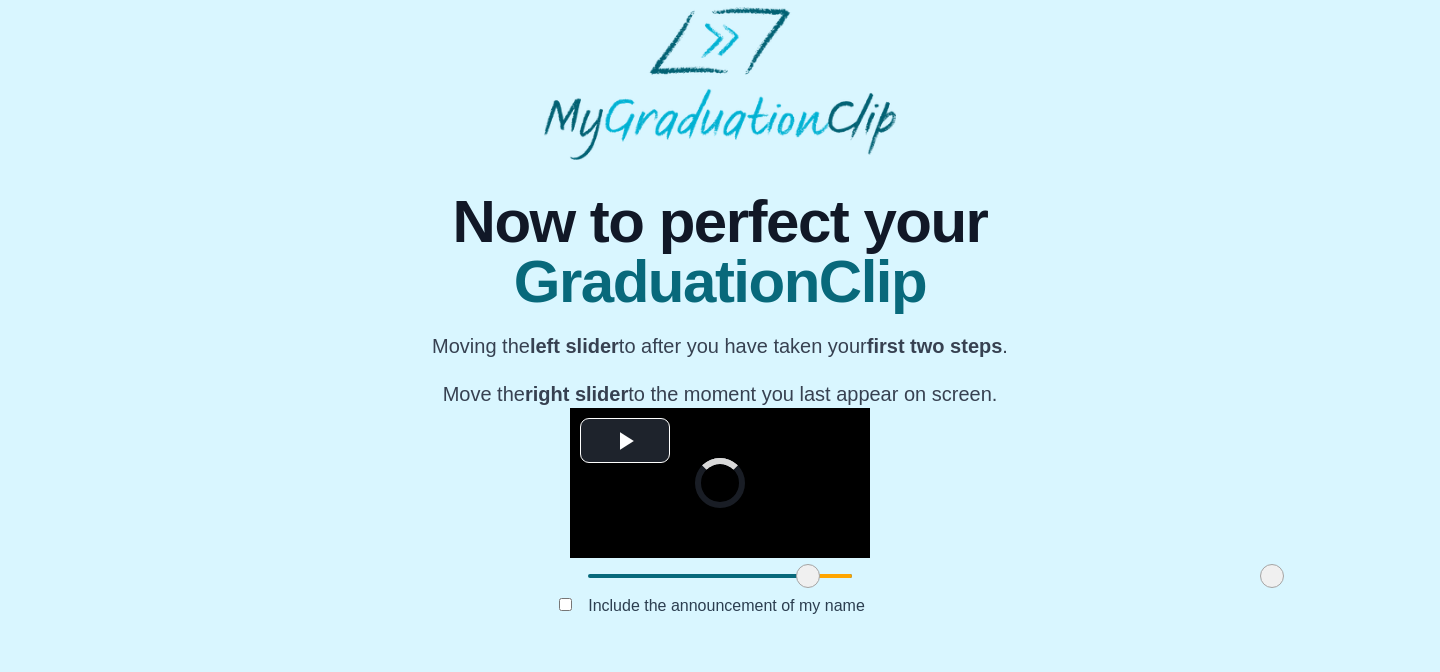 drag, startPoint x: 377, startPoint y: 591, endPoint x: 624, endPoint y: 592, distance: 247.00203 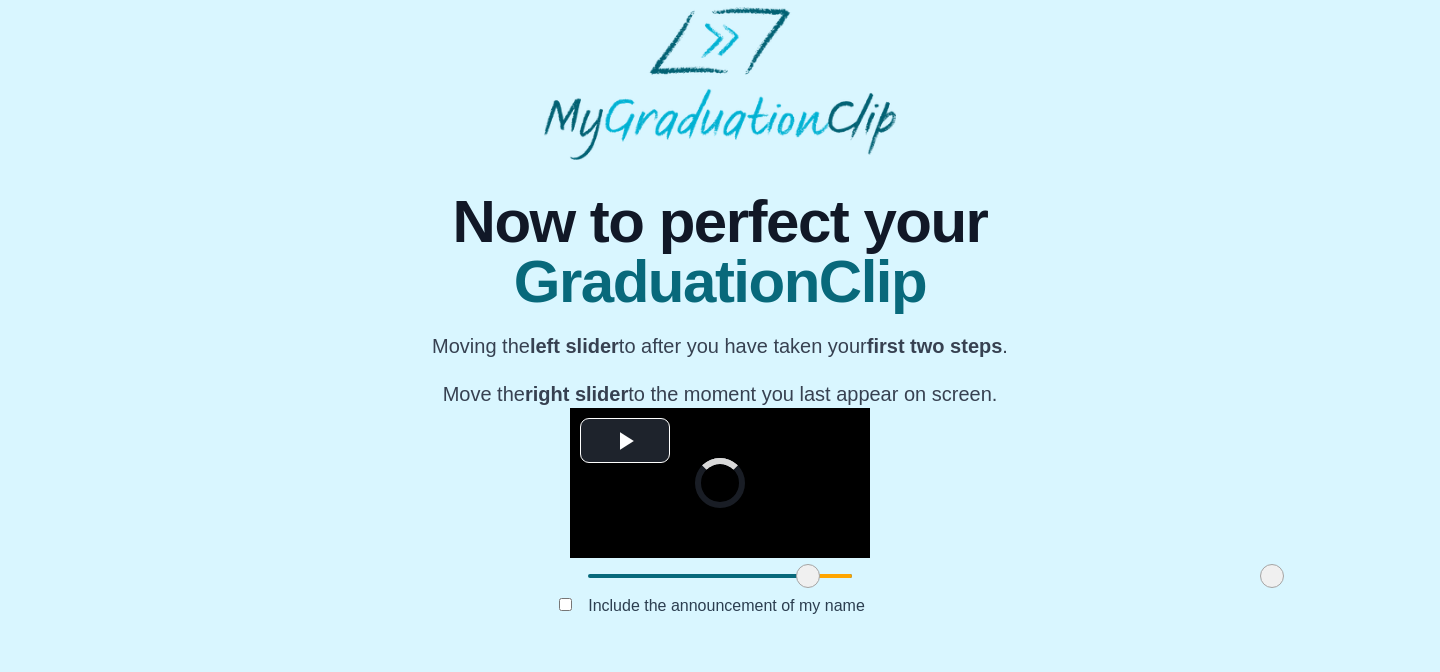 click at bounding box center (808, 576) 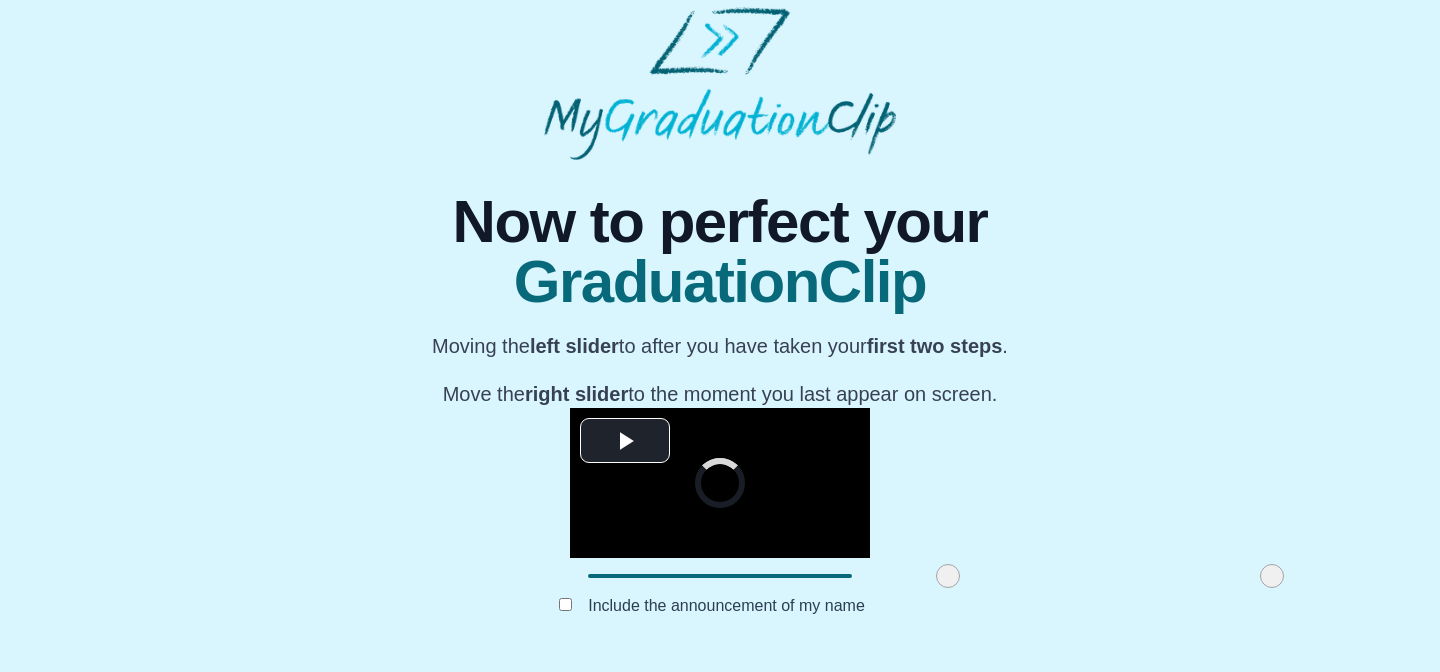 drag, startPoint x: 631, startPoint y: 586, endPoint x: 744, endPoint y: 589, distance: 113.03982 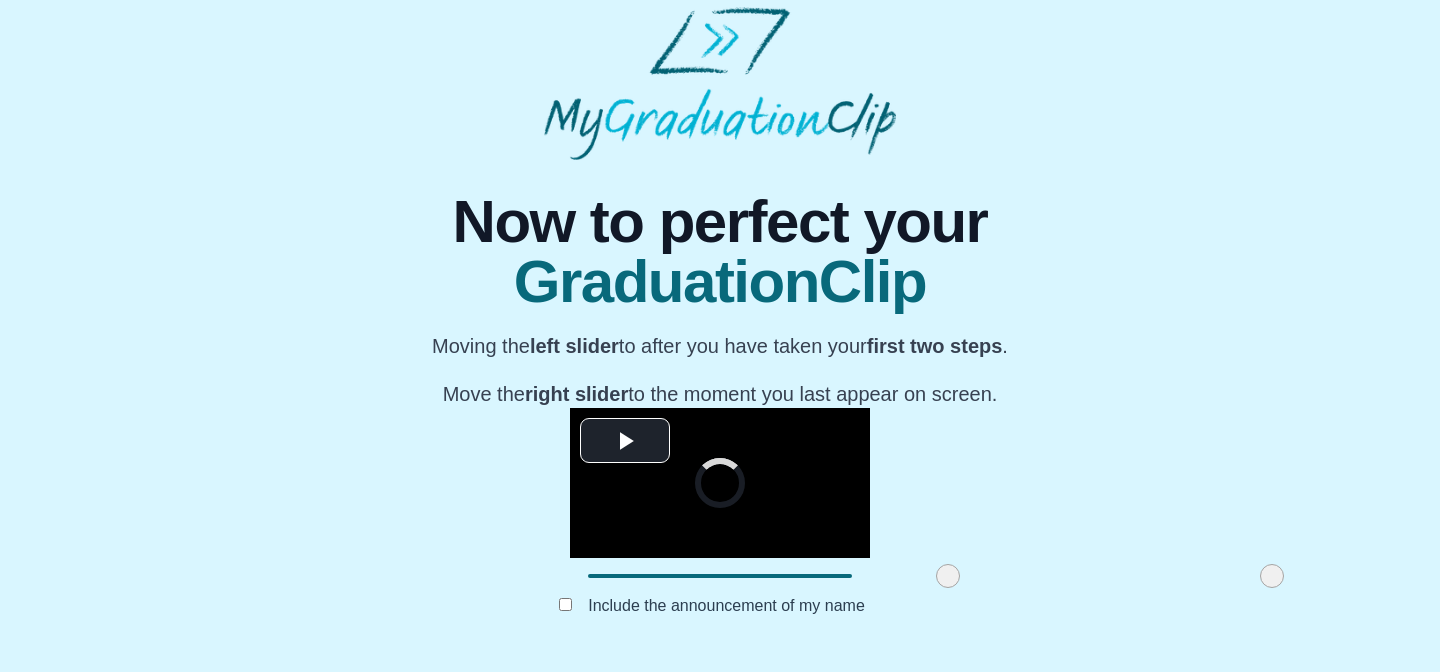 click at bounding box center [948, 576] 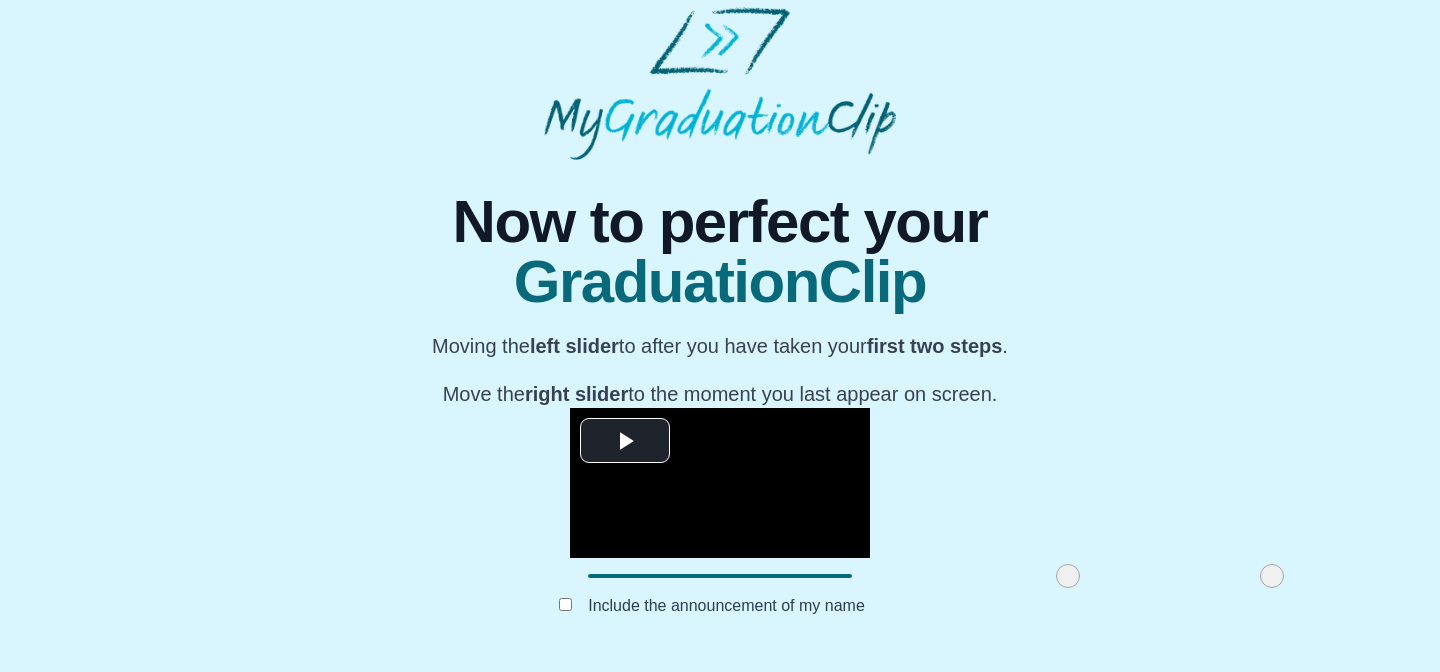 drag, startPoint x: 744, startPoint y: 589, endPoint x: 864, endPoint y: 591, distance: 120.01666 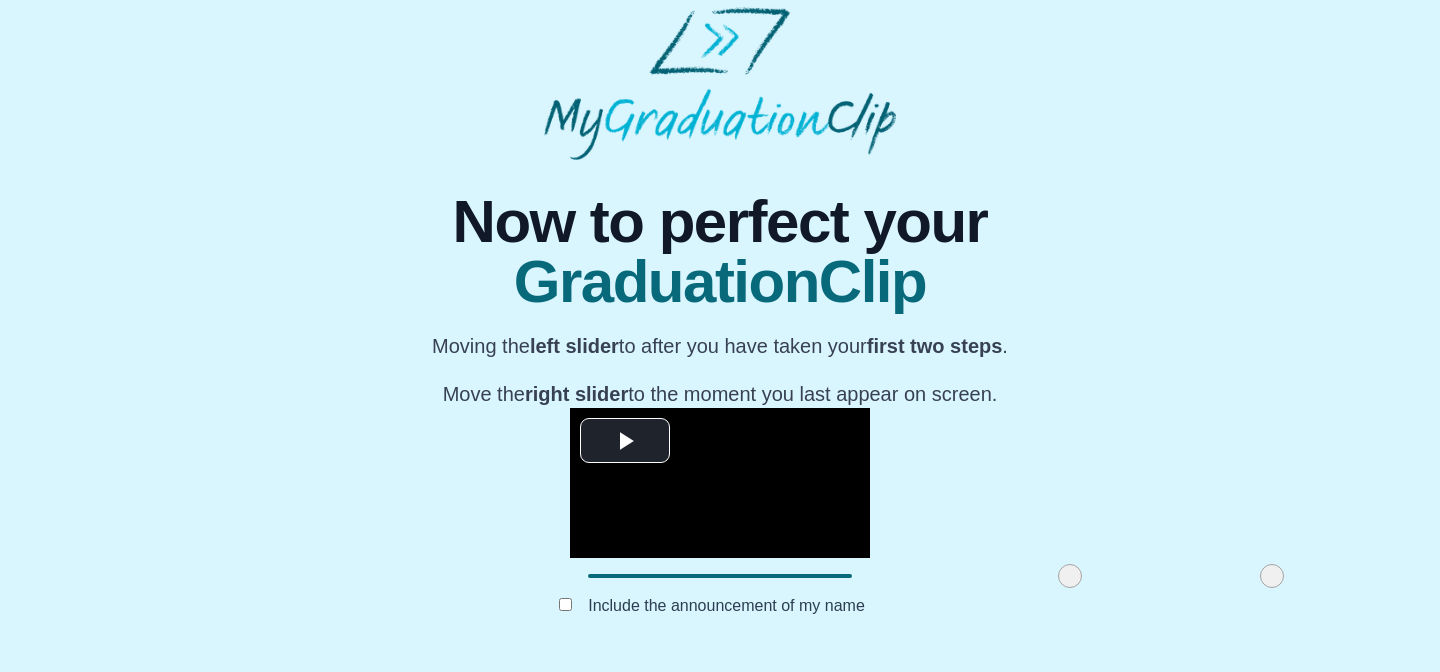 click at bounding box center (1070, 576) 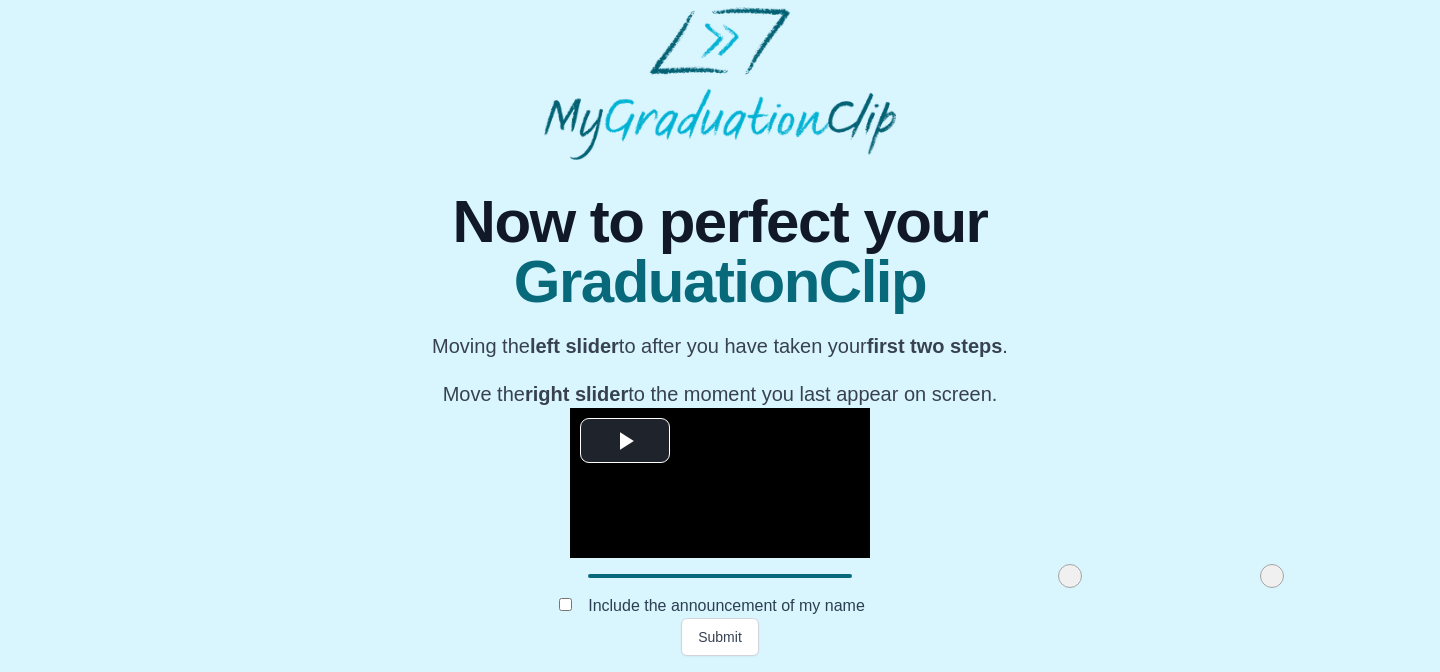 drag, startPoint x: 1062, startPoint y: 591, endPoint x: 1084, endPoint y: 590, distance: 22.022715 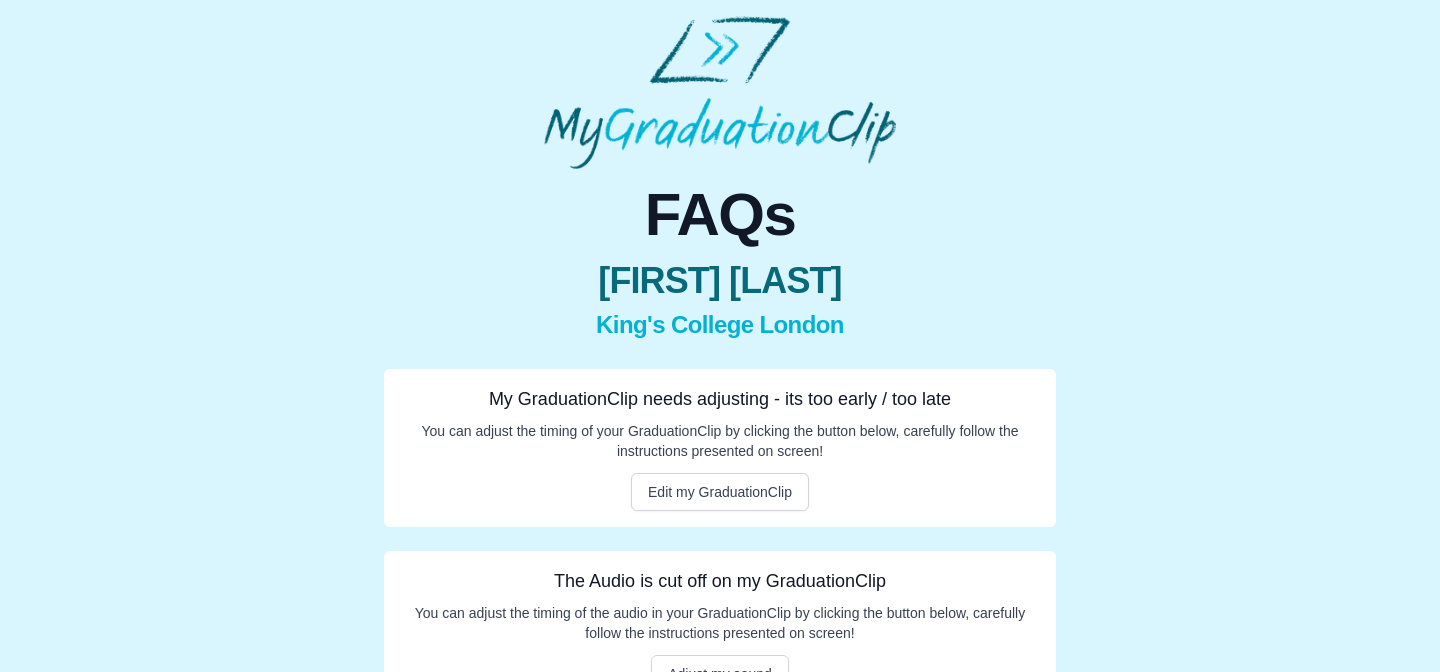 scroll, scrollTop: 116, scrollLeft: 0, axis: vertical 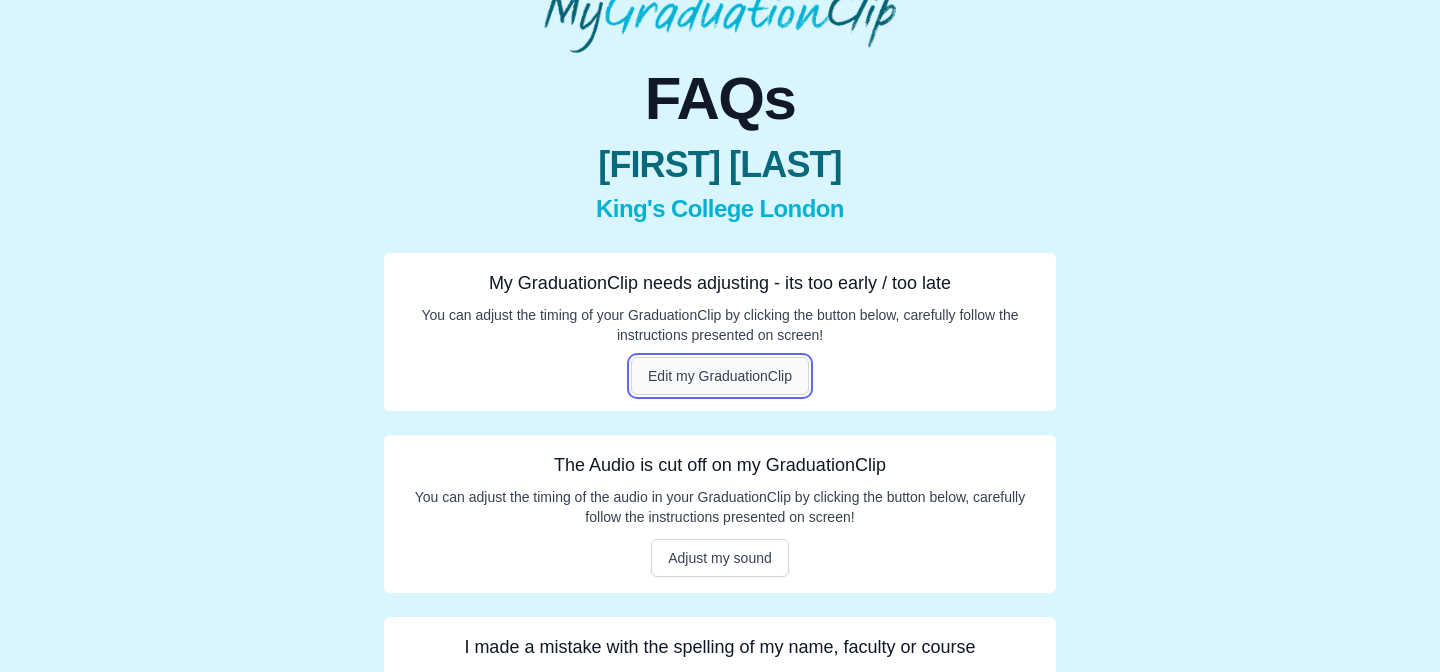 click on "Edit my GraduationClip" at bounding box center [720, 376] 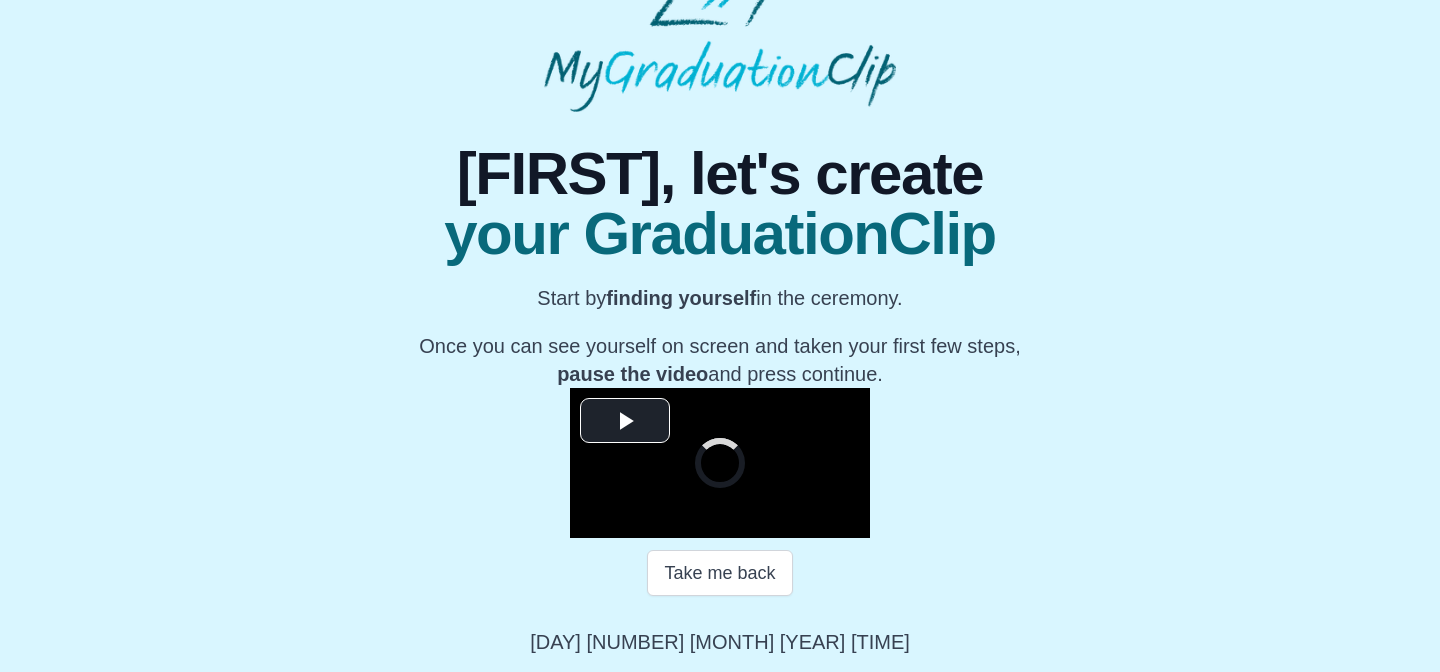 scroll, scrollTop: 313, scrollLeft: 0, axis: vertical 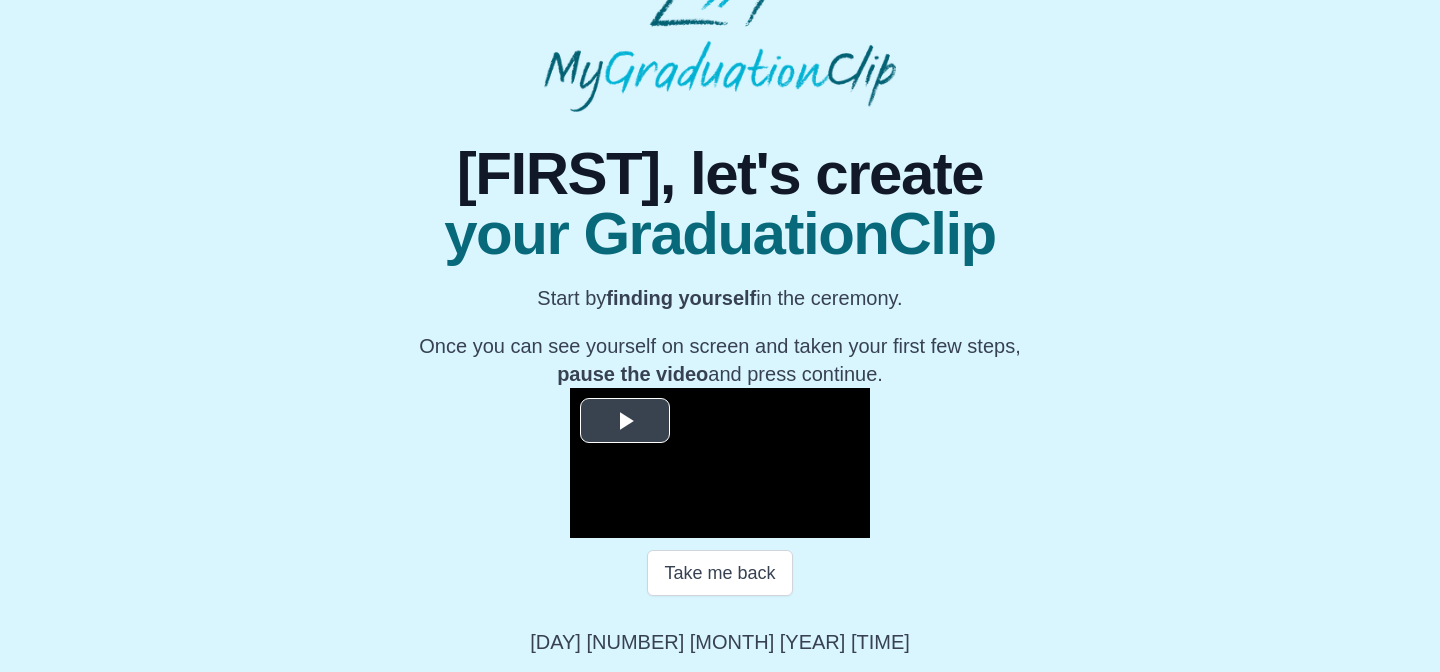 click at bounding box center (625, 421) 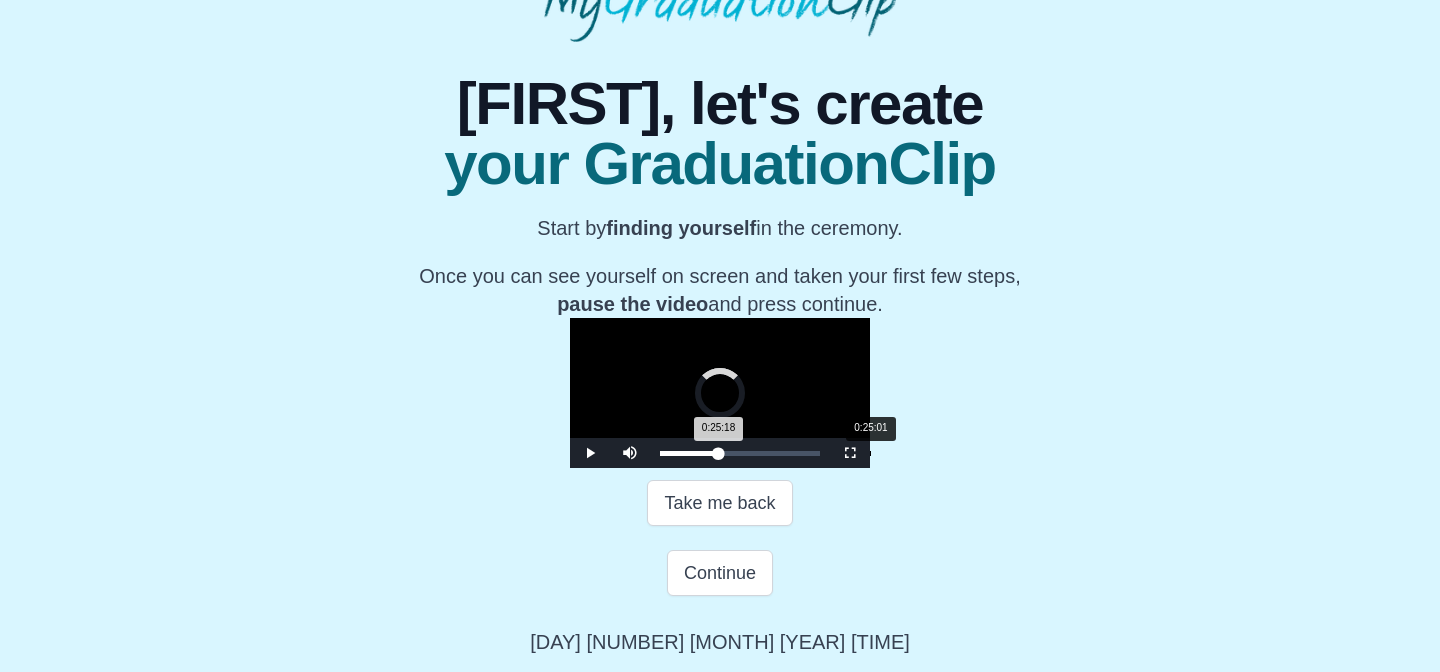 click on "0:25:18 Progress : 0%" at bounding box center (689, 453) 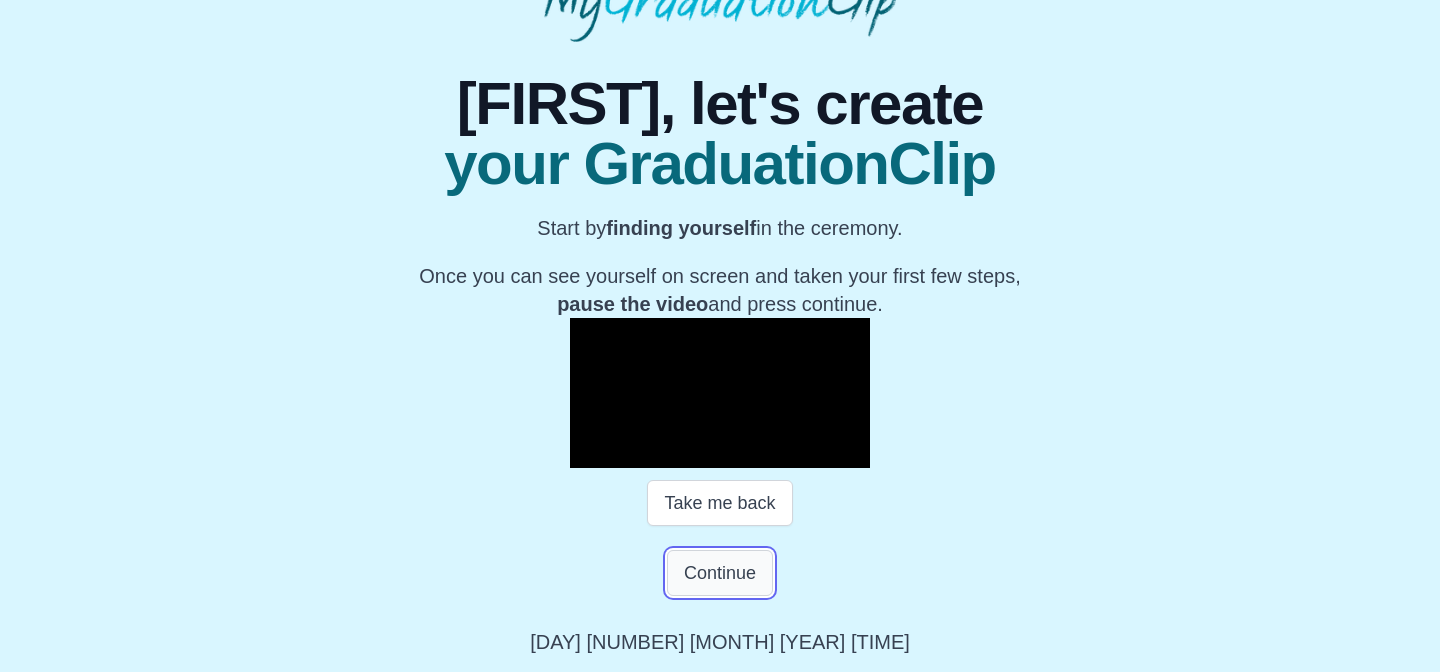 click on "Continue" at bounding box center [720, 573] 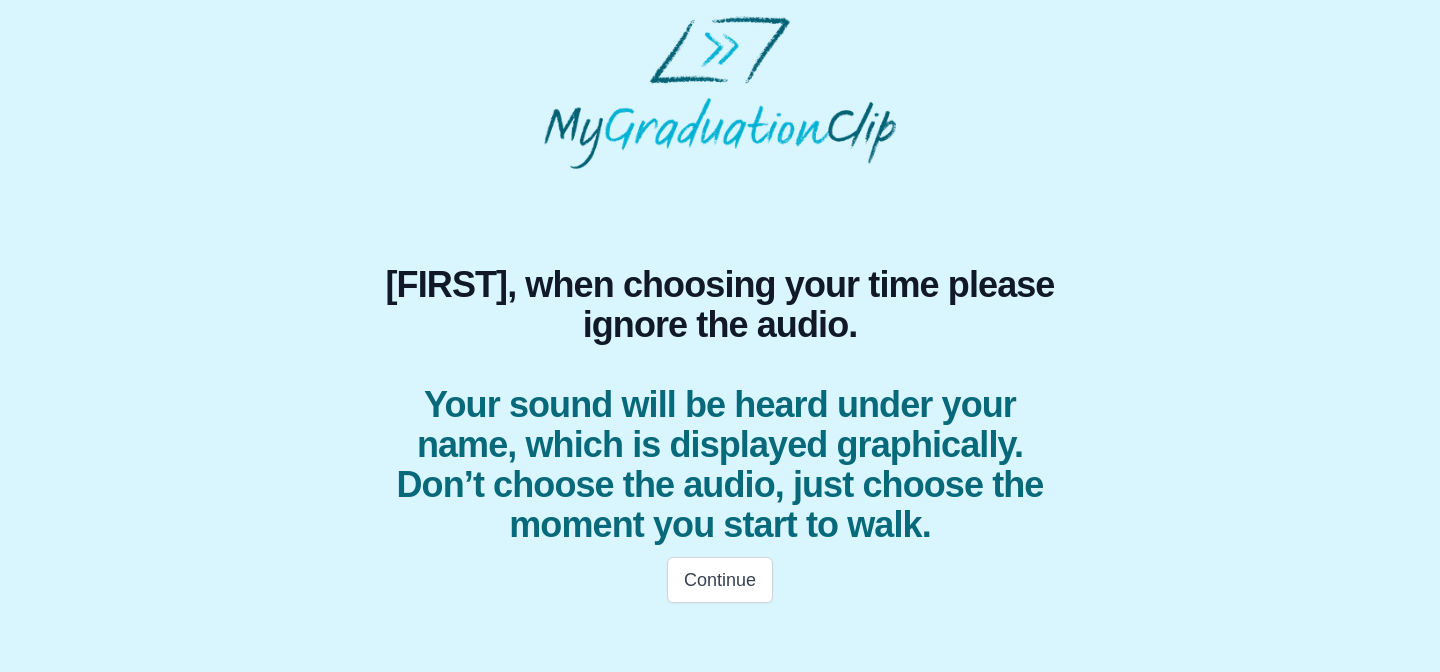 scroll, scrollTop: 0, scrollLeft: 0, axis: both 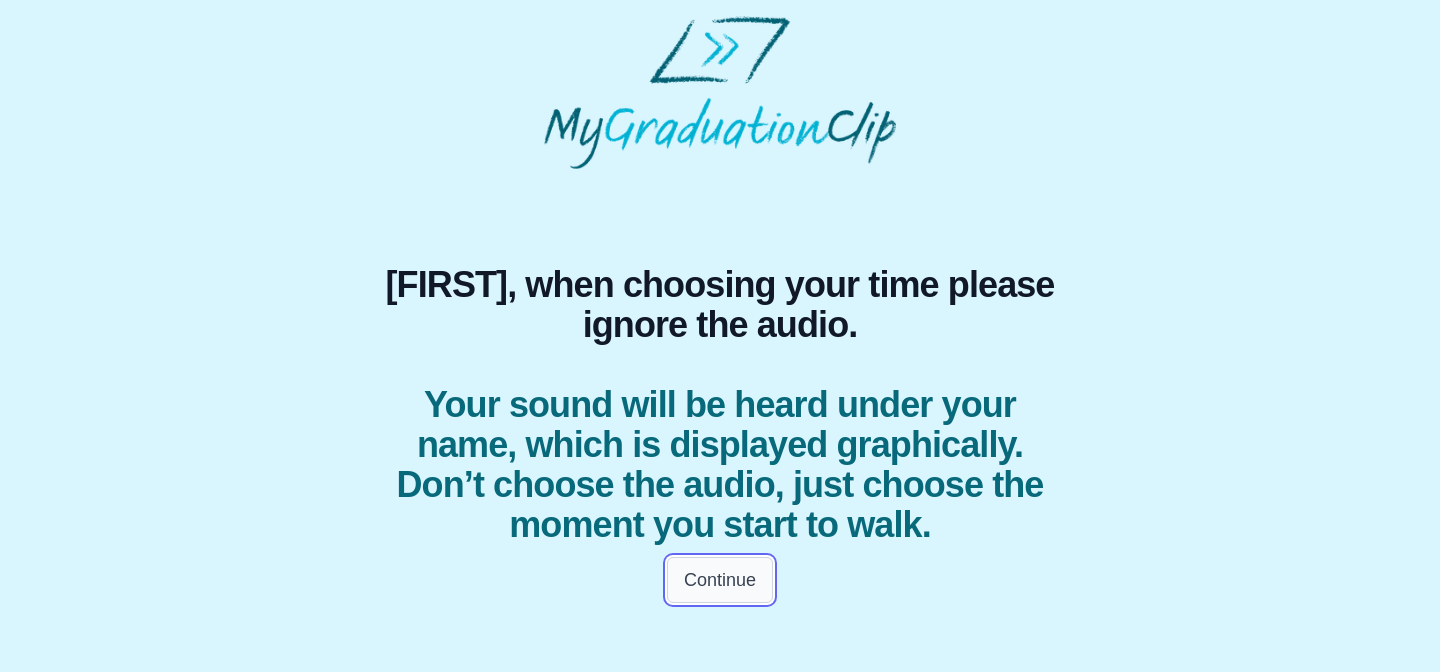 click on "Continue" at bounding box center (720, 580) 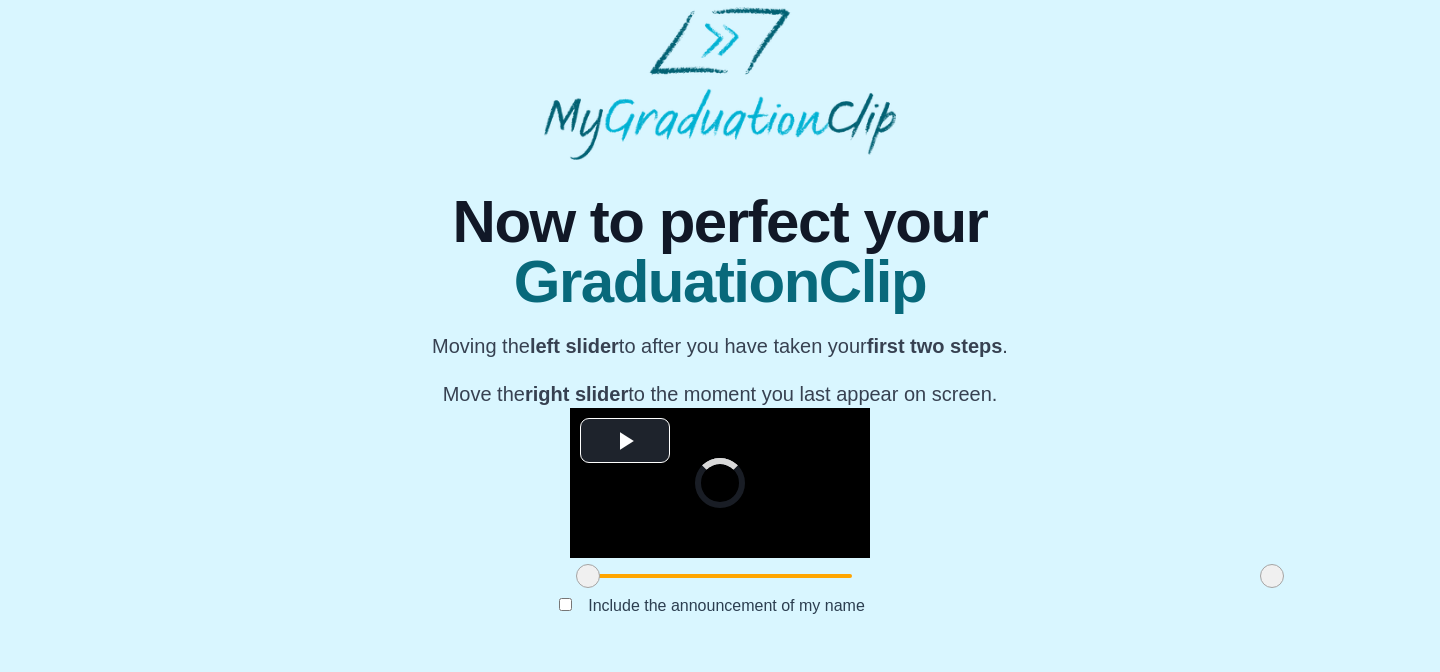 scroll, scrollTop: 265, scrollLeft: 0, axis: vertical 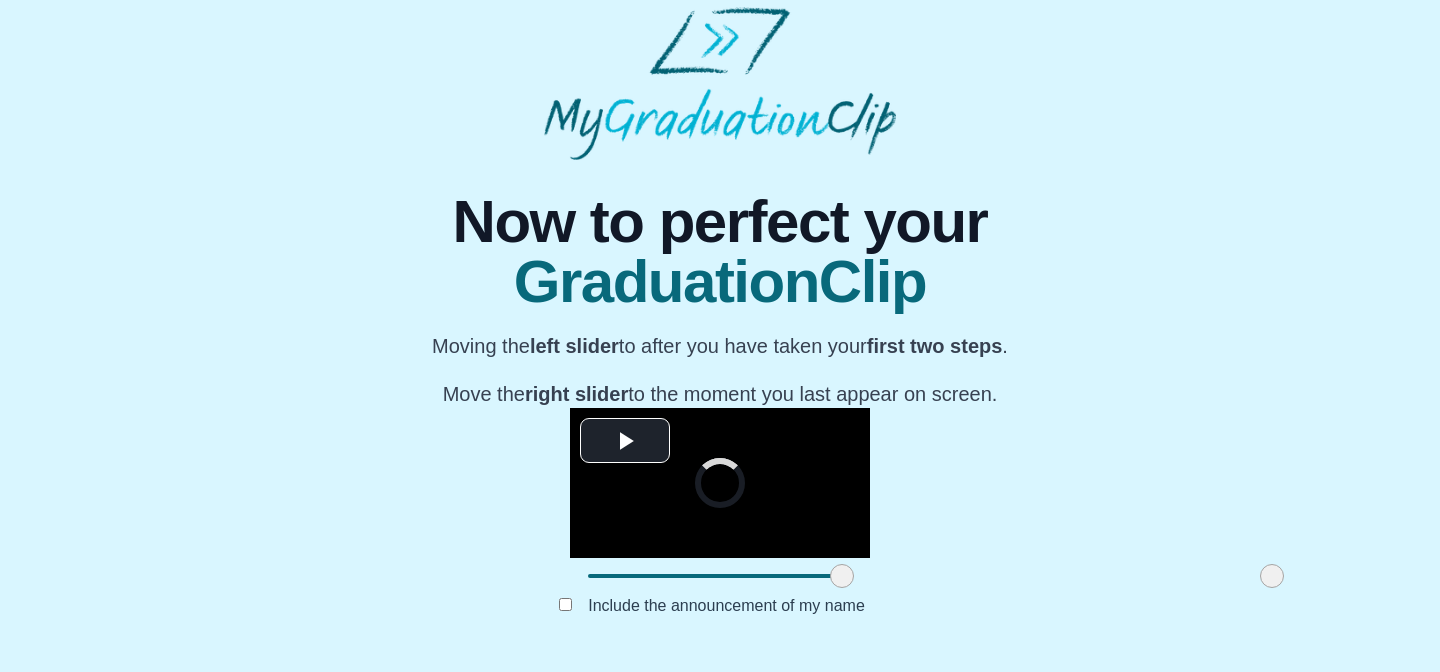 drag, startPoint x: 378, startPoint y: 578, endPoint x: 632, endPoint y: 575, distance: 254.01772 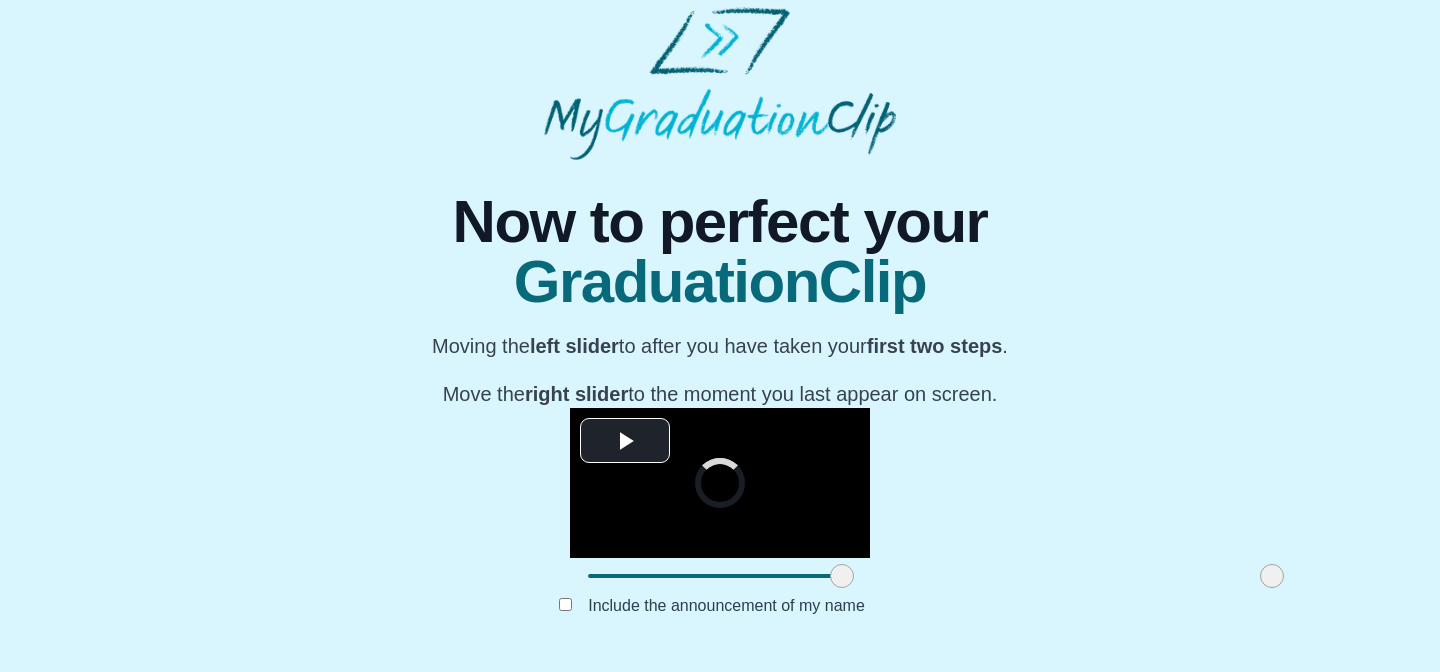 click at bounding box center (842, 576) 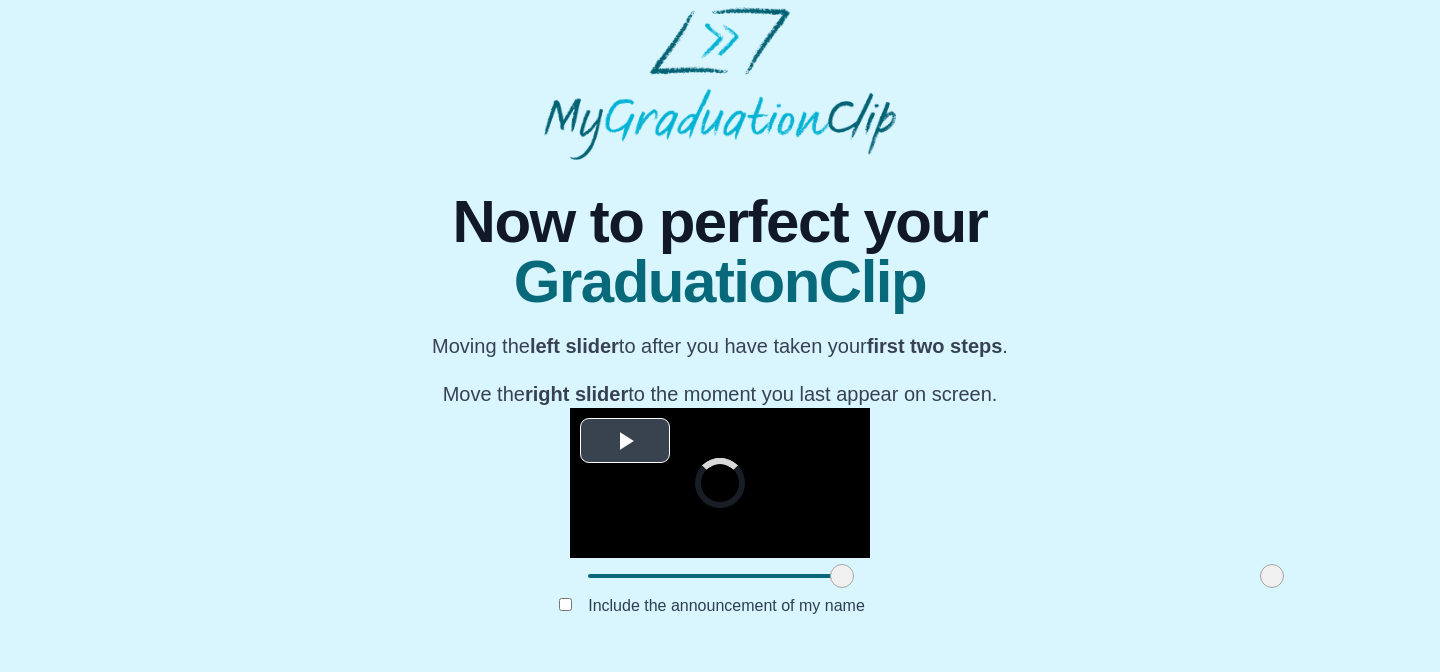 click at bounding box center [625, 441] 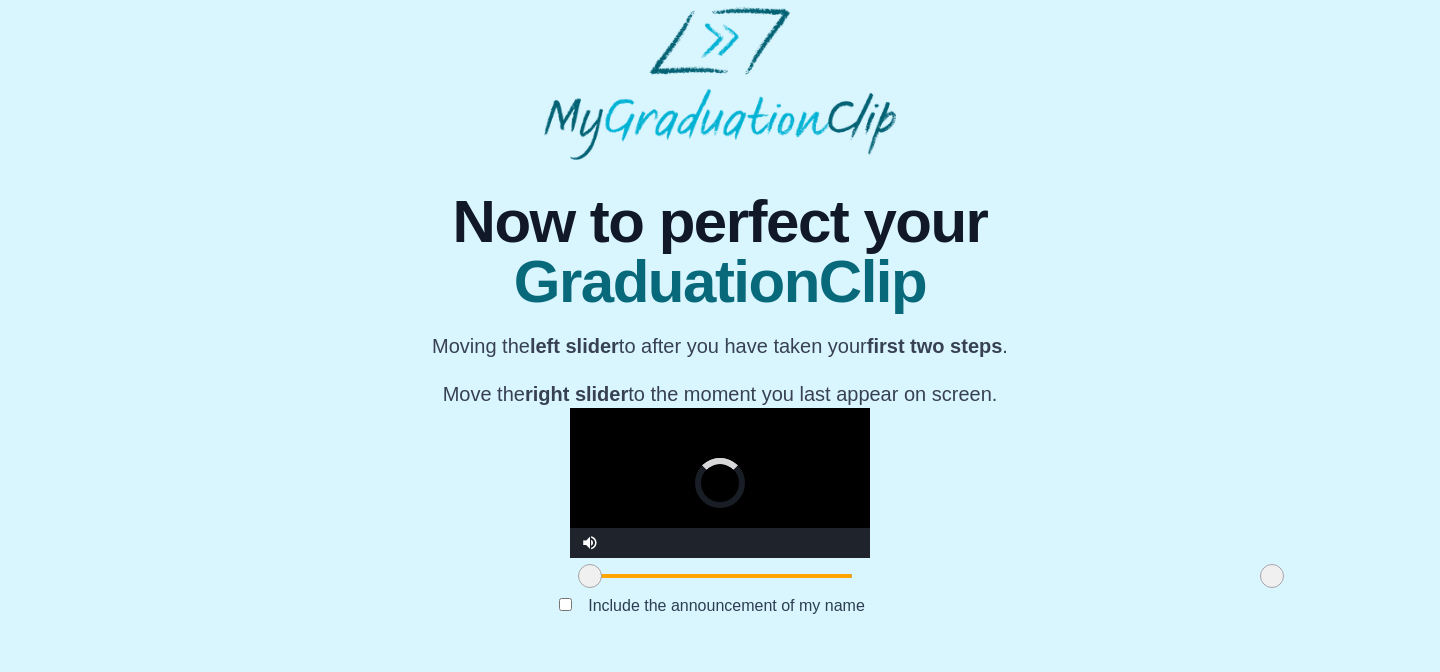 drag, startPoint x: 633, startPoint y: 580, endPoint x: 375, endPoint y: 580, distance: 258 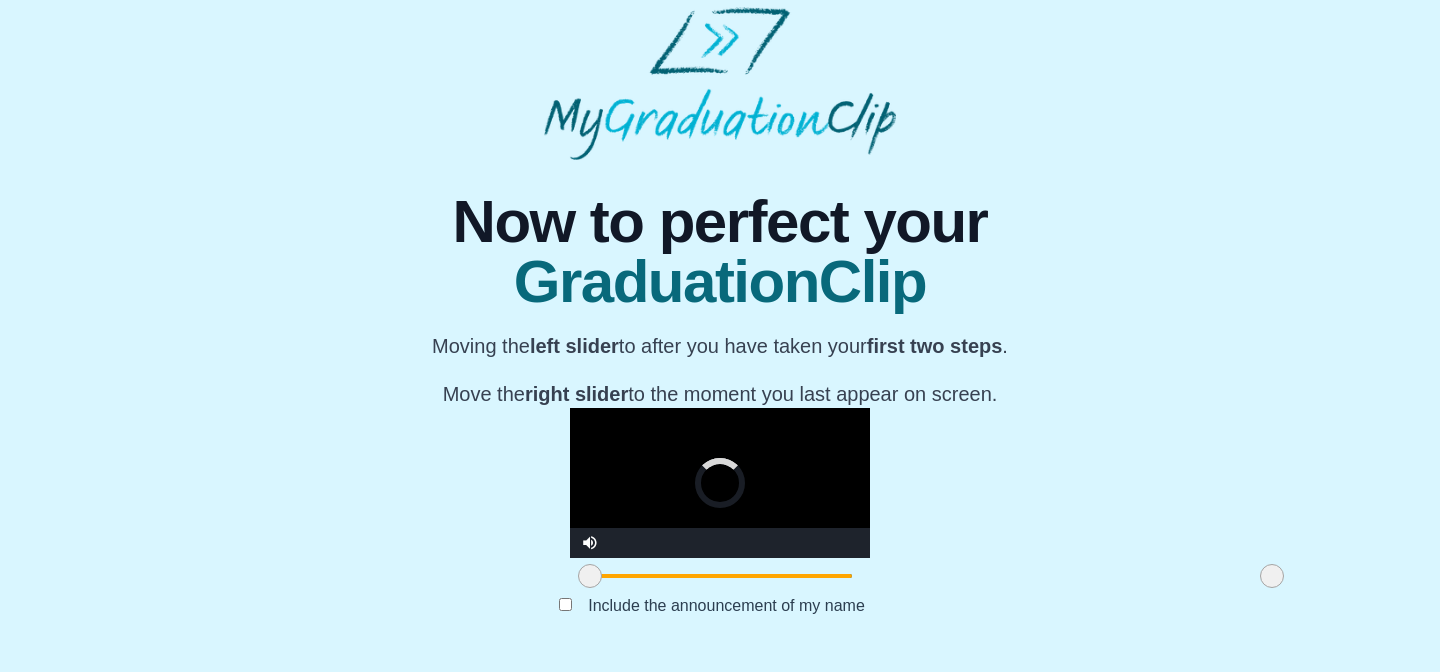 click at bounding box center [590, 576] 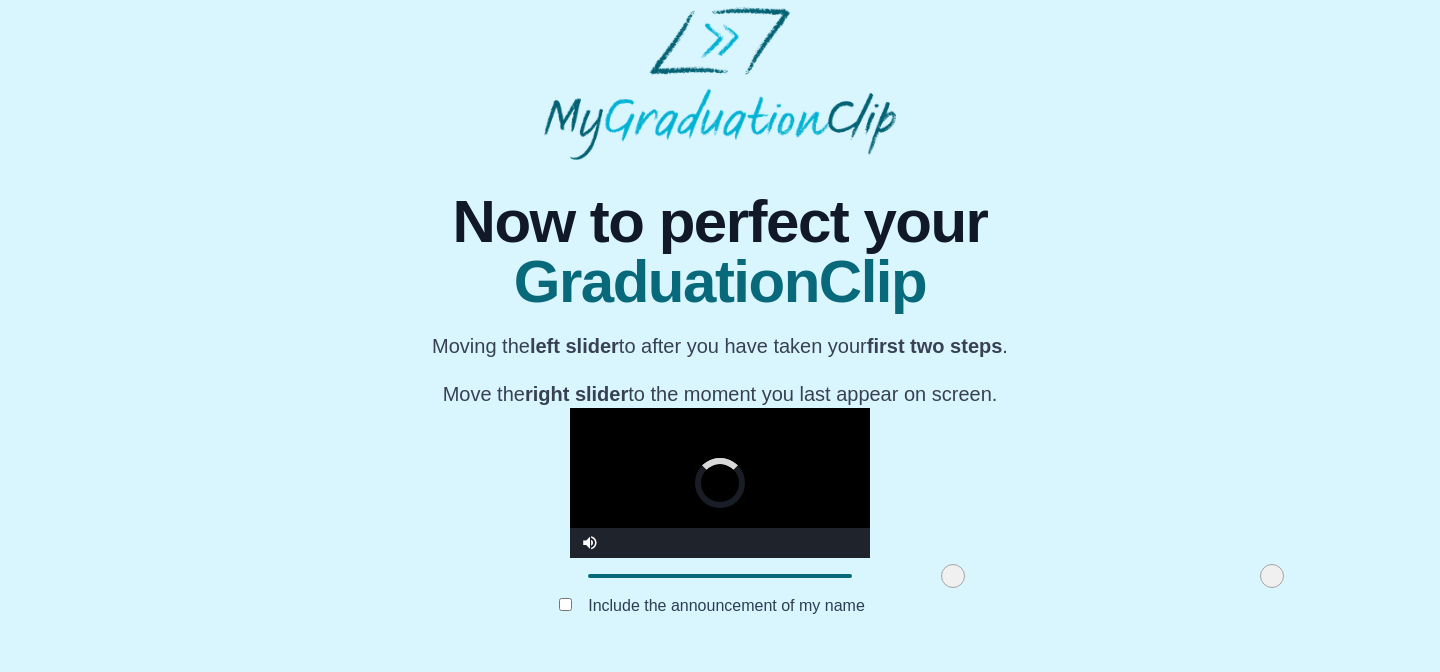 drag, startPoint x: 382, startPoint y: 580, endPoint x: 750, endPoint y: 579, distance: 368.00137 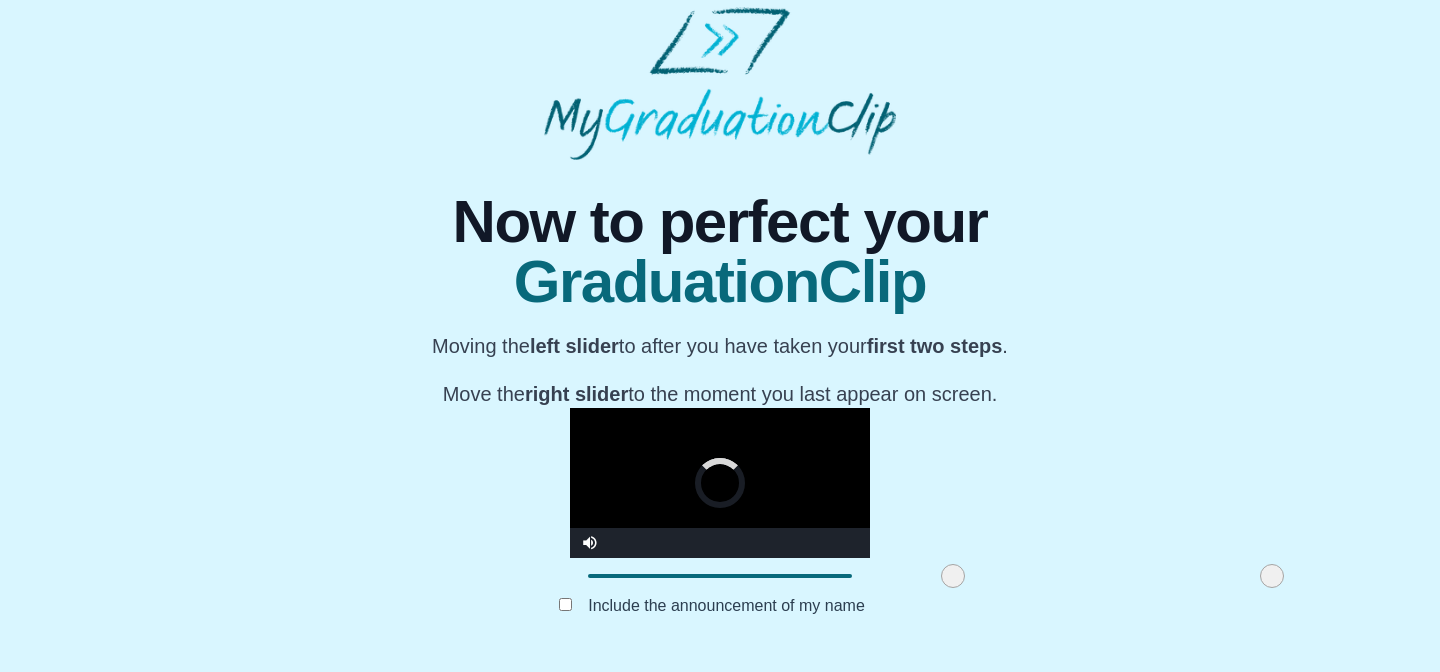 click at bounding box center (953, 576) 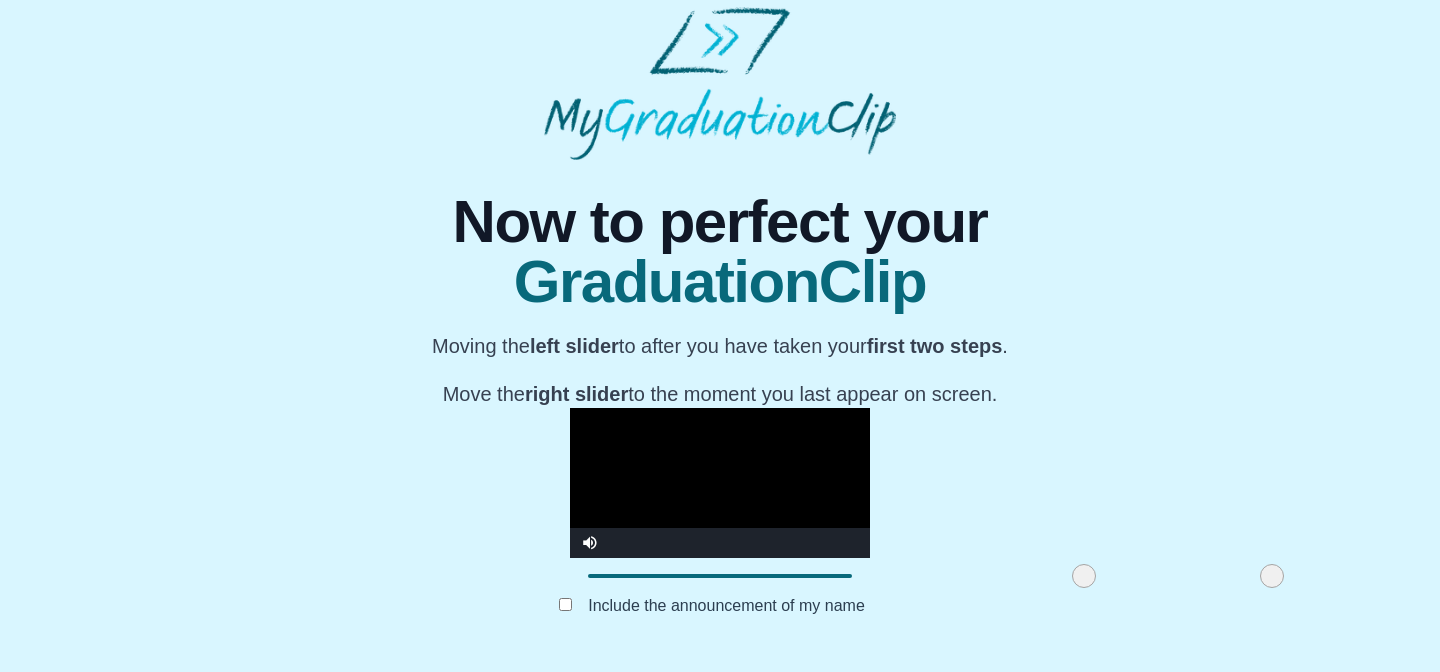 drag, startPoint x: 750, startPoint y: 579, endPoint x: 878, endPoint y: 573, distance: 128.14055 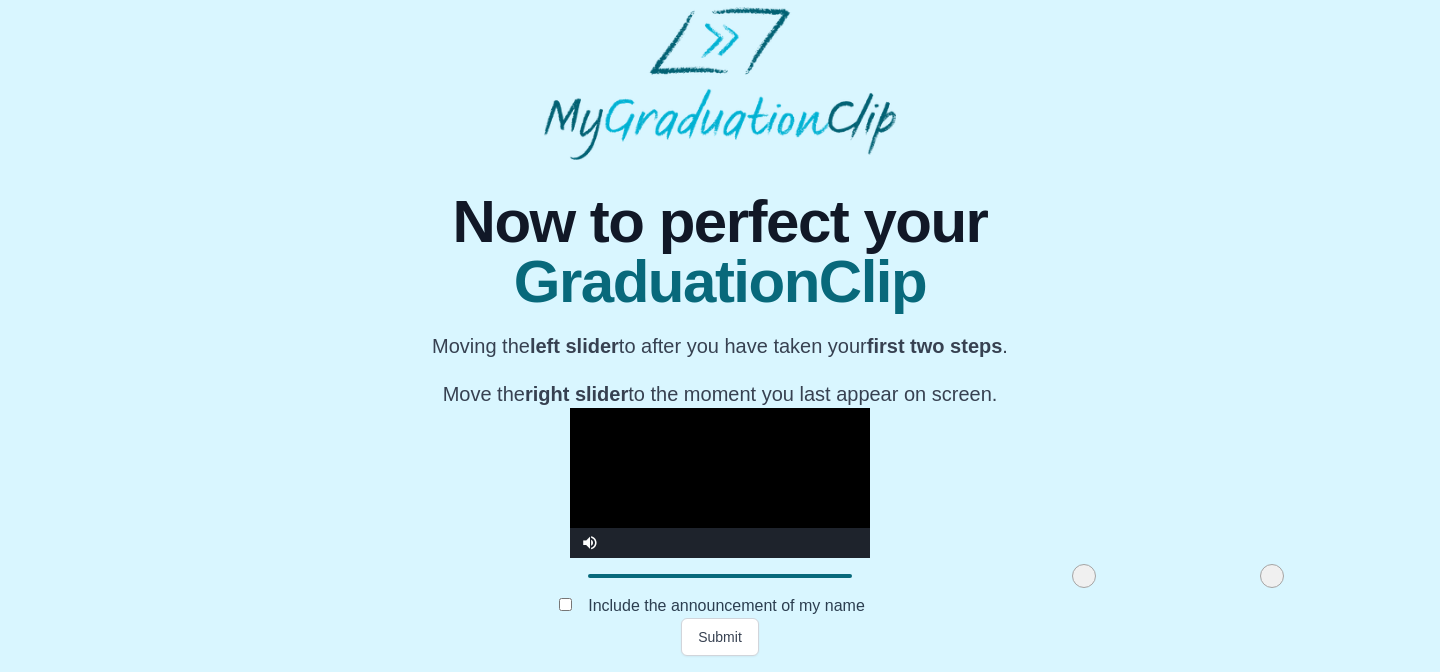 drag, startPoint x: 1055, startPoint y: 574, endPoint x: 1104, endPoint y: 566, distance: 49.648766 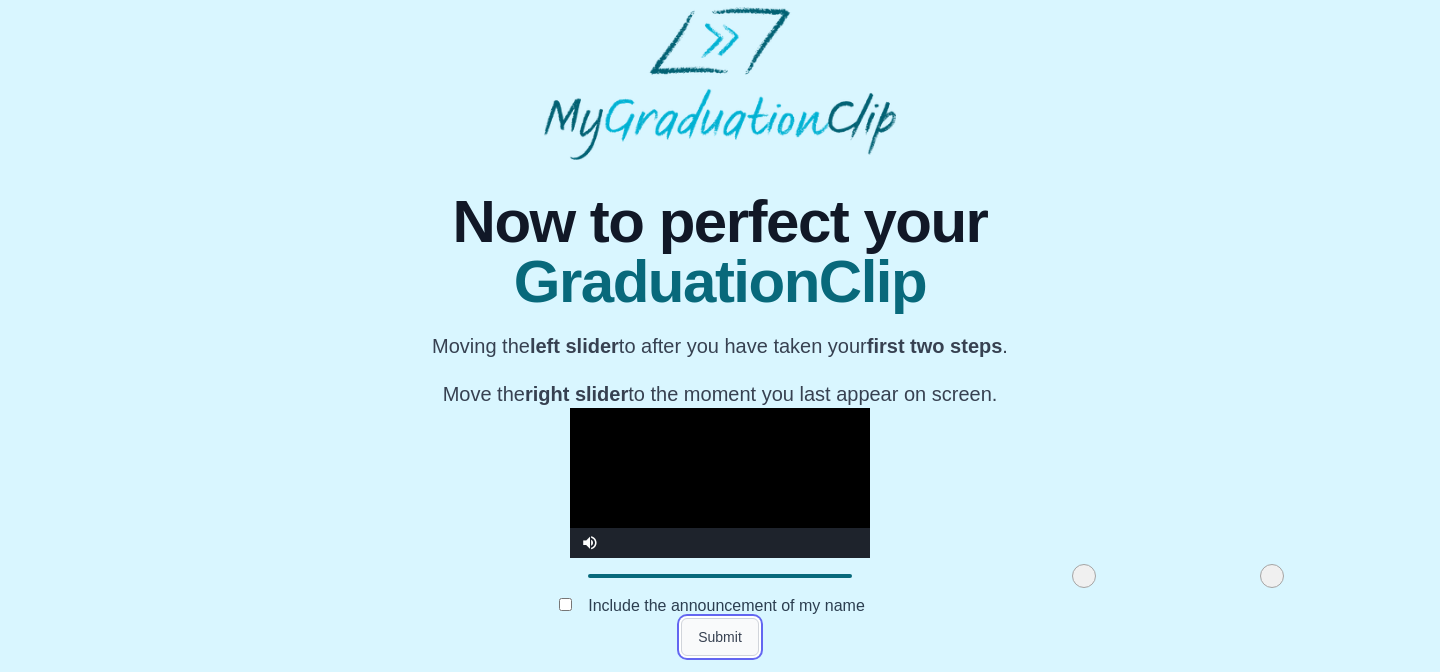 click on "Submit" at bounding box center (720, 637) 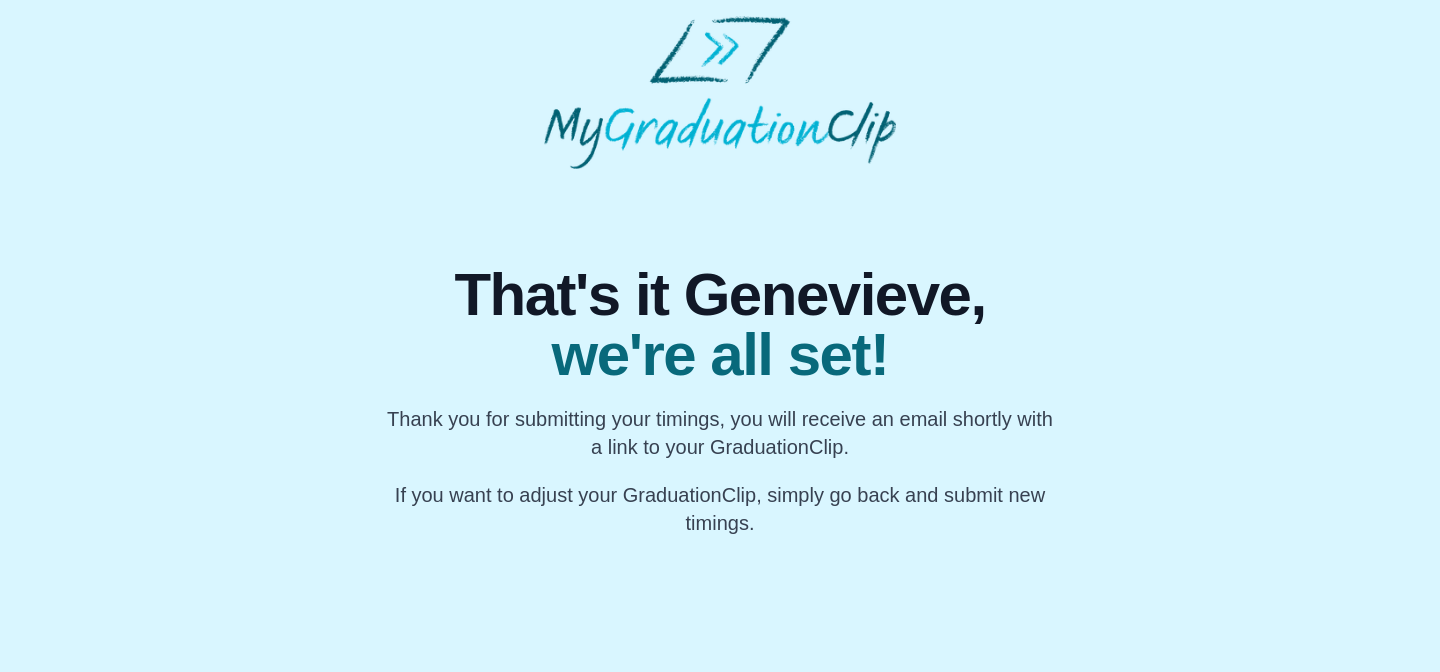 scroll, scrollTop: 0, scrollLeft: 0, axis: both 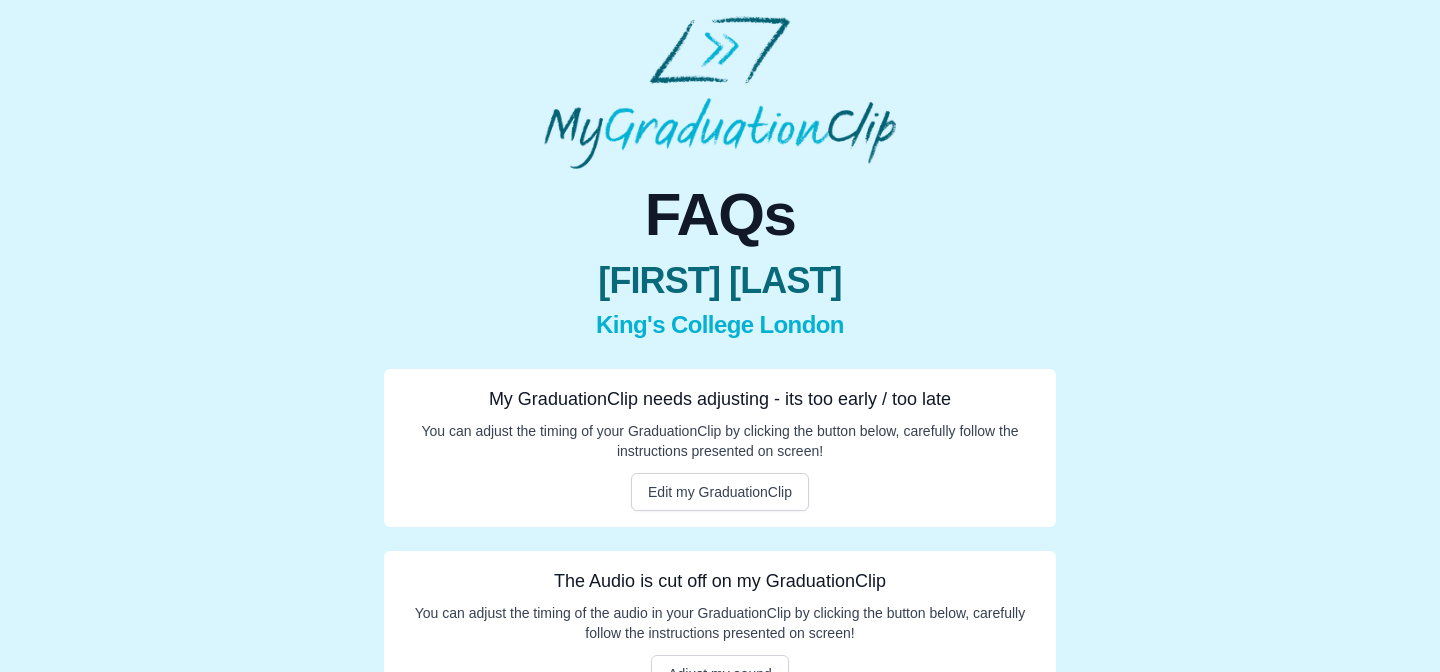 click on "My GraduationClip needs adjusting - its too early / too late You can adjust the timing of your GraduationClip by clicking the button below, carefully follow the instructions presented on screen! Edit my GraduationClip" at bounding box center [720, 448] 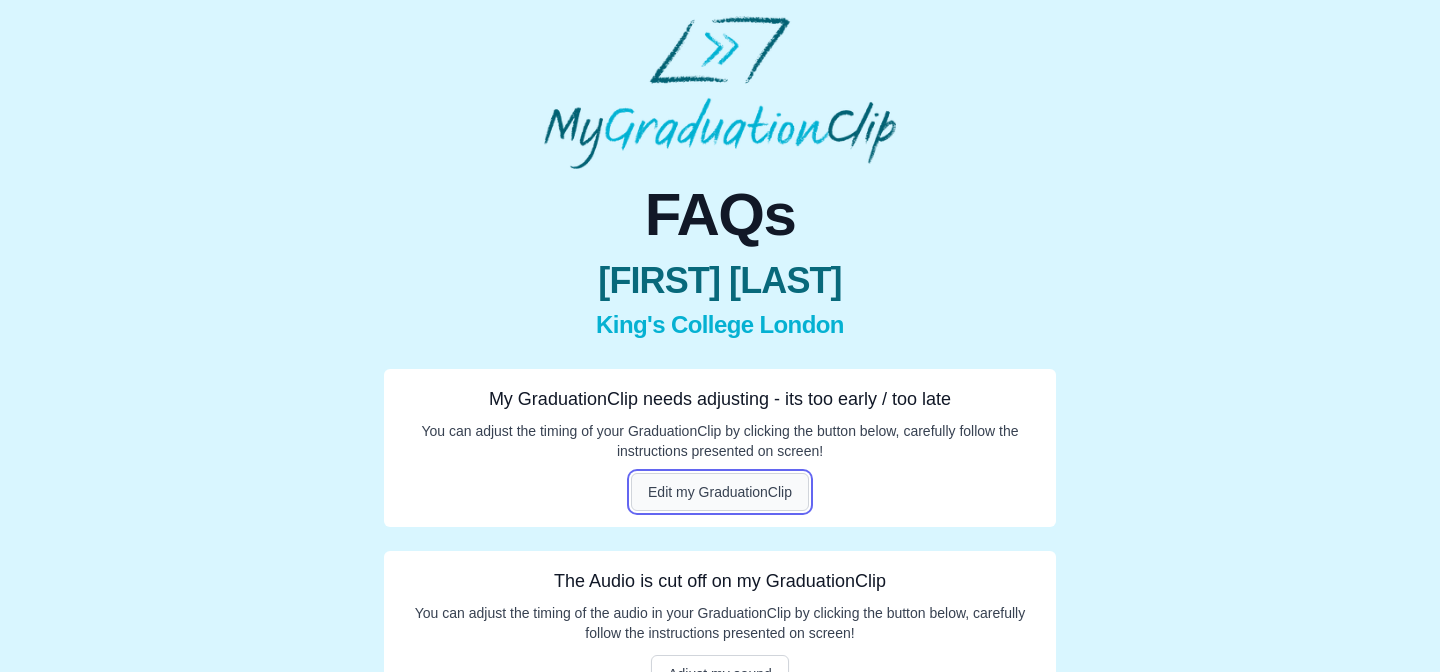click on "Edit my GraduationClip" at bounding box center [720, 492] 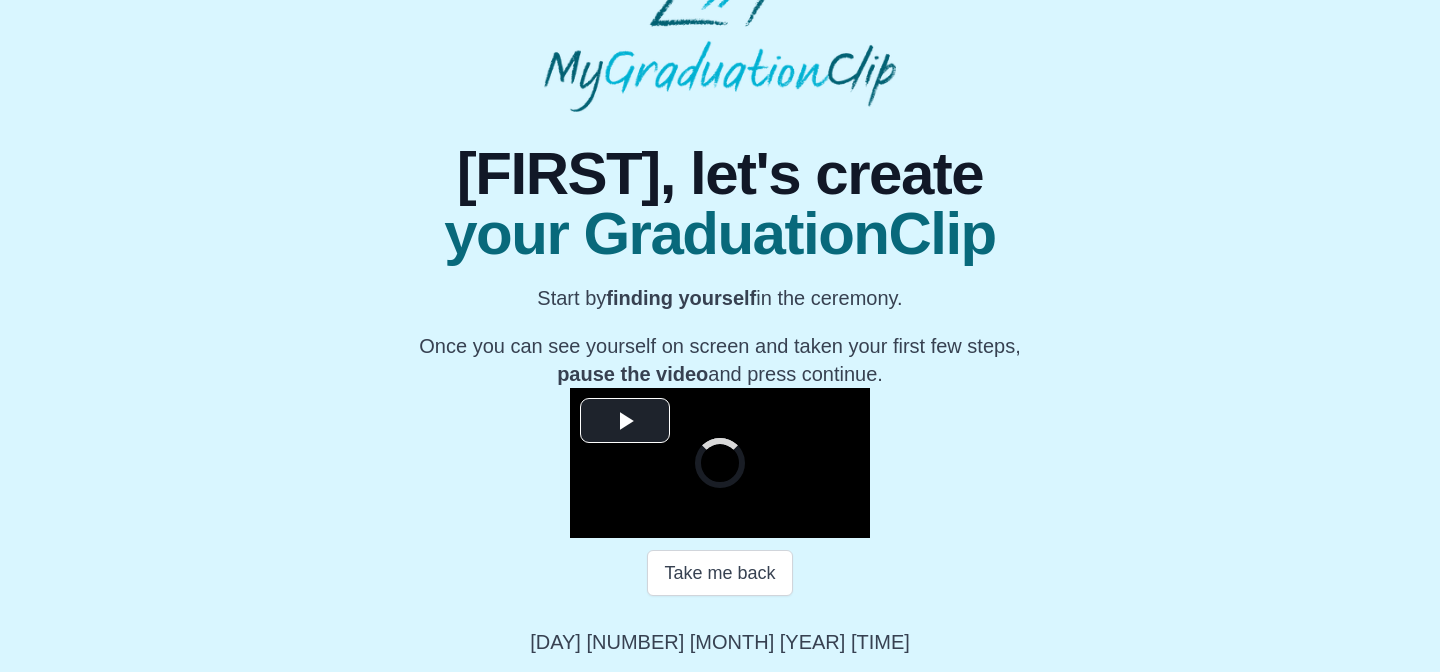 scroll, scrollTop: 313, scrollLeft: 0, axis: vertical 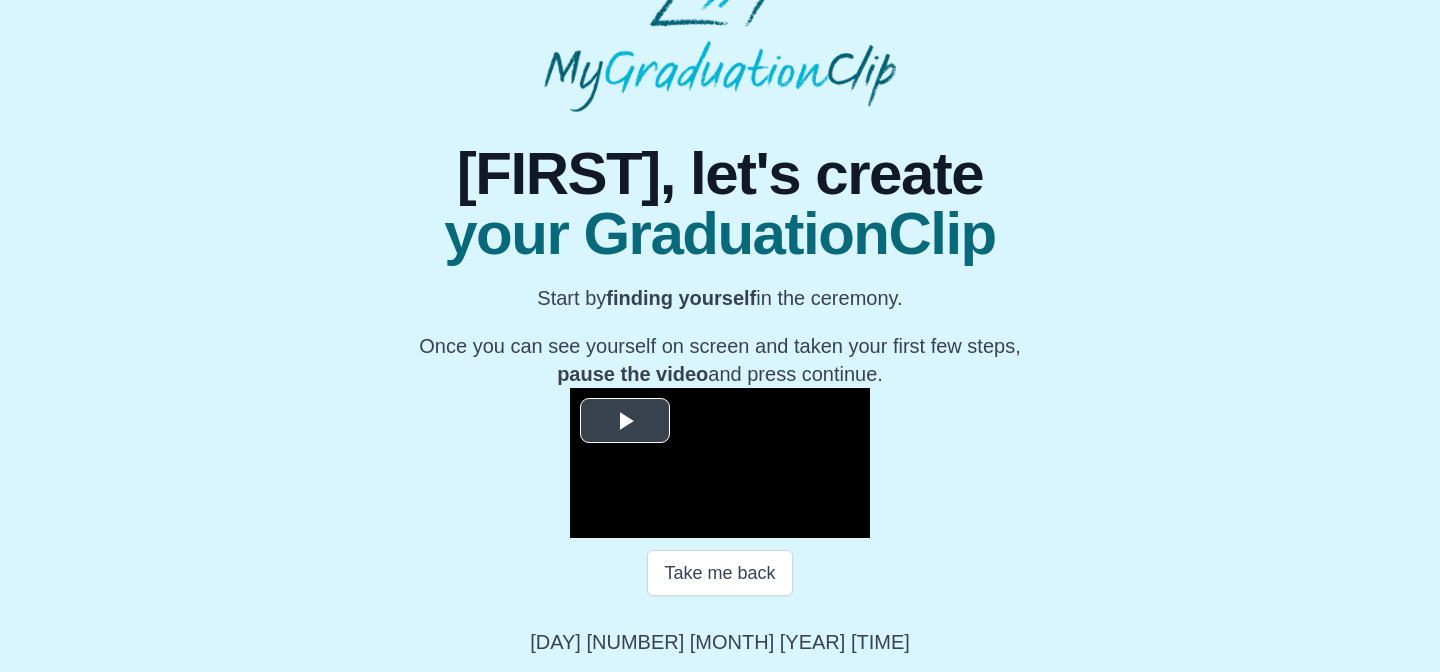 click at bounding box center (625, 421) 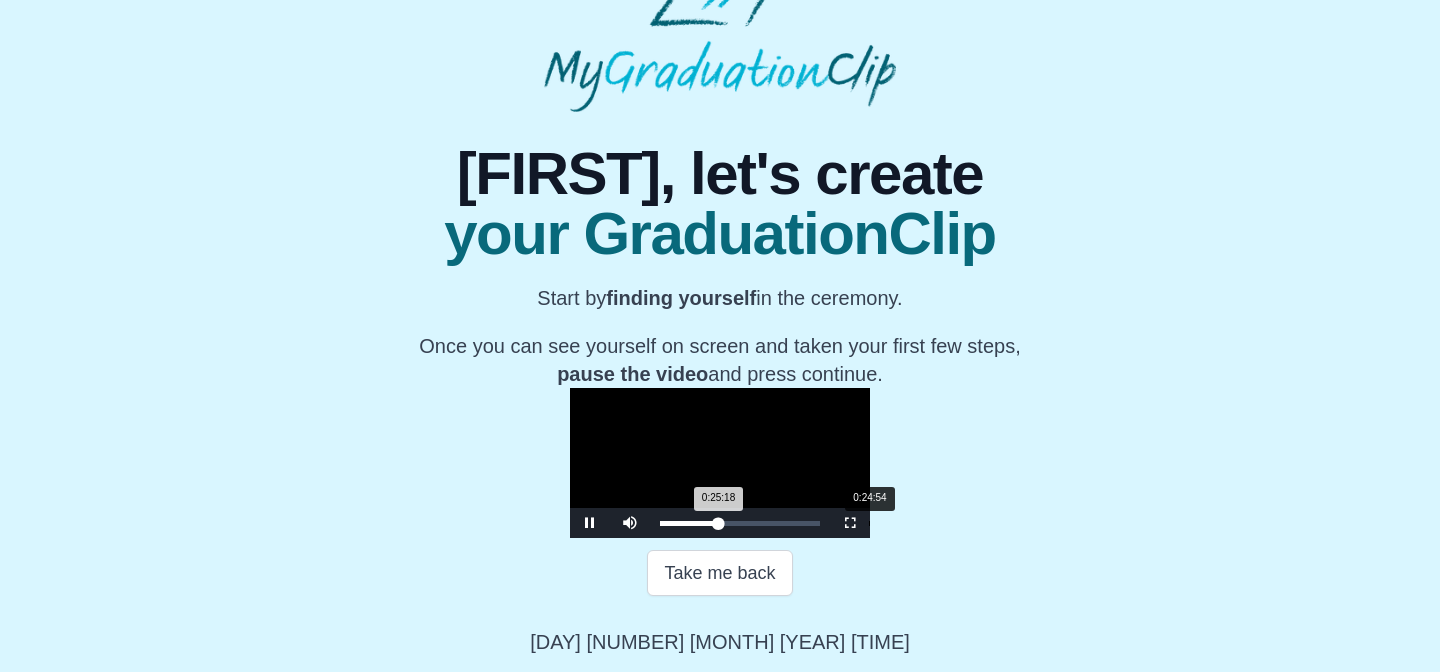 click on "0:25:18 Progress : 0%" at bounding box center [689, 523] 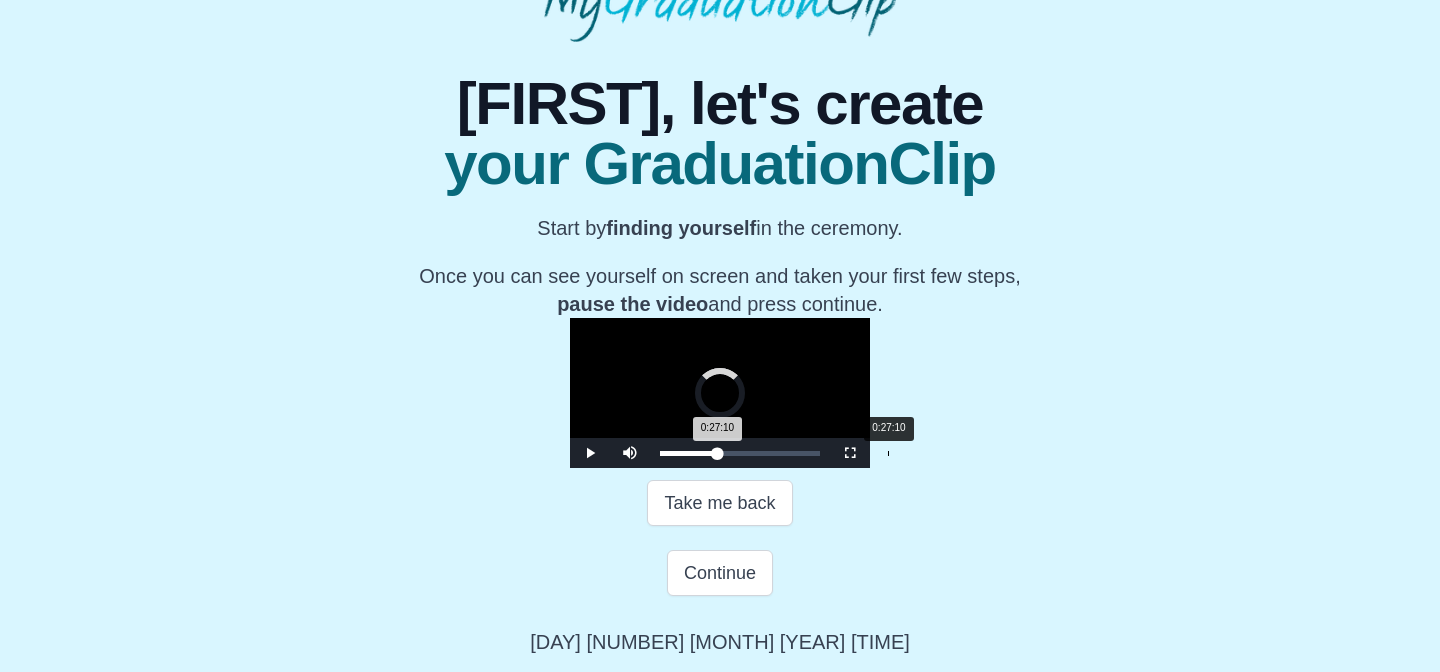 click on "0:27:10" at bounding box center (888, 453) 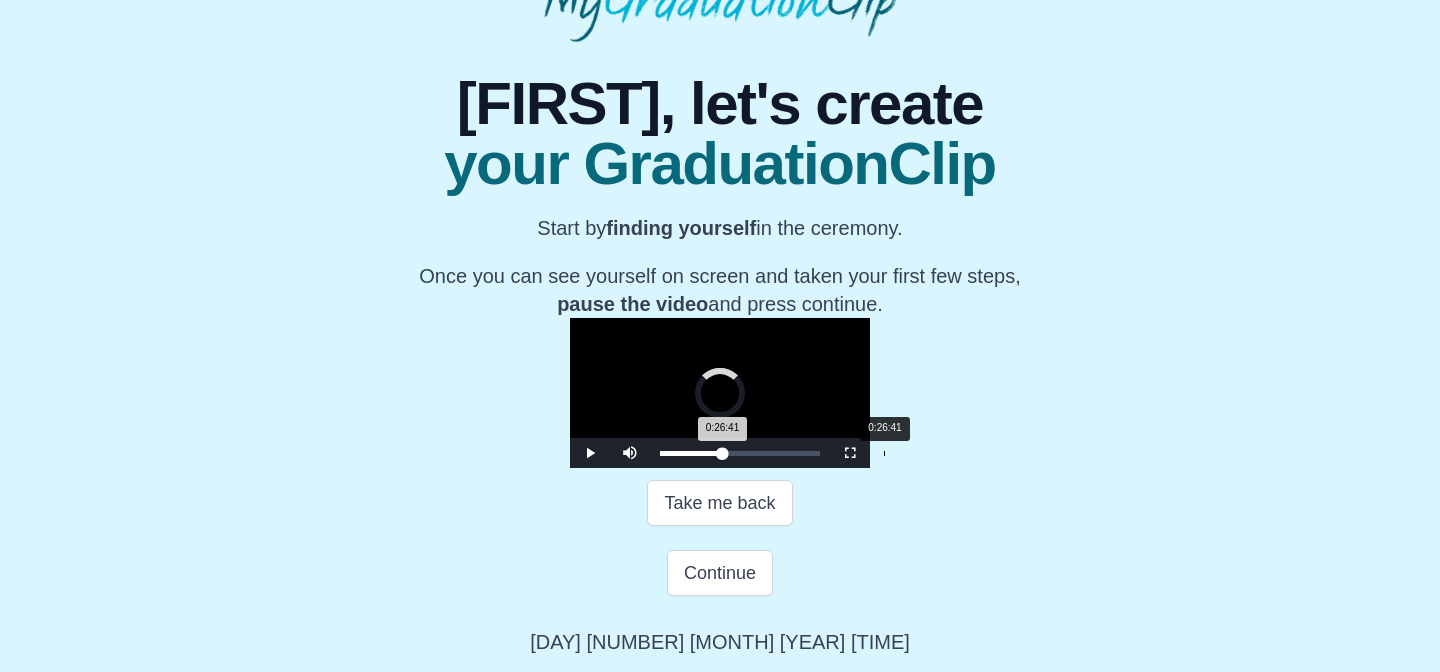 click on "0:26:41 Progress : 0%" at bounding box center (691, 453) 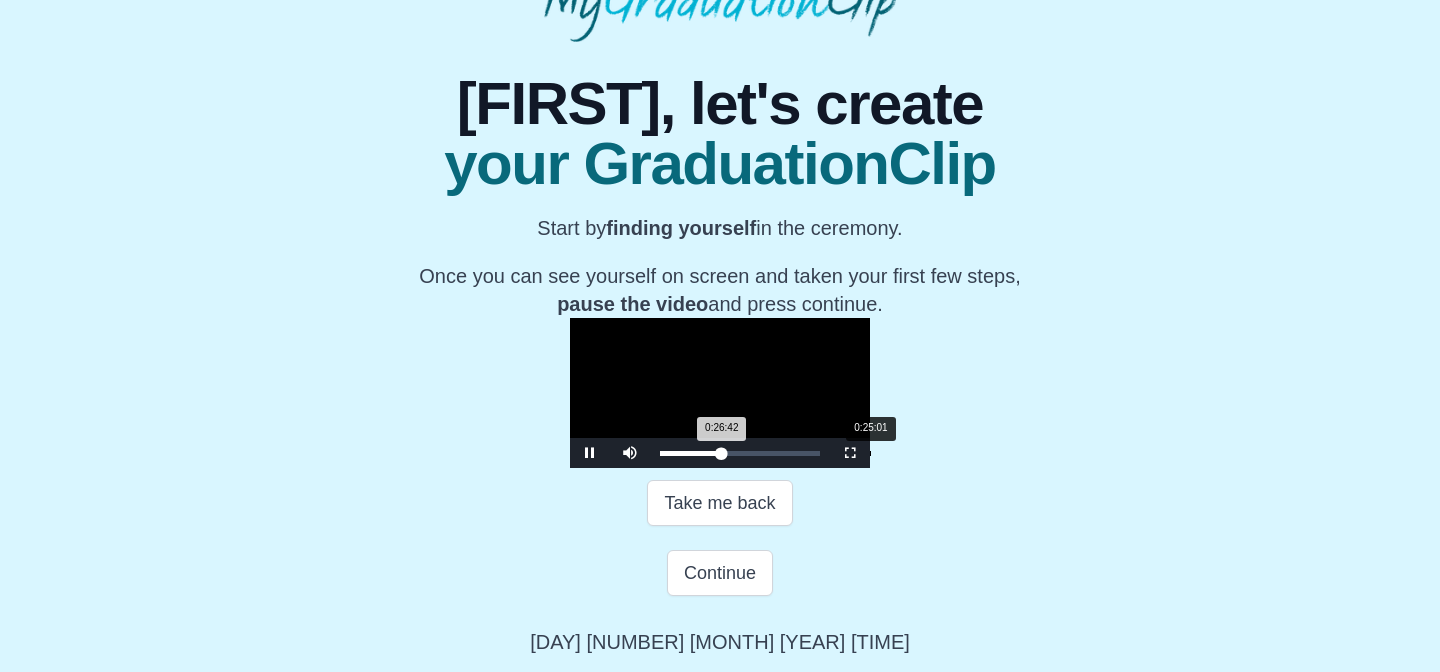 click on "0:25:01" at bounding box center [870, 453] 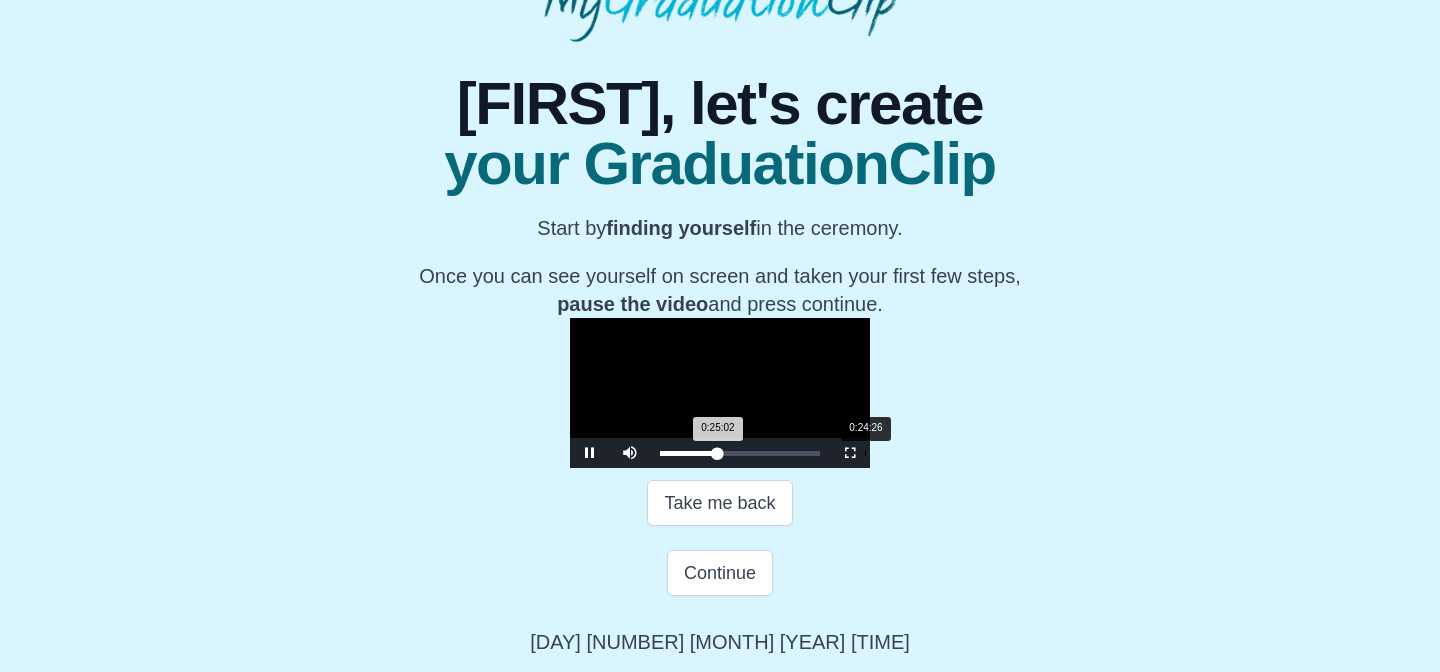click on "0:25:02 Progress : 0%" at bounding box center [689, 453] 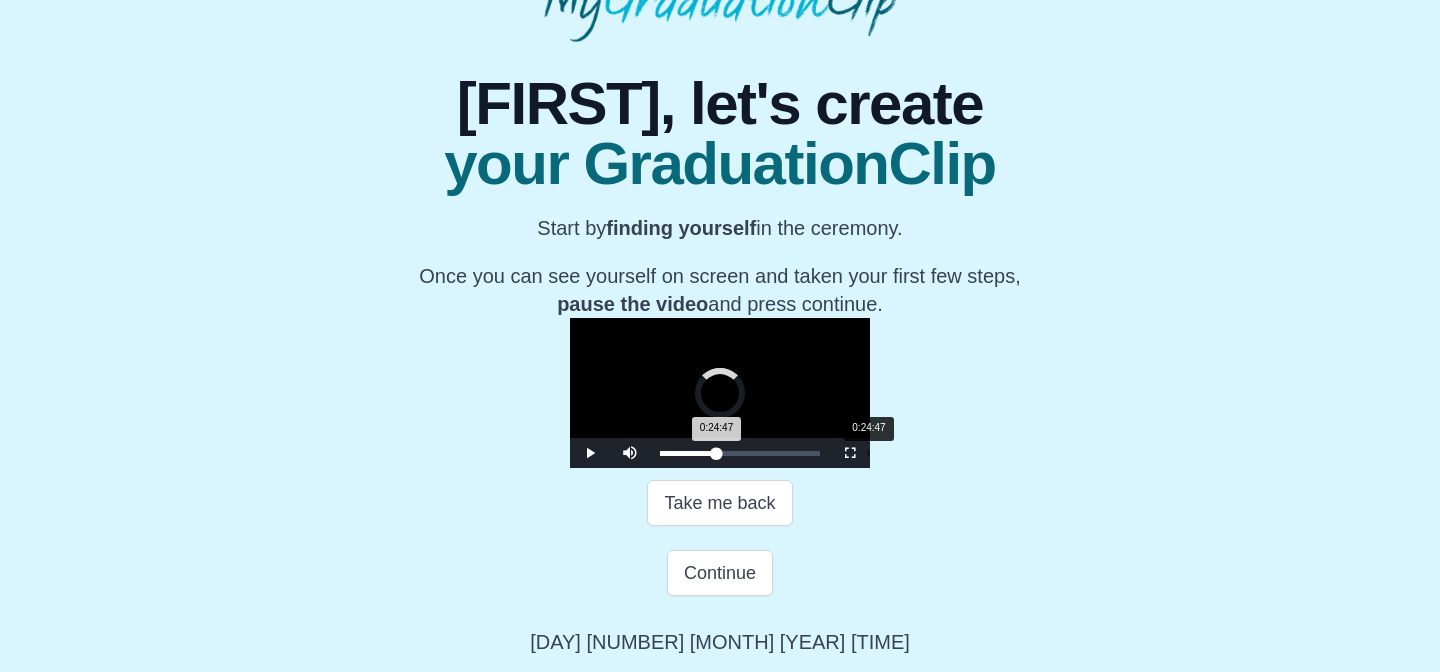 click on "0:24:47 Progress : 0%" at bounding box center [688, 453] 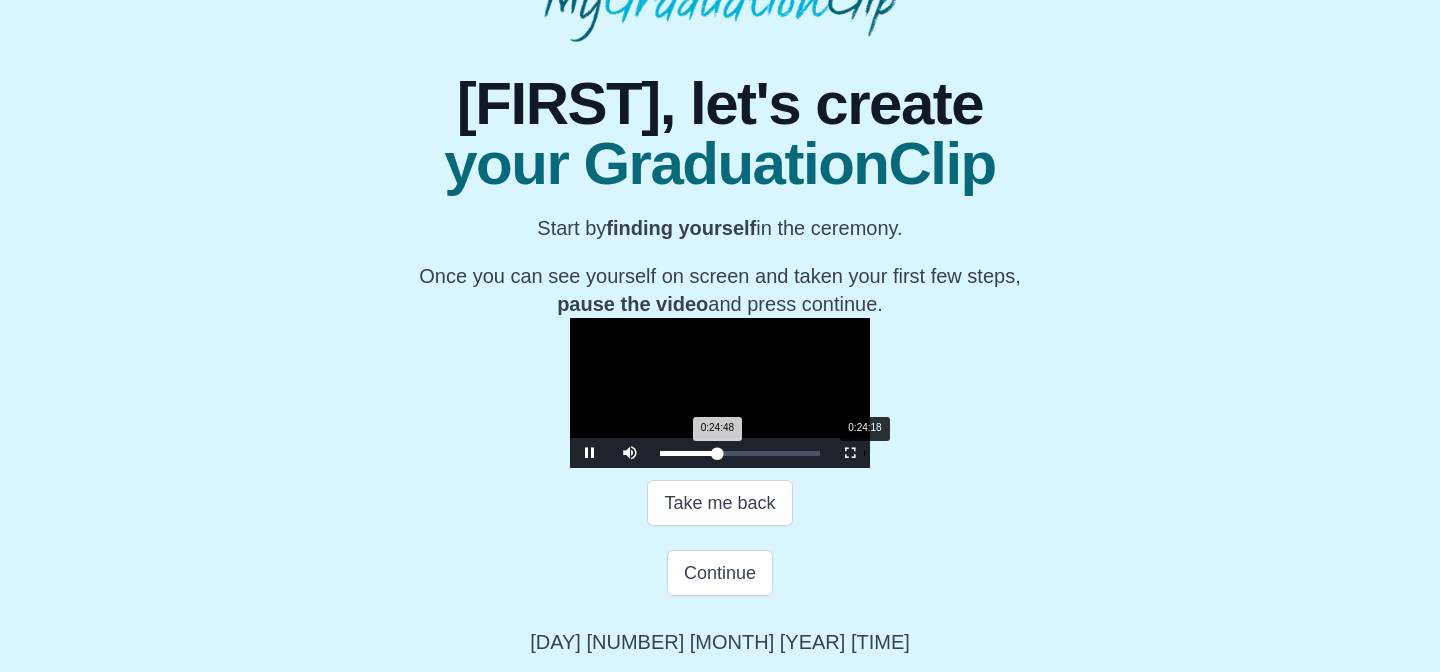 click on "0:24:48 Progress : 0%" at bounding box center (688, 453) 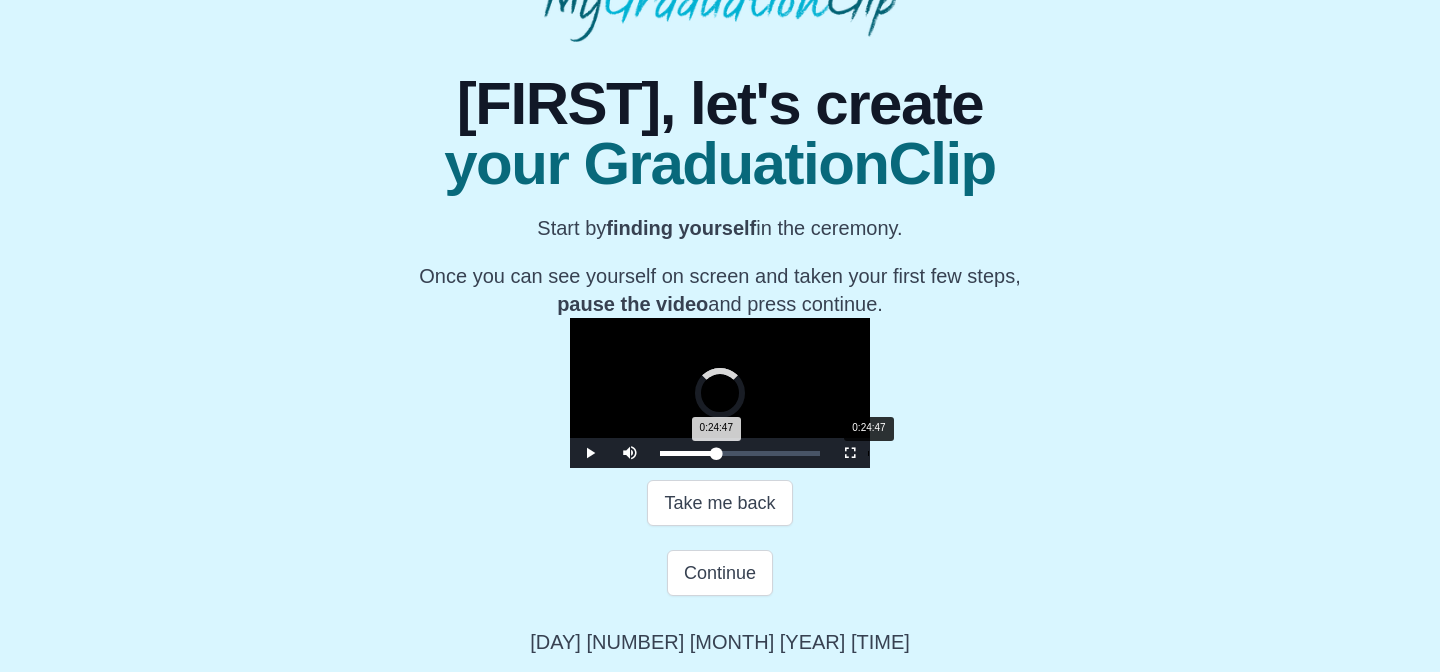 click on "0:24:47 Progress : 0%" at bounding box center (688, 453) 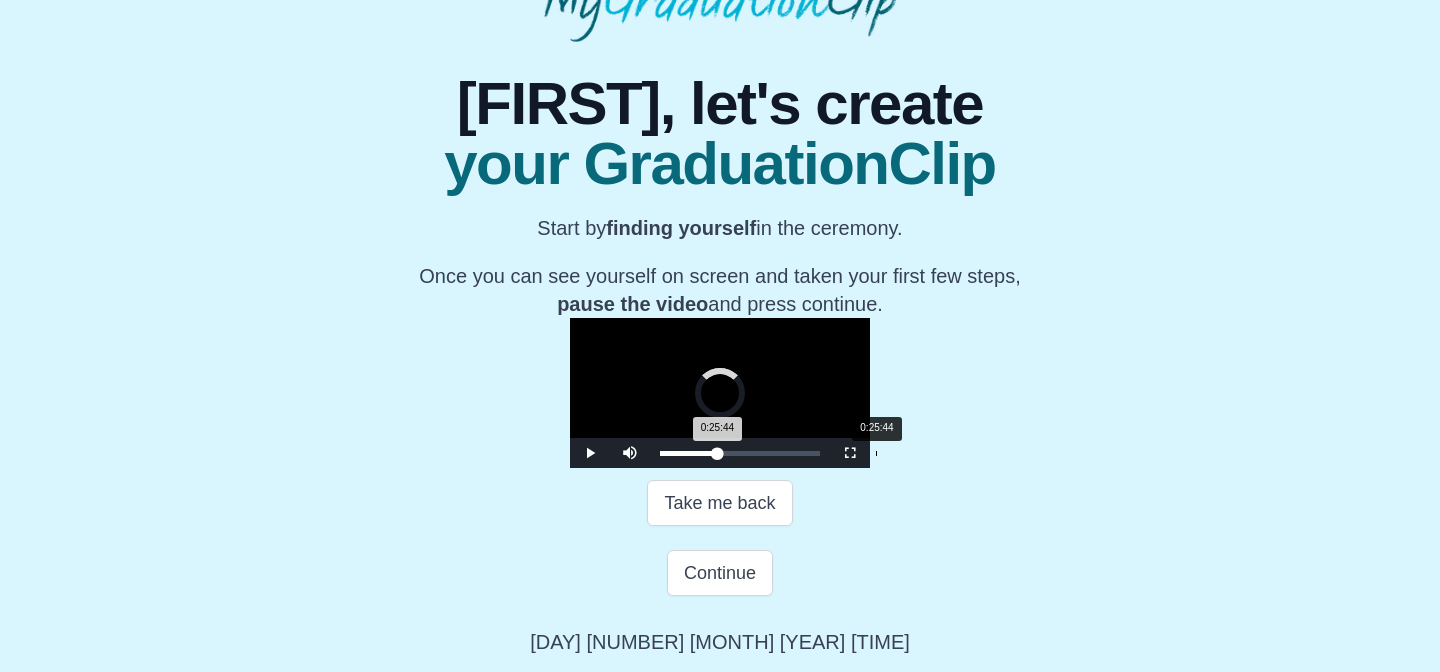 click on "Loaded : 0% 0:25:44 0:25:44 Progress : 0%" at bounding box center (740, 453) 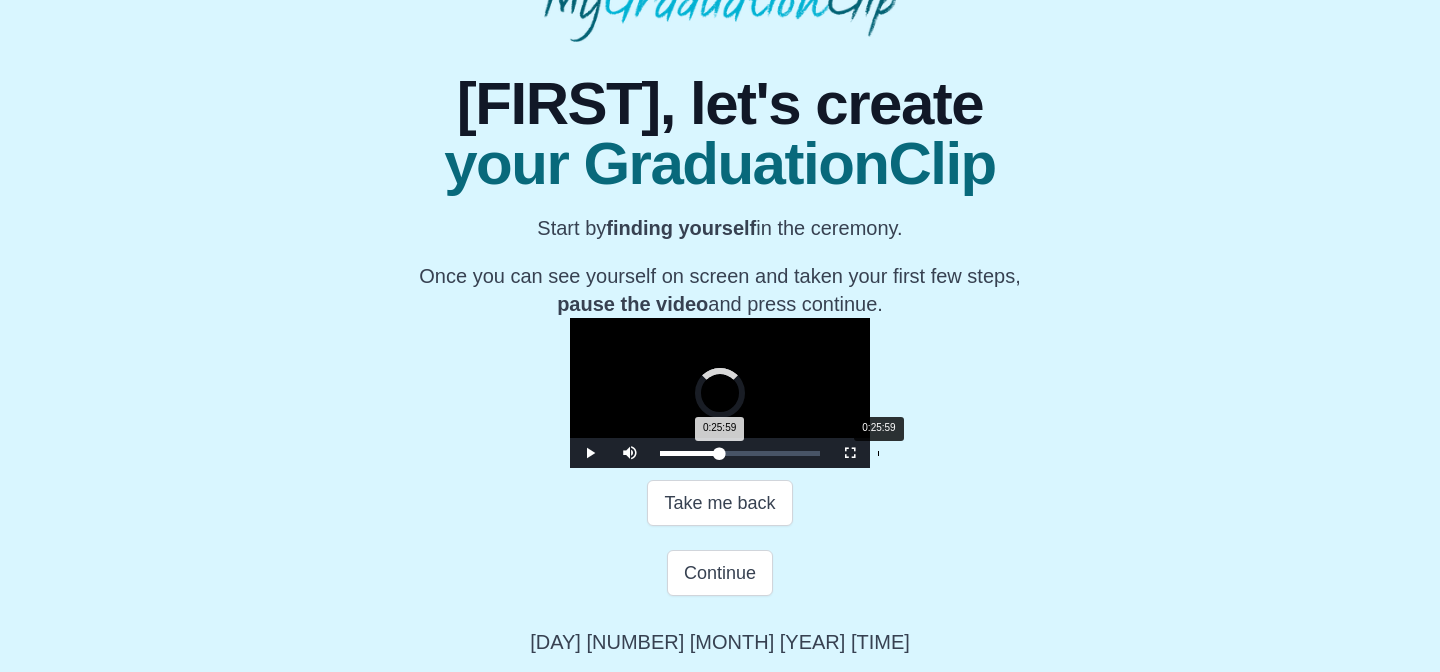 click on "0:25:59 Progress : 0%" at bounding box center [690, 453] 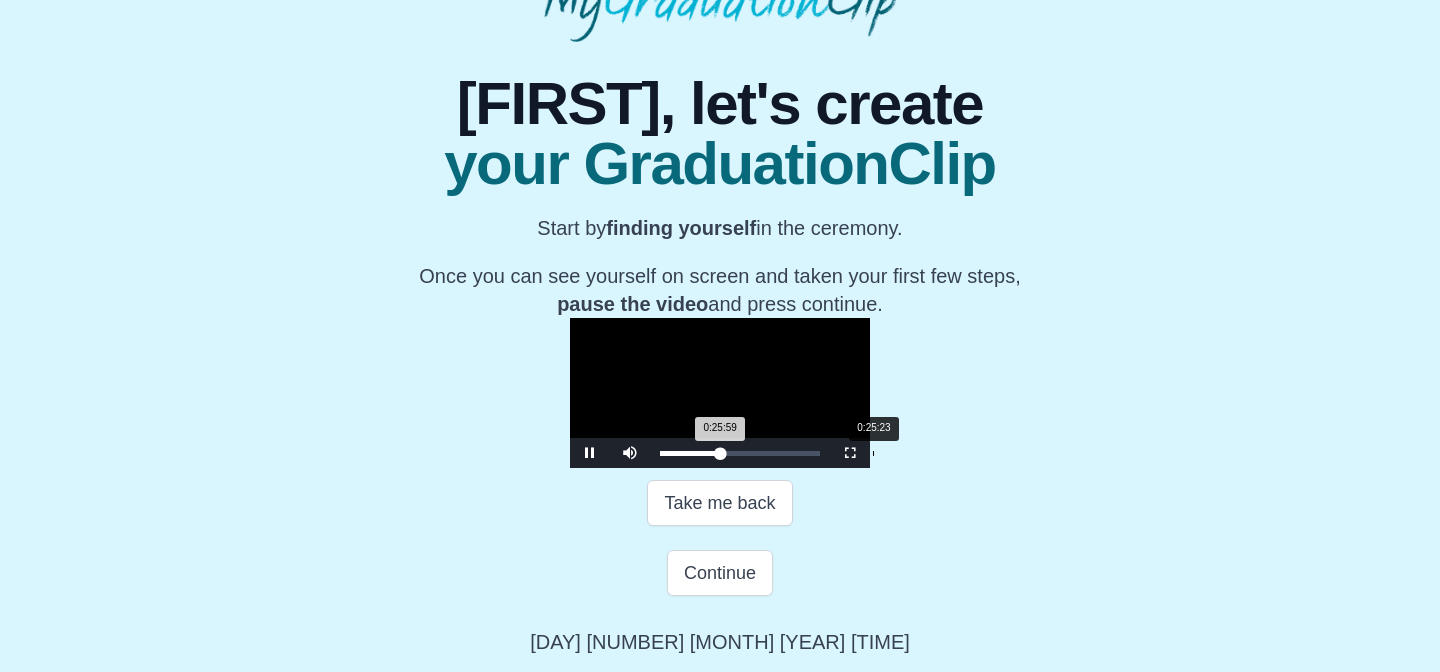 click on "0:25:59 Progress : 0%" at bounding box center [690, 453] 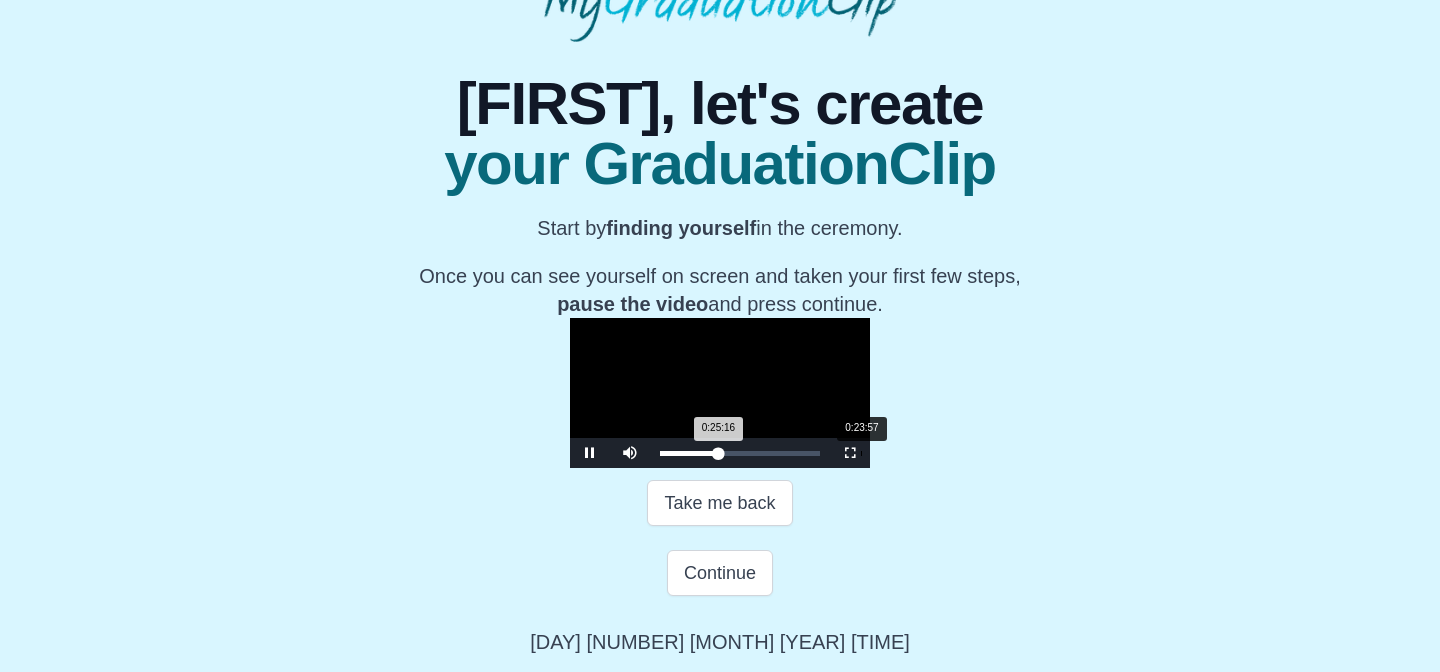 click on "0:23:57" at bounding box center (861, 453) 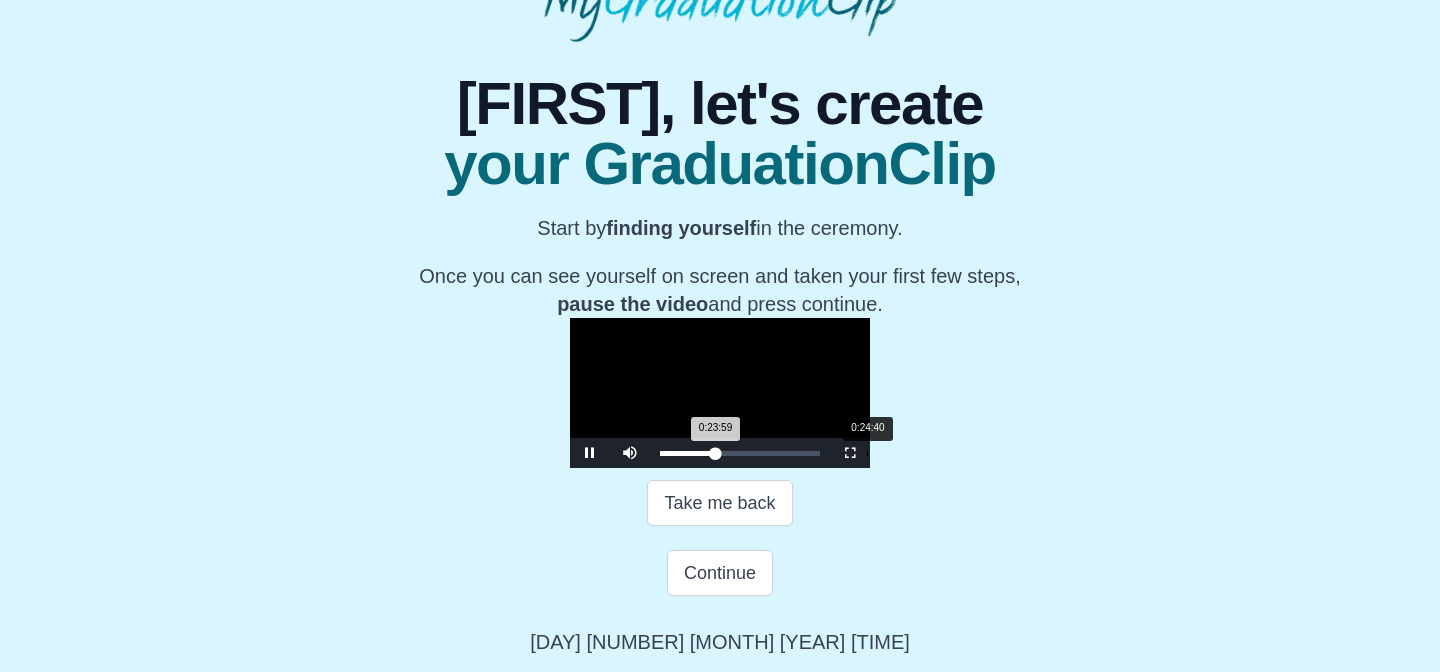 click on "0:23:59 Progress : 0%" at bounding box center (688, 453) 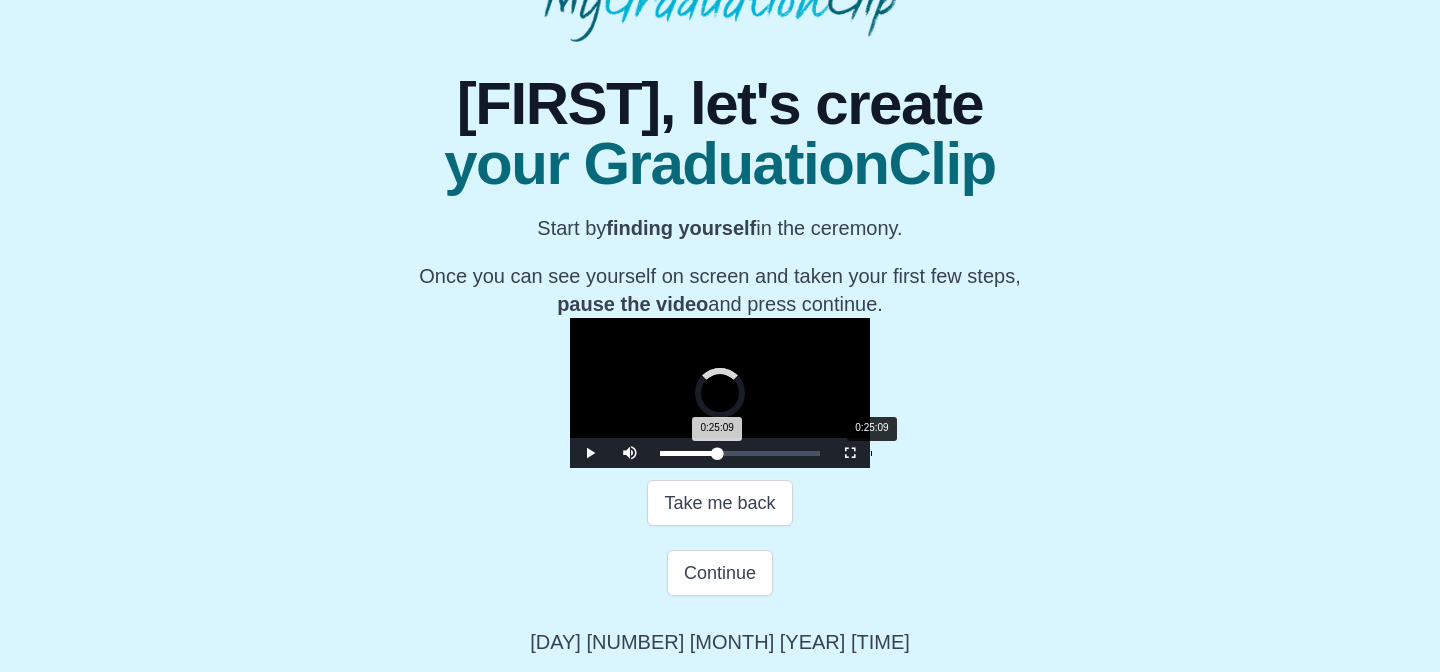 click on "0:25:09 Progress : 0%" at bounding box center (688, 453) 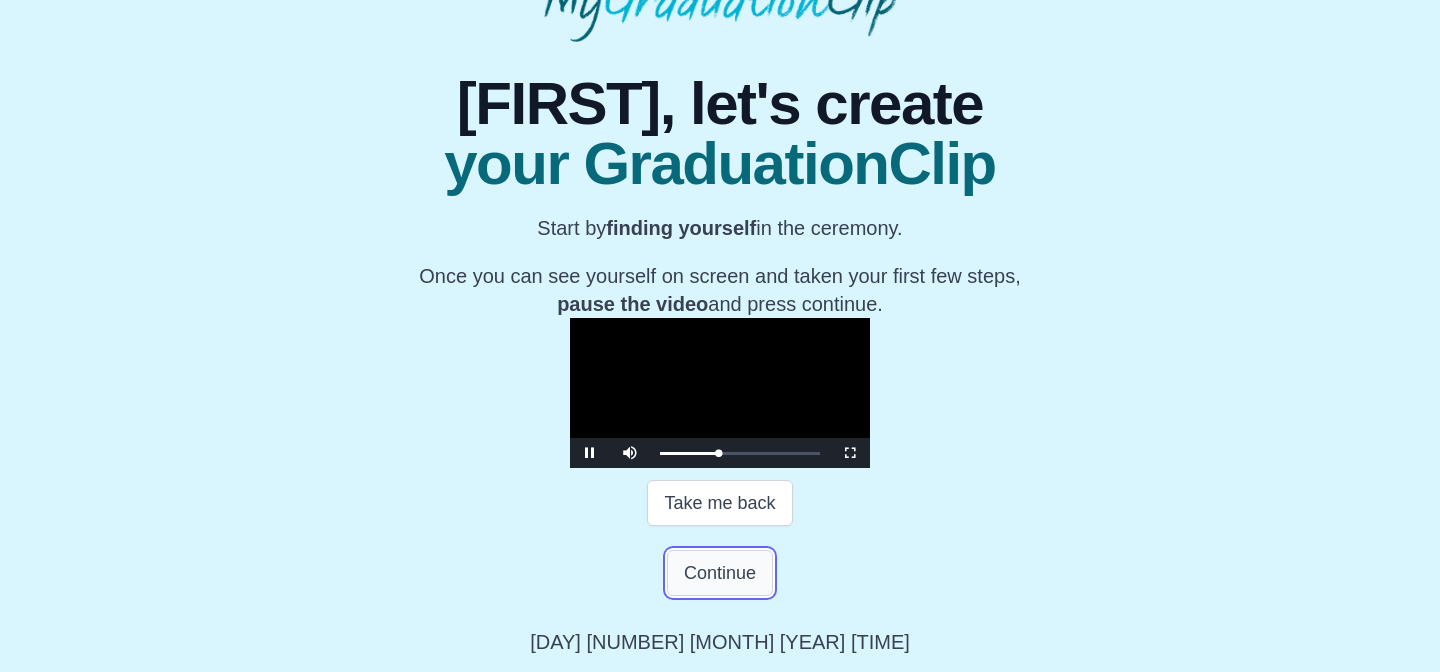 click on "Continue" at bounding box center (720, 573) 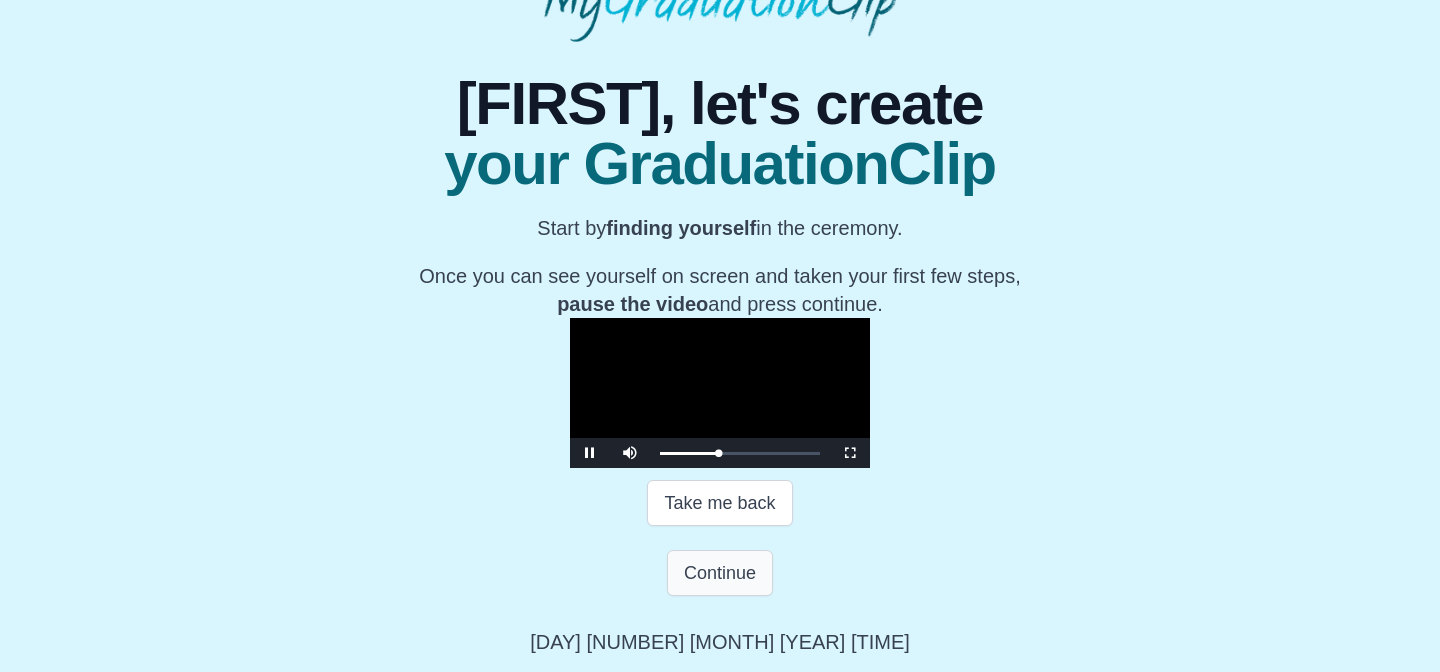 scroll, scrollTop: 0, scrollLeft: 0, axis: both 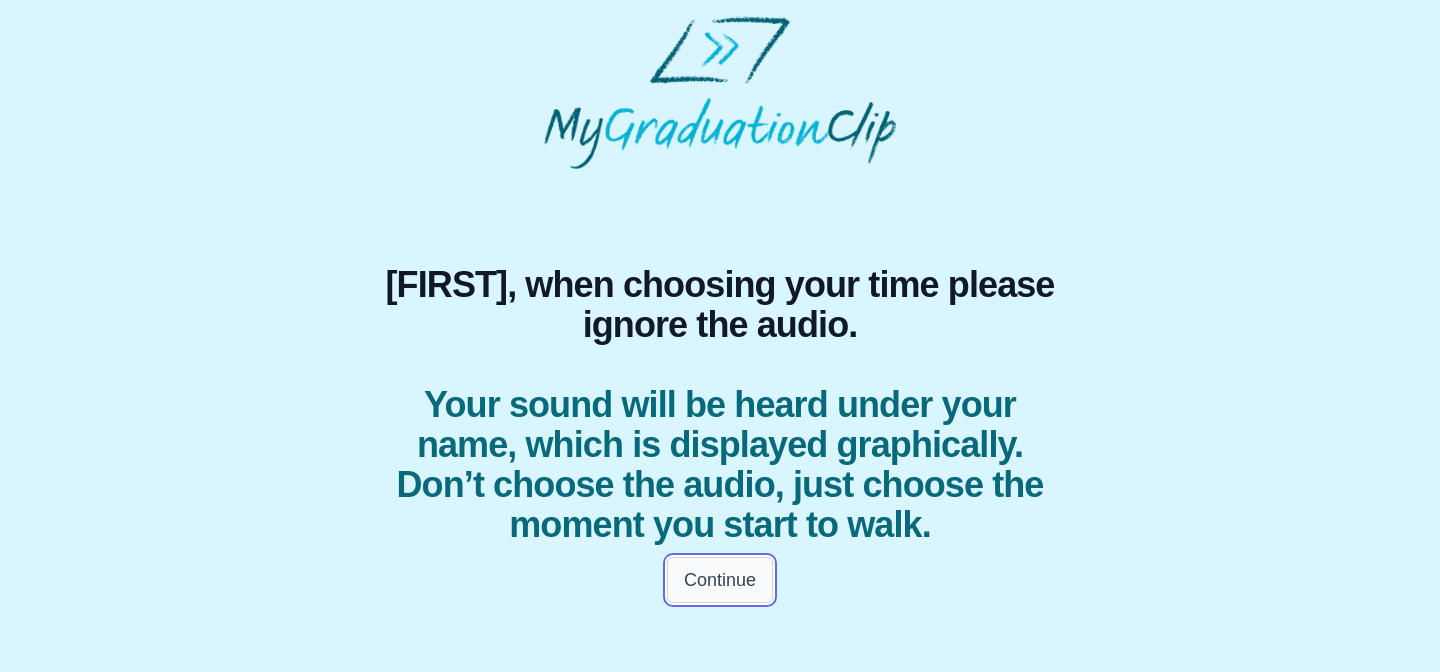 click on "Continue" at bounding box center (720, 580) 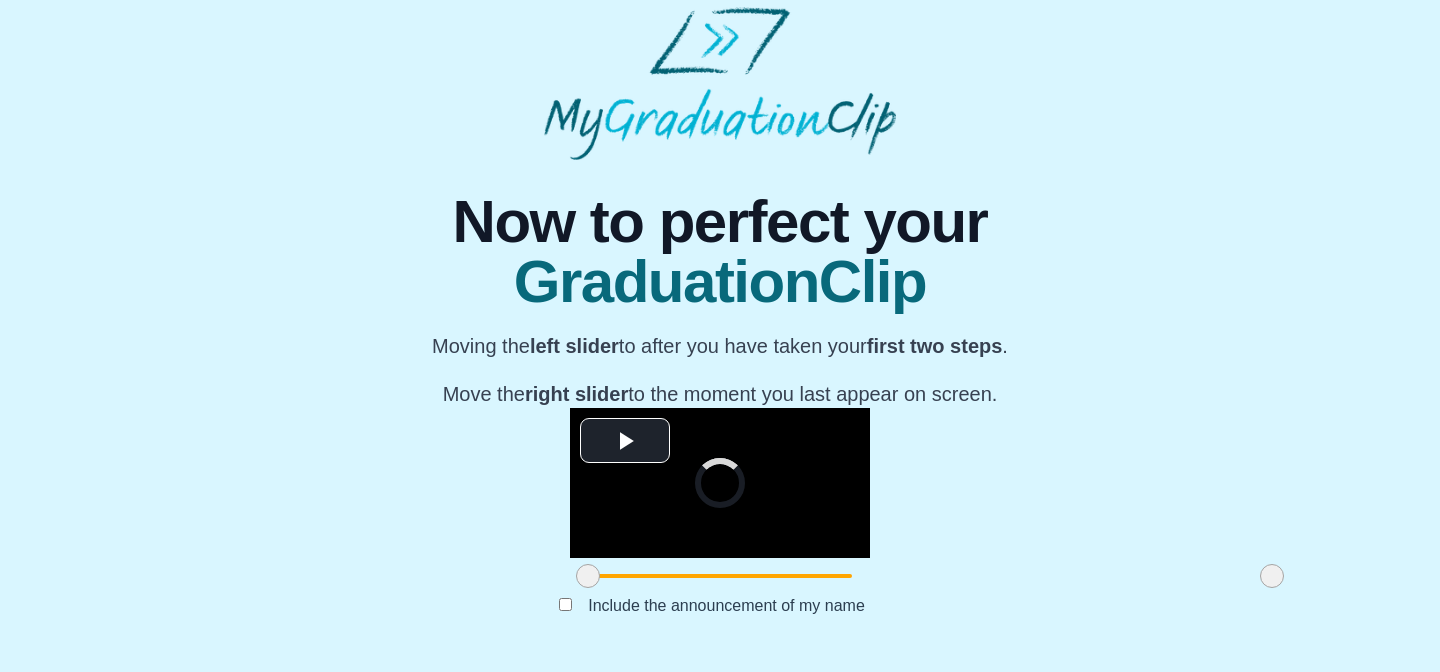 scroll, scrollTop: 265, scrollLeft: 0, axis: vertical 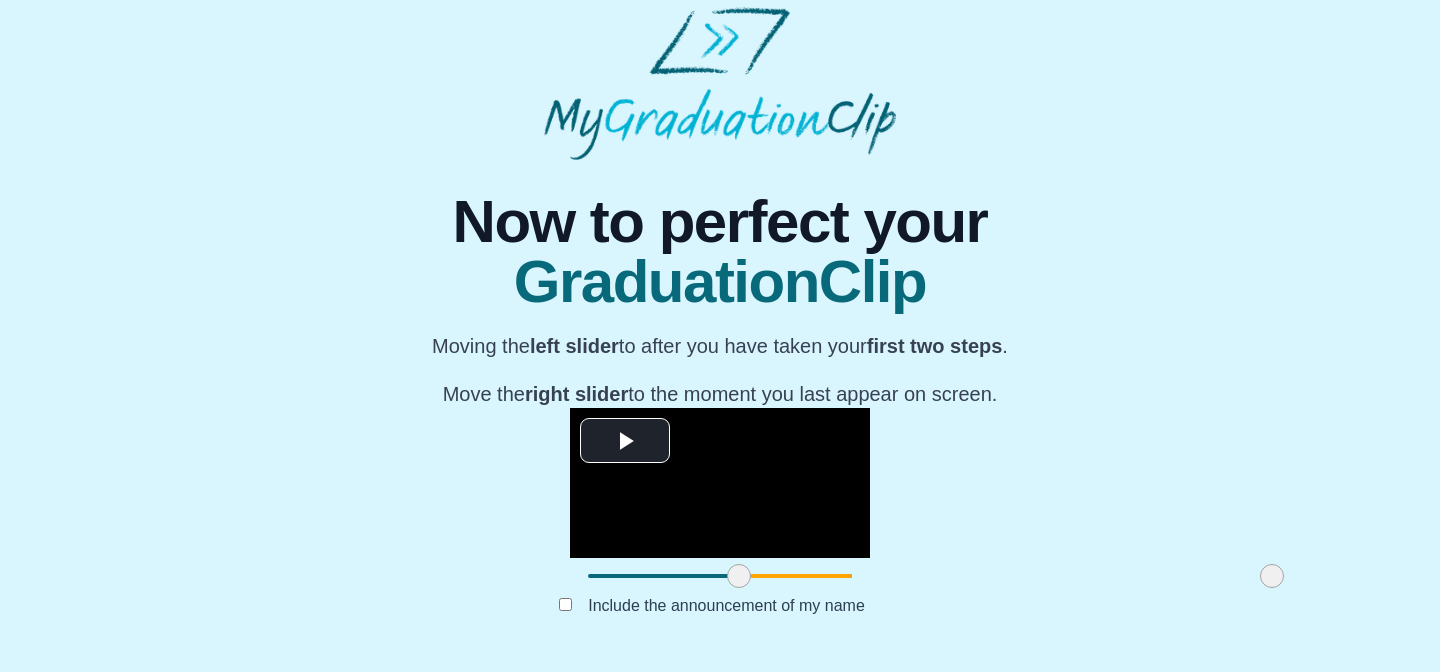 drag, startPoint x: 371, startPoint y: 578, endPoint x: 521, endPoint y: 587, distance: 150.26976 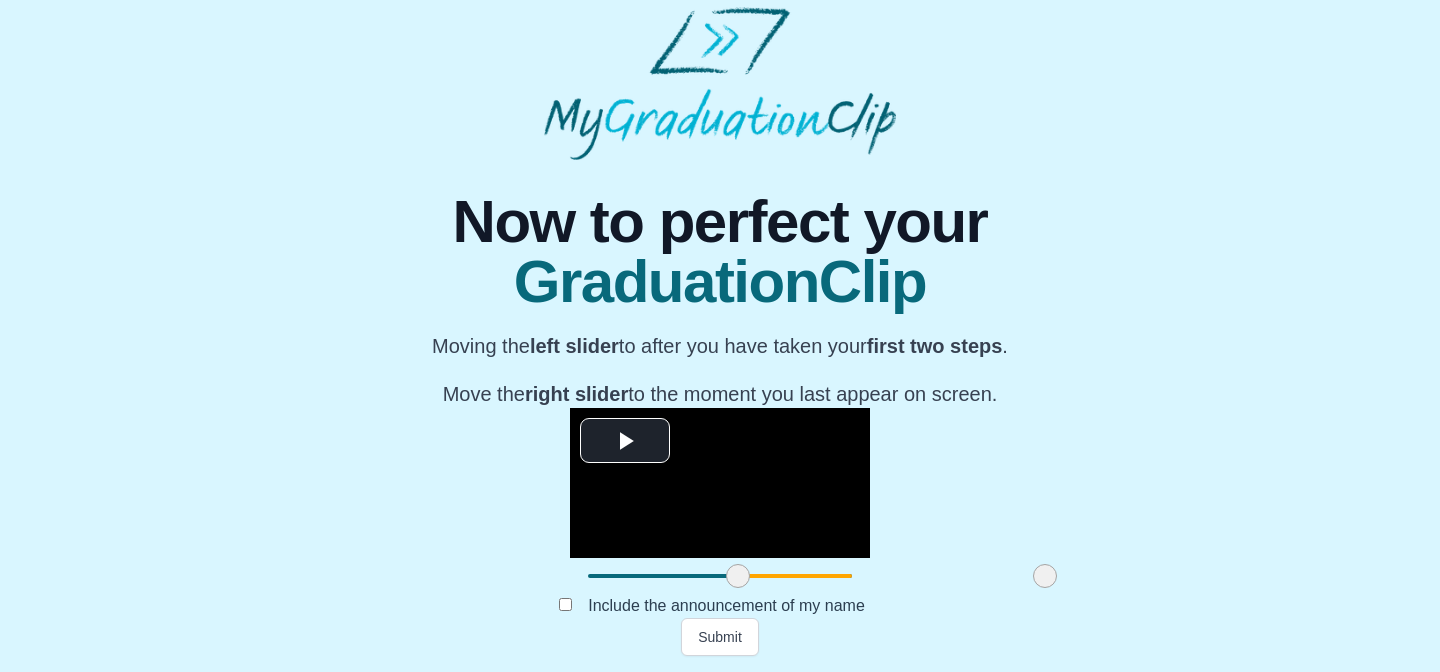 drag, startPoint x: 1068, startPoint y: 578, endPoint x: 839, endPoint y: 612, distance: 231.51025 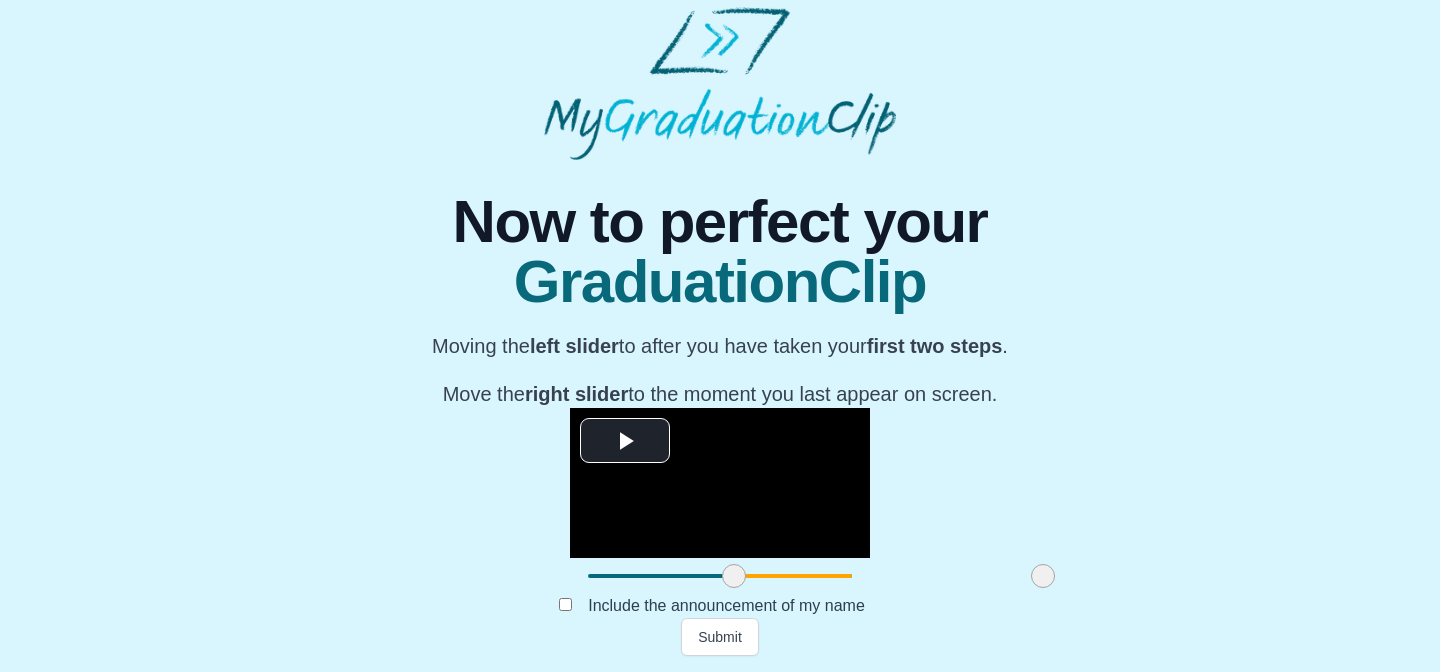 click at bounding box center [734, 576] 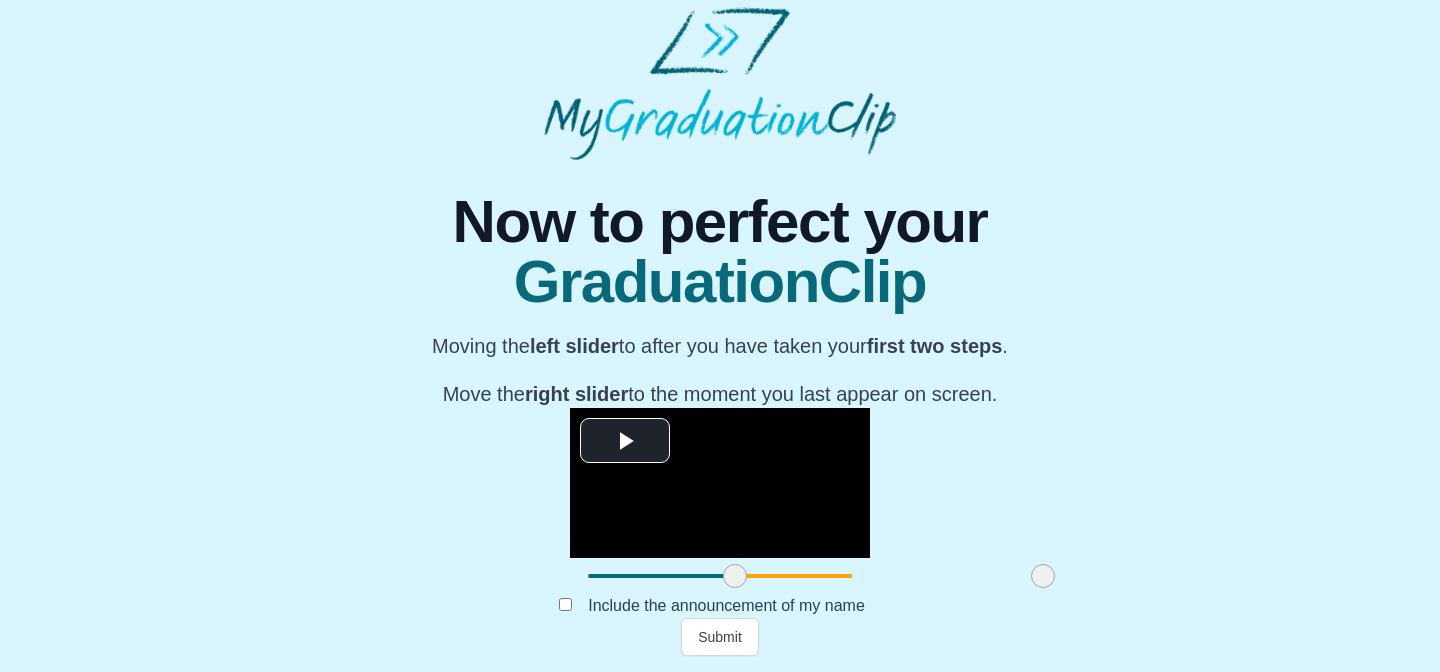 click at bounding box center [735, 576] 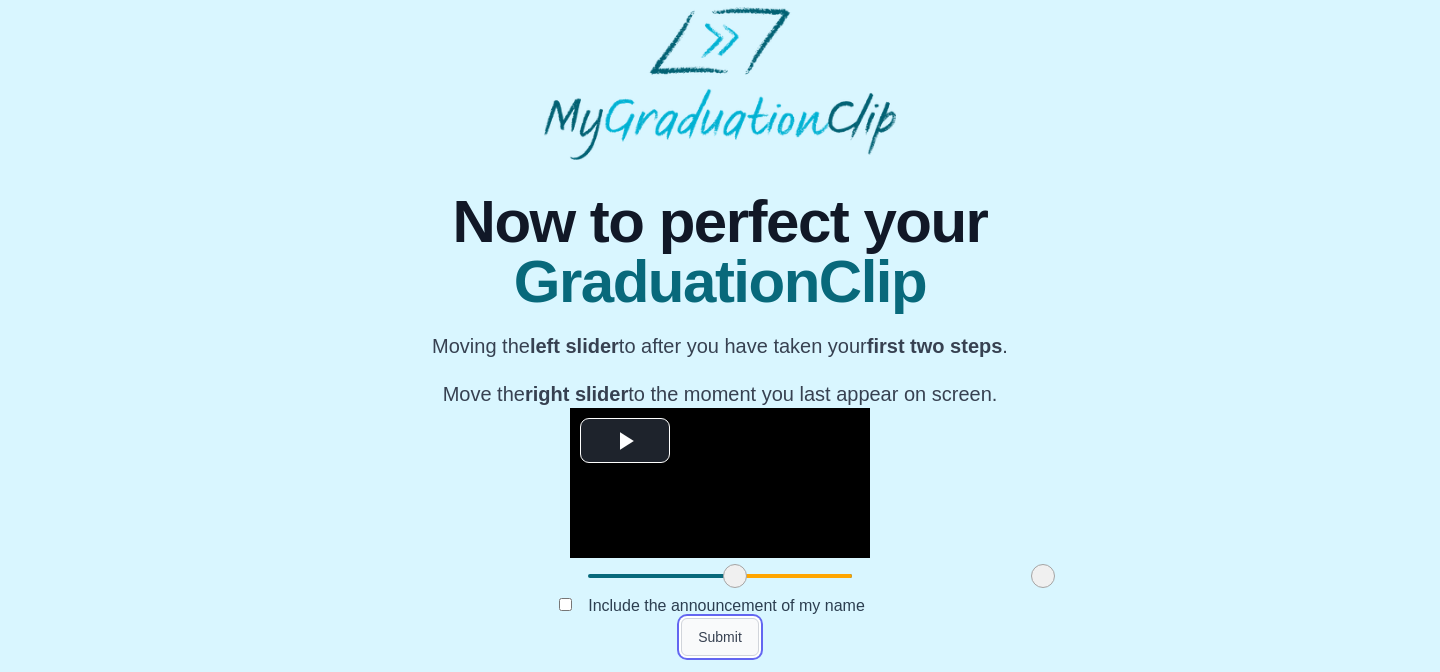 click on "Submit" at bounding box center (720, 637) 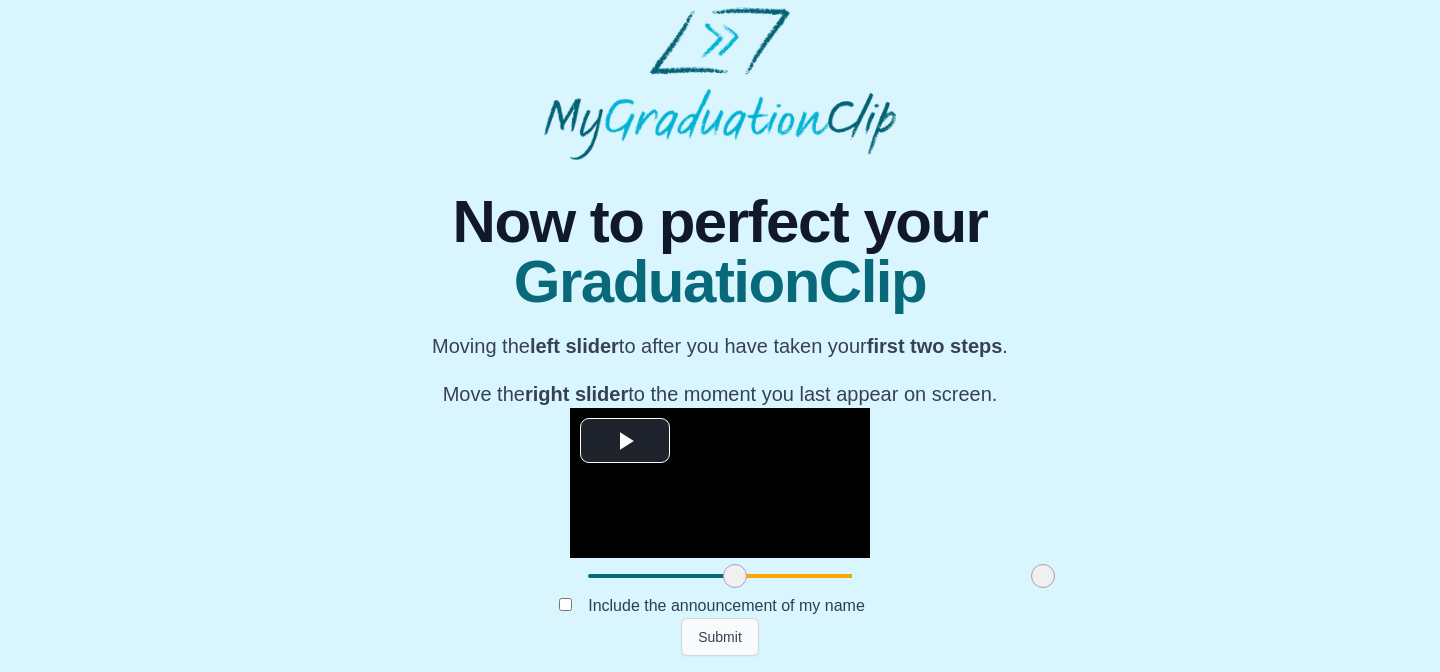scroll, scrollTop: 0, scrollLeft: 0, axis: both 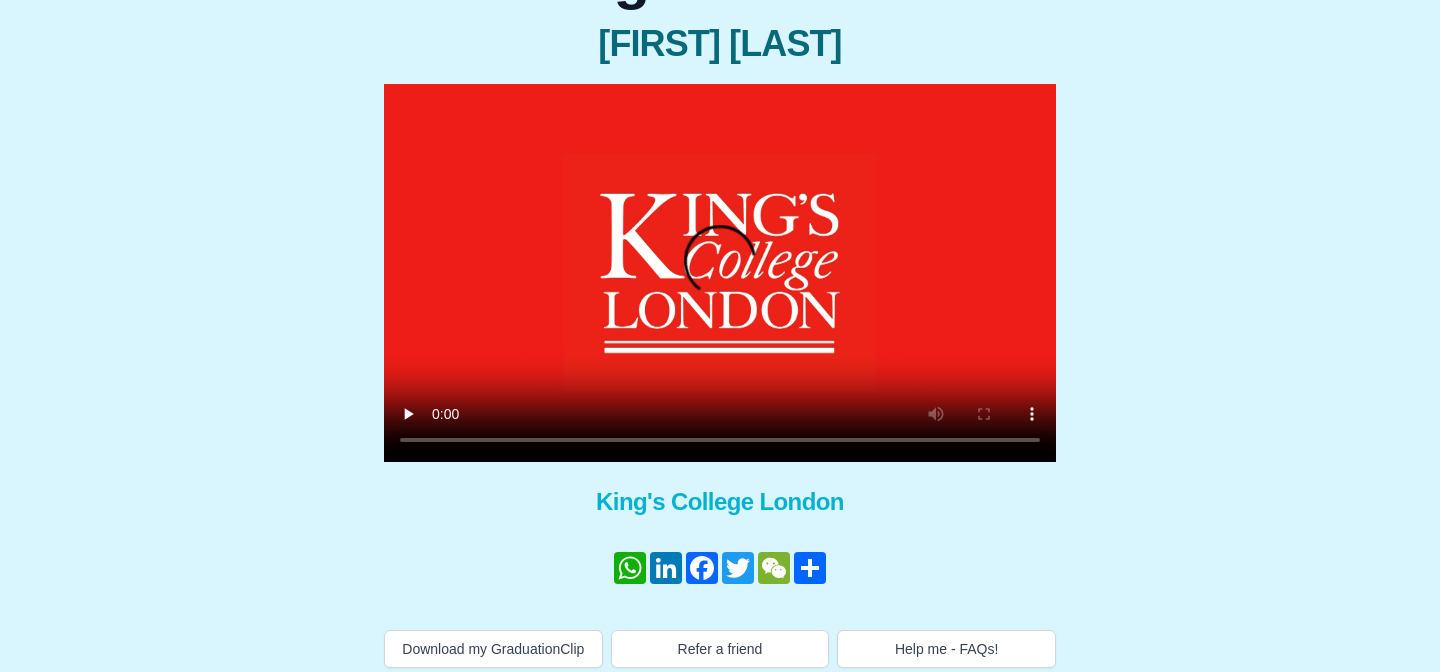 type 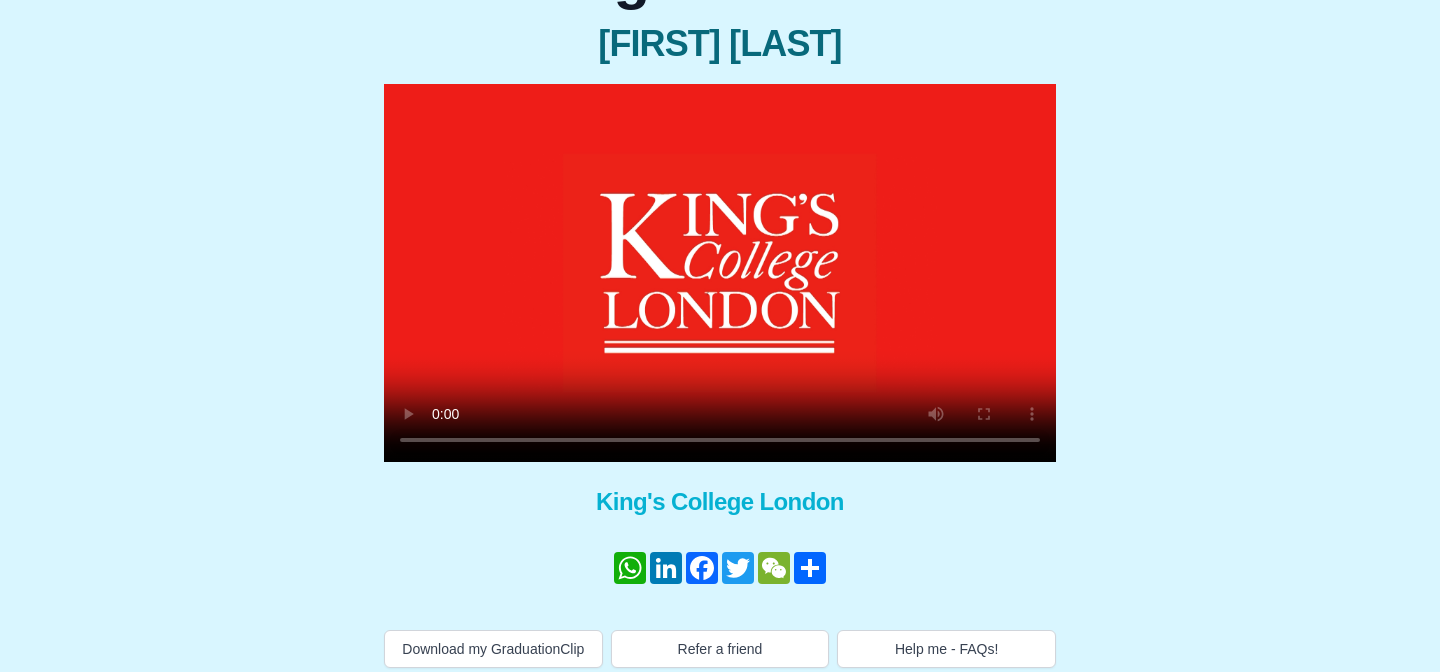 scroll, scrollTop: 269, scrollLeft: 0, axis: vertical 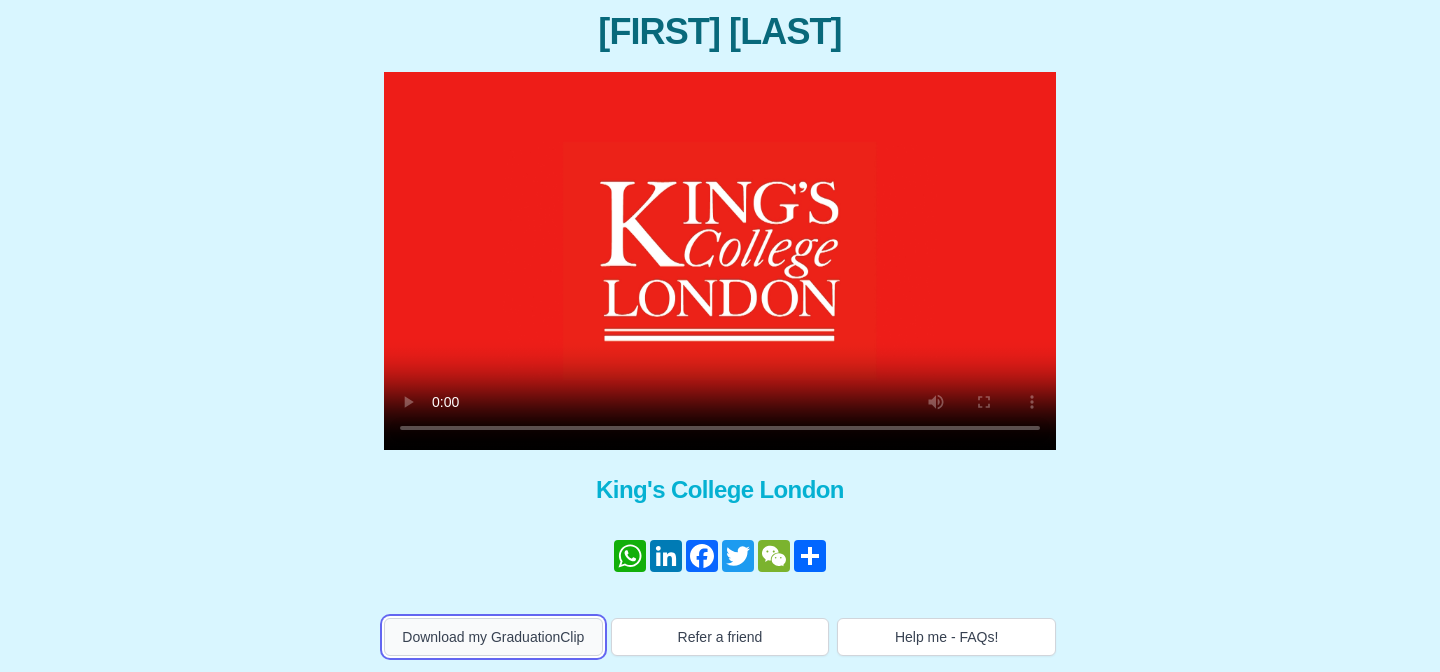click on "Download my GraduationClip" at bounding box center [493, 637] 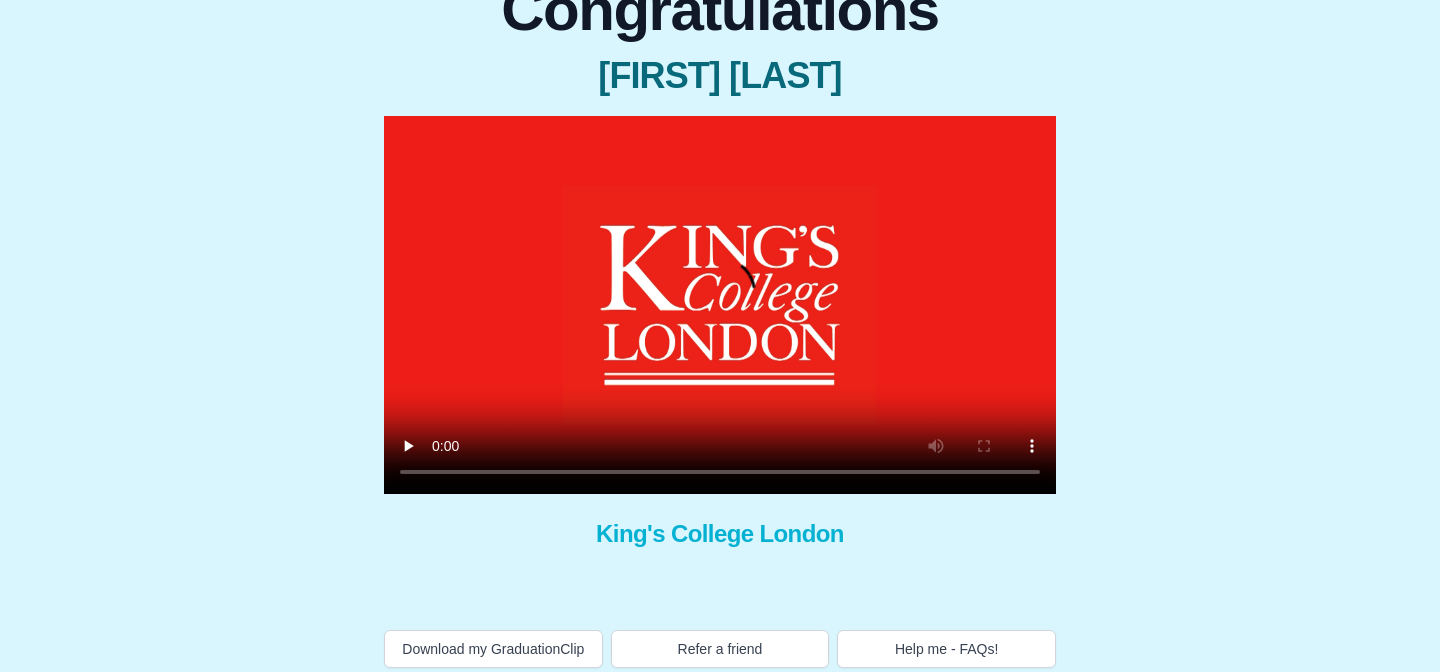 scroll, scrollTop: 236, scrollLeft: 0, axis: vertical 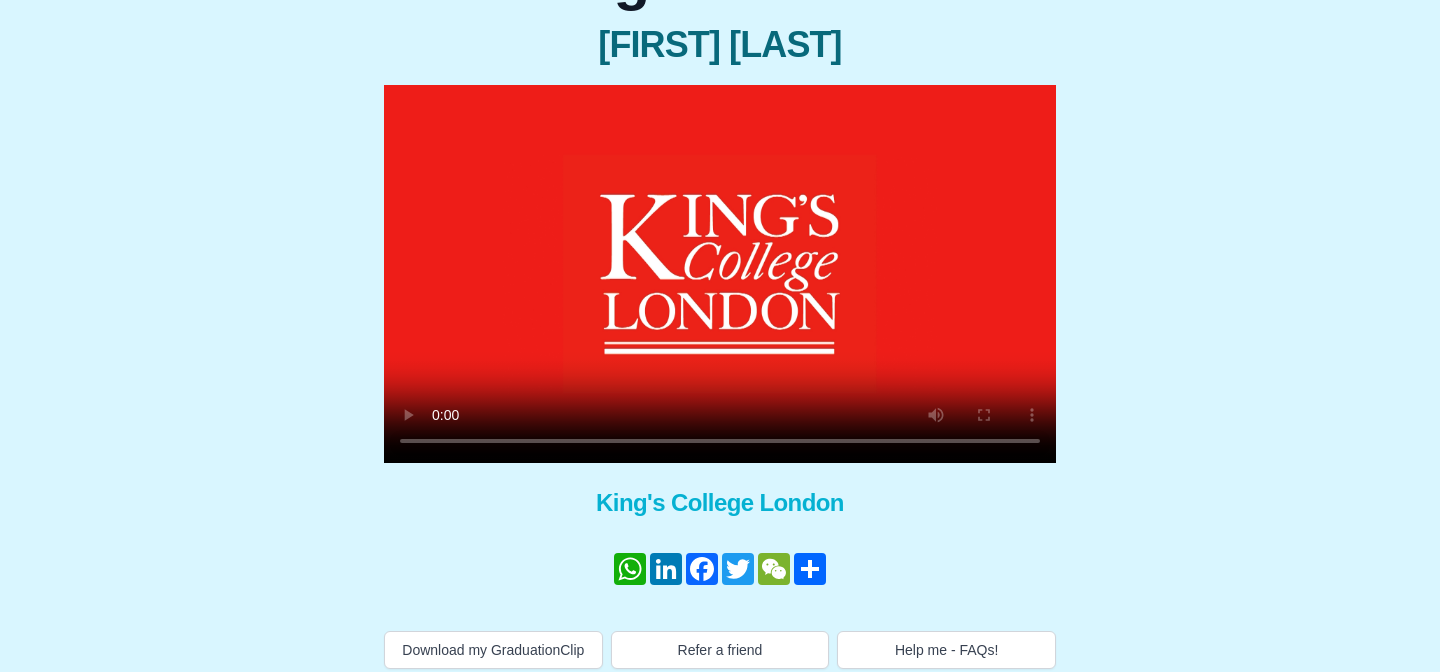 type 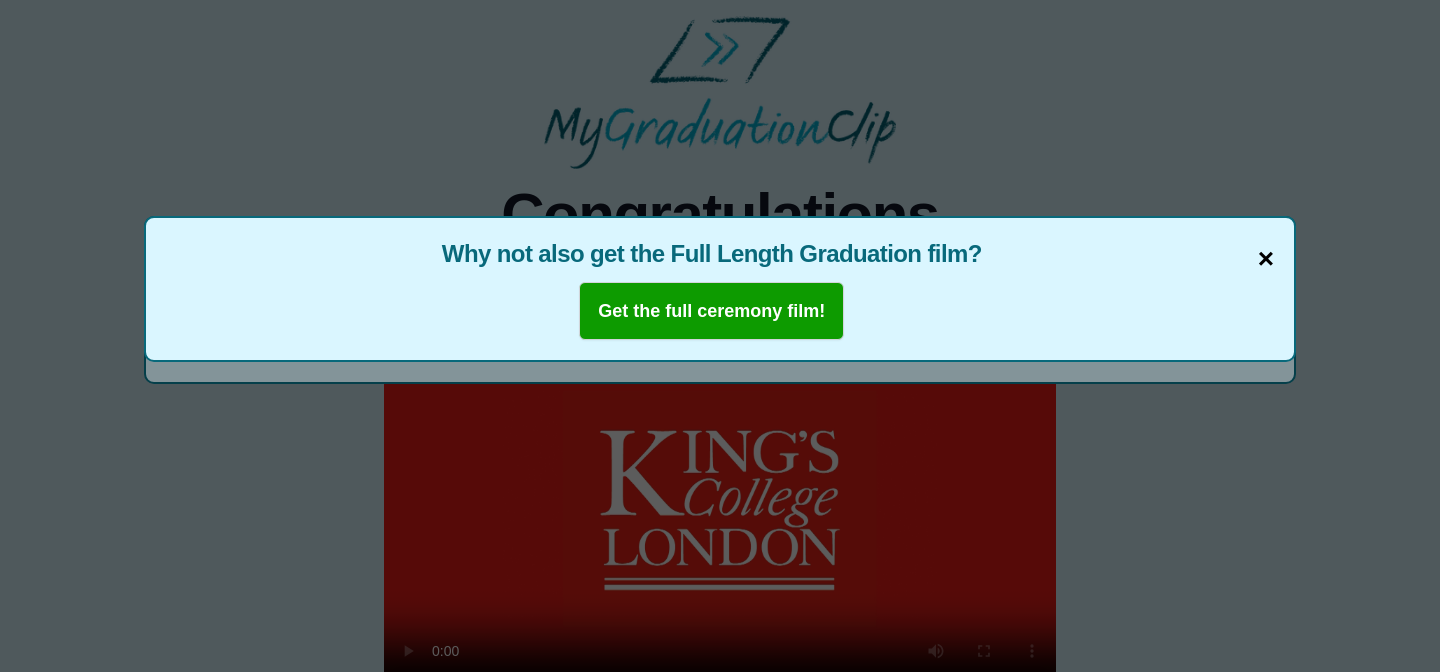 click on "×" at bounding box center (1266, 259) 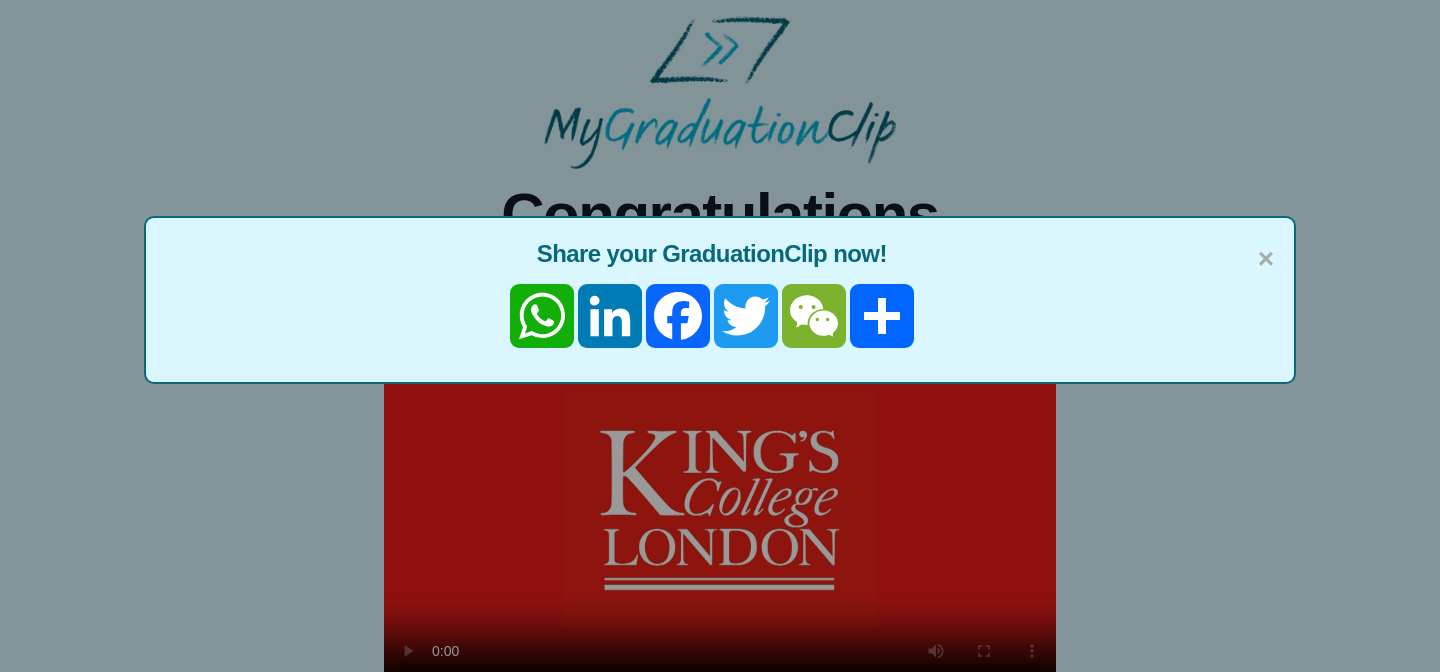 click on "×" at bounding box center (1266, 259) 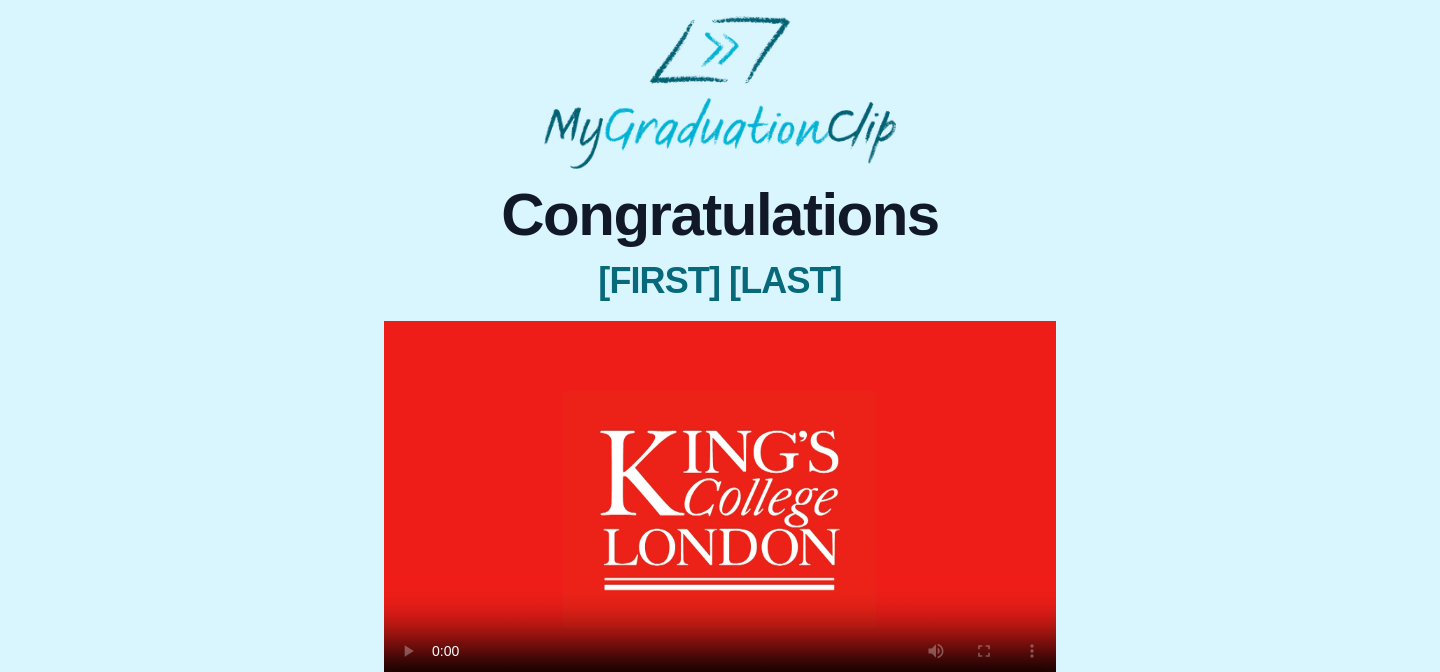scroll, scrollTop: 269, scrollLeft: 0, axis: vertical 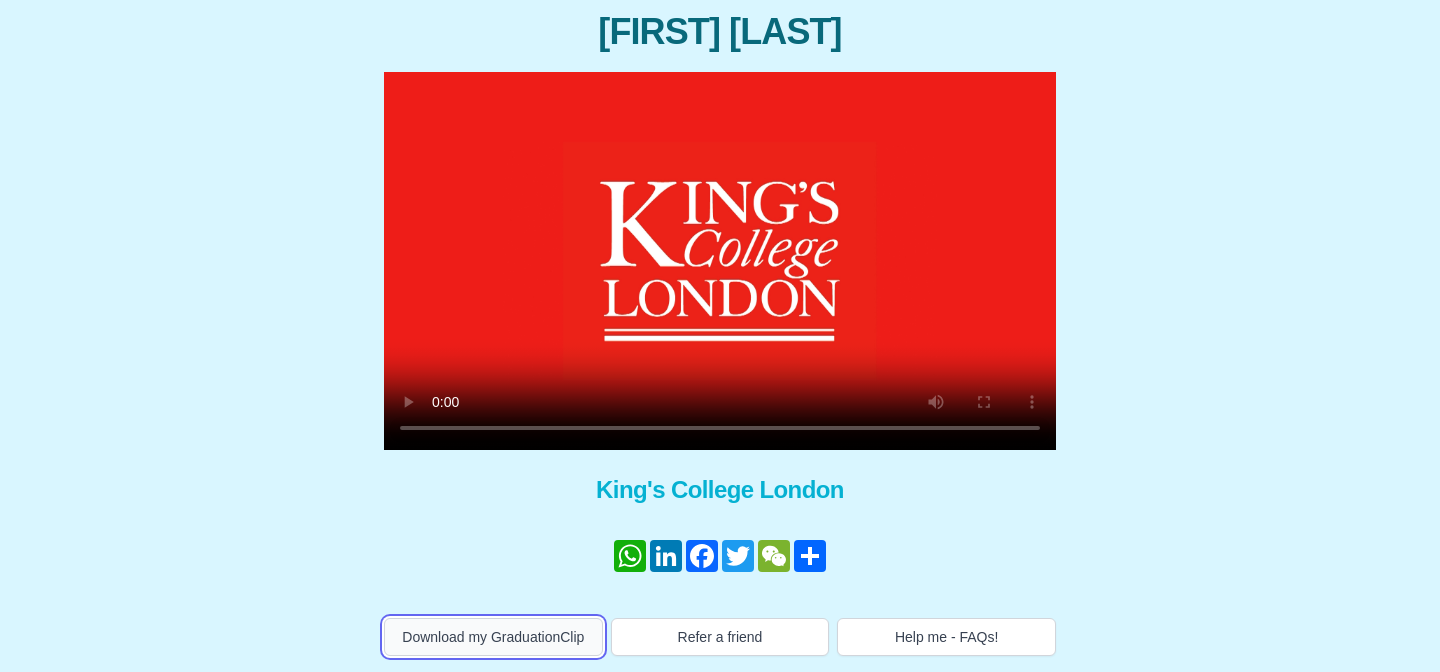 click on "Download my GraduationClip" at bounding box center (493, 637) 